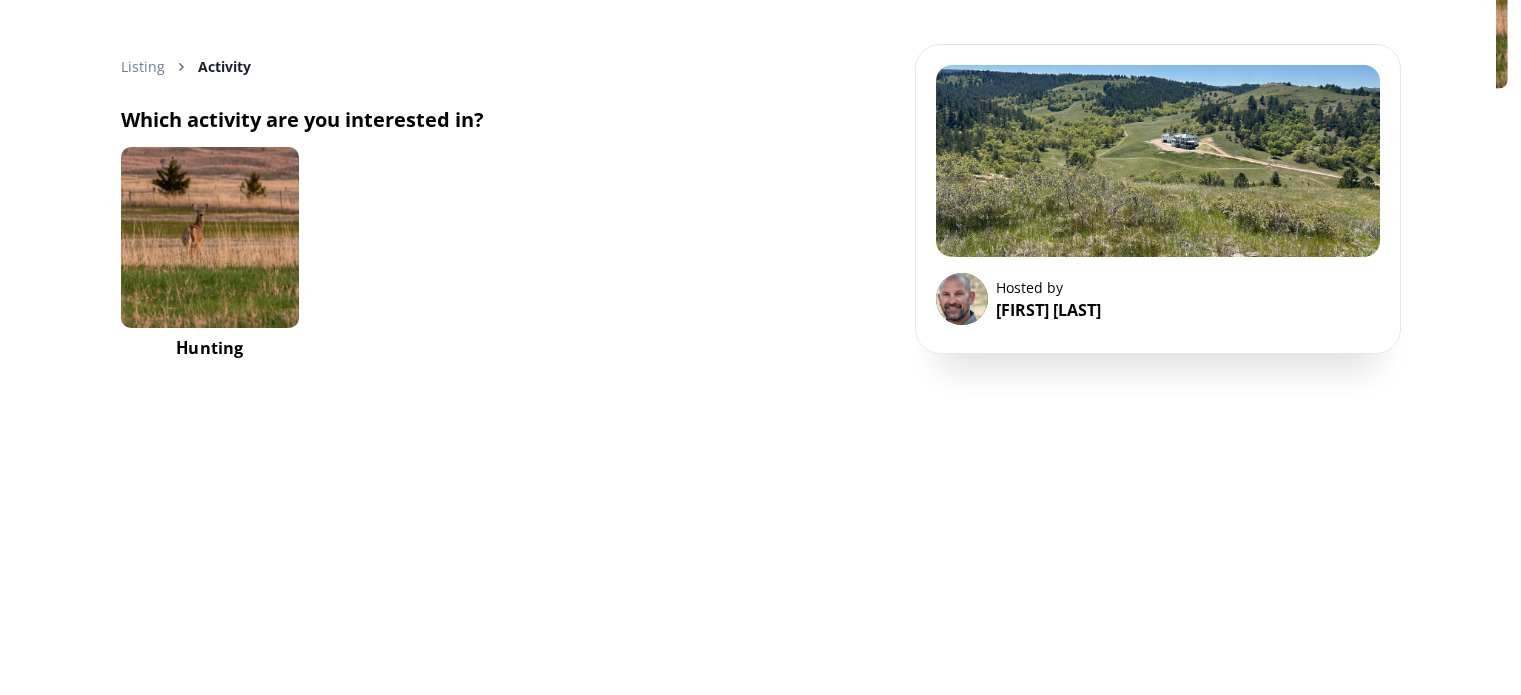scroll, scrollTop: 0, scrollLeft: 0, axis: both 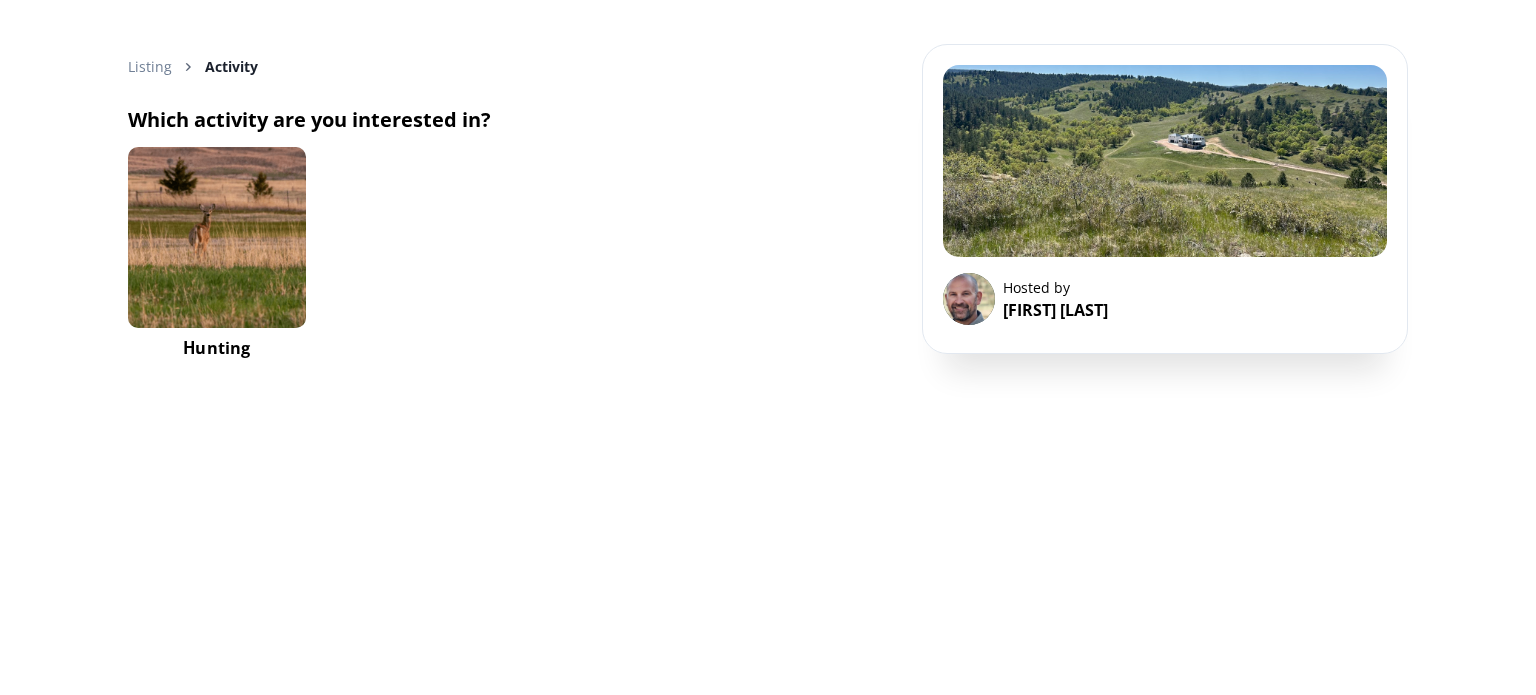 click on "Hunting" at bounding box center (216, 348) 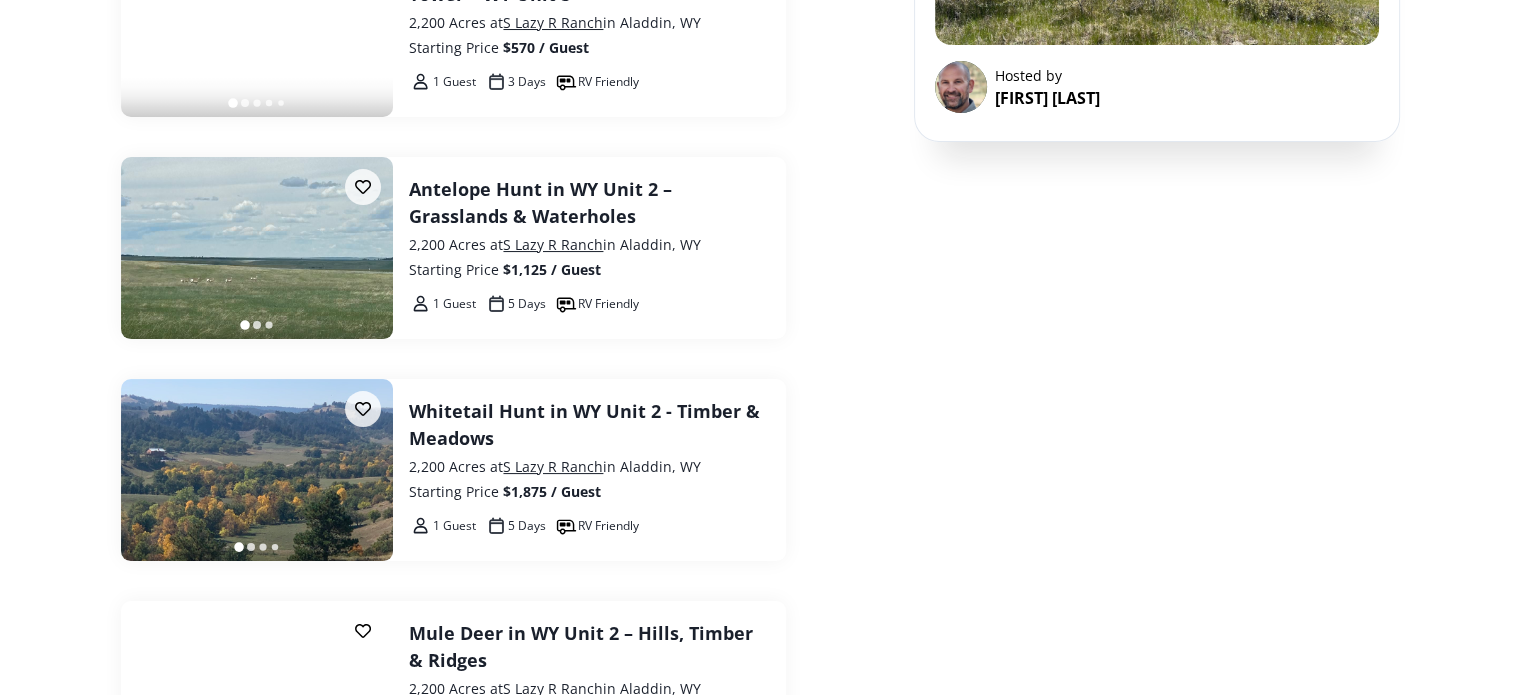 scroll, scrollTop: 300, scrollLeft: 0, axis: vertical 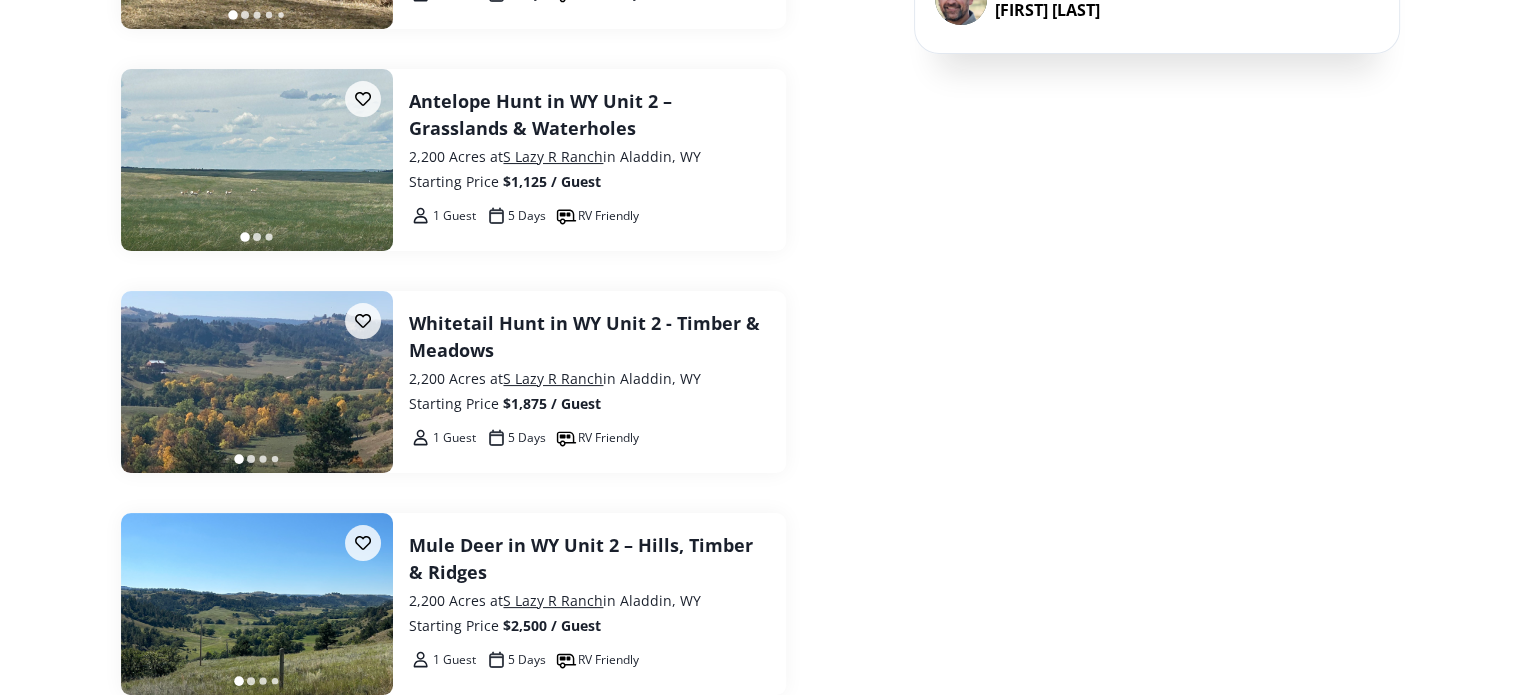 click on "Hunt Merriam's Turkeys Near Devil's Tower – WY Unit 5 2,200 Acres at S Lazy R Ranch in Aladdin, WY Starting Price $570 / Guest 1 Guest 3 Days RV Friendly Antelope Hunt in WY Unit 2 – Grasslands & Waterholes 2,200 Acres at S Lazy R Ranch in Aladdin, WY Starting Price $1,125 / Guest 1 Guest 5 Days RV Friendly Whitetail Hunt in WY Unit 2 - Timber & Meadows 2,200 Acres at S Lazy R Ranch in Aladdin, WY Starting Price $1,875 / Guest 1 Guest 5 Days RV Friendly Mule Deer in WY Unit 2 – Hills, Timber & Ridges 2,200 Acres at S Lazy R Ranch in Aladdin, WY Starting Price $2,500 / Guest 1 Guest 5 Days RV Friendly Northeast WY Elk Near Devil's Tower – Unit 116 2,200 Acres at S Lazy R Ranch in Aladdin, WY Starting Price $5,000 / Guest 1 Guest 5 Days RV Friendly" at bounding box center [454, 382] 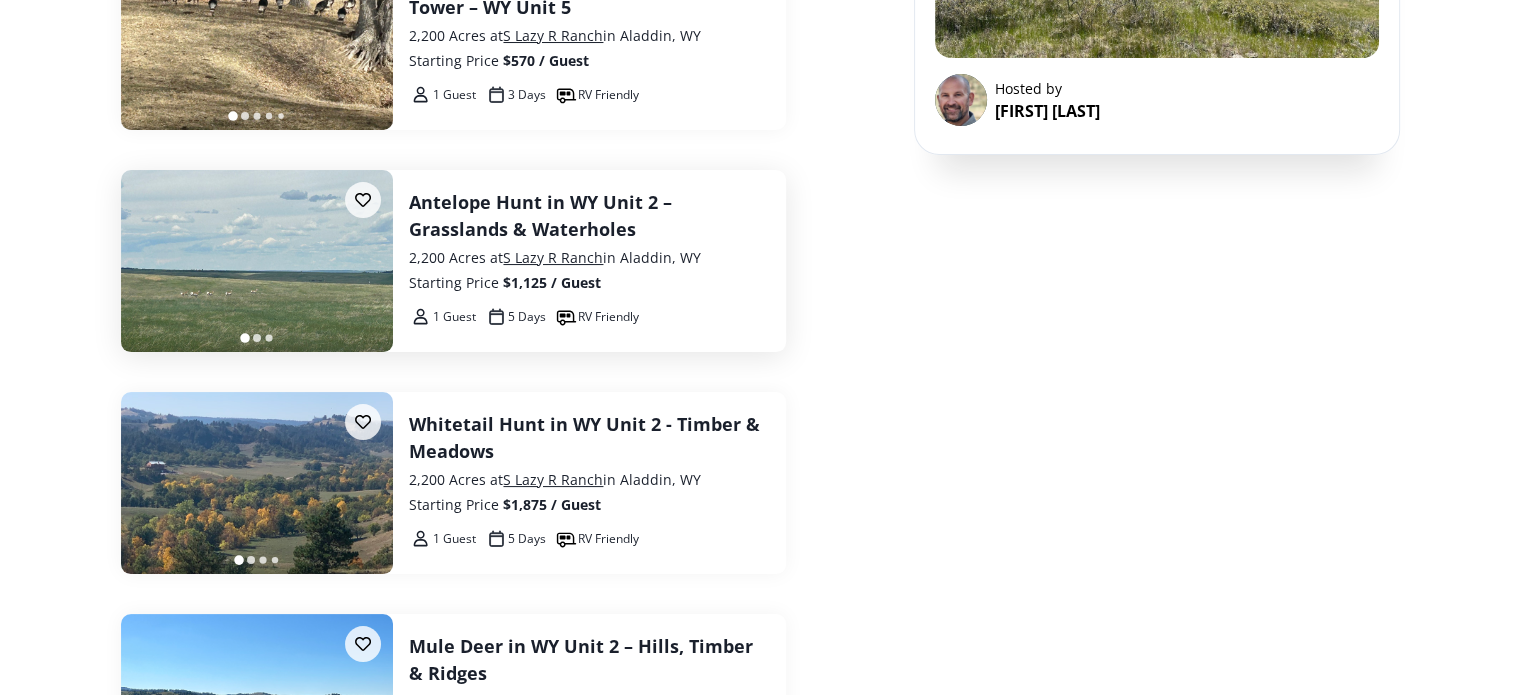 scroll, scrollTop: 200, scrollLeft: 0, axis: vertical 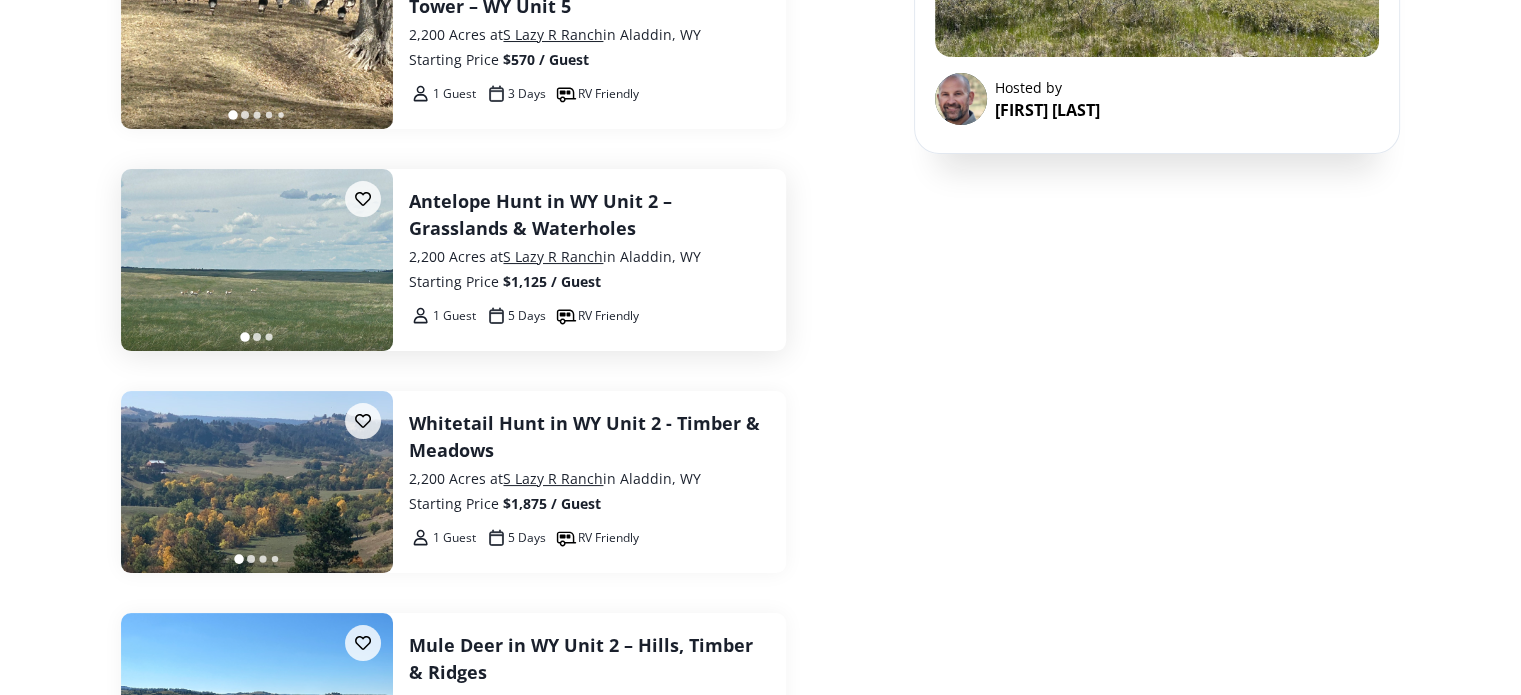 click on "Antelope Hunt in WY Unit 2 – Grasslands & Waterholes" at bounding box center (589, 215) 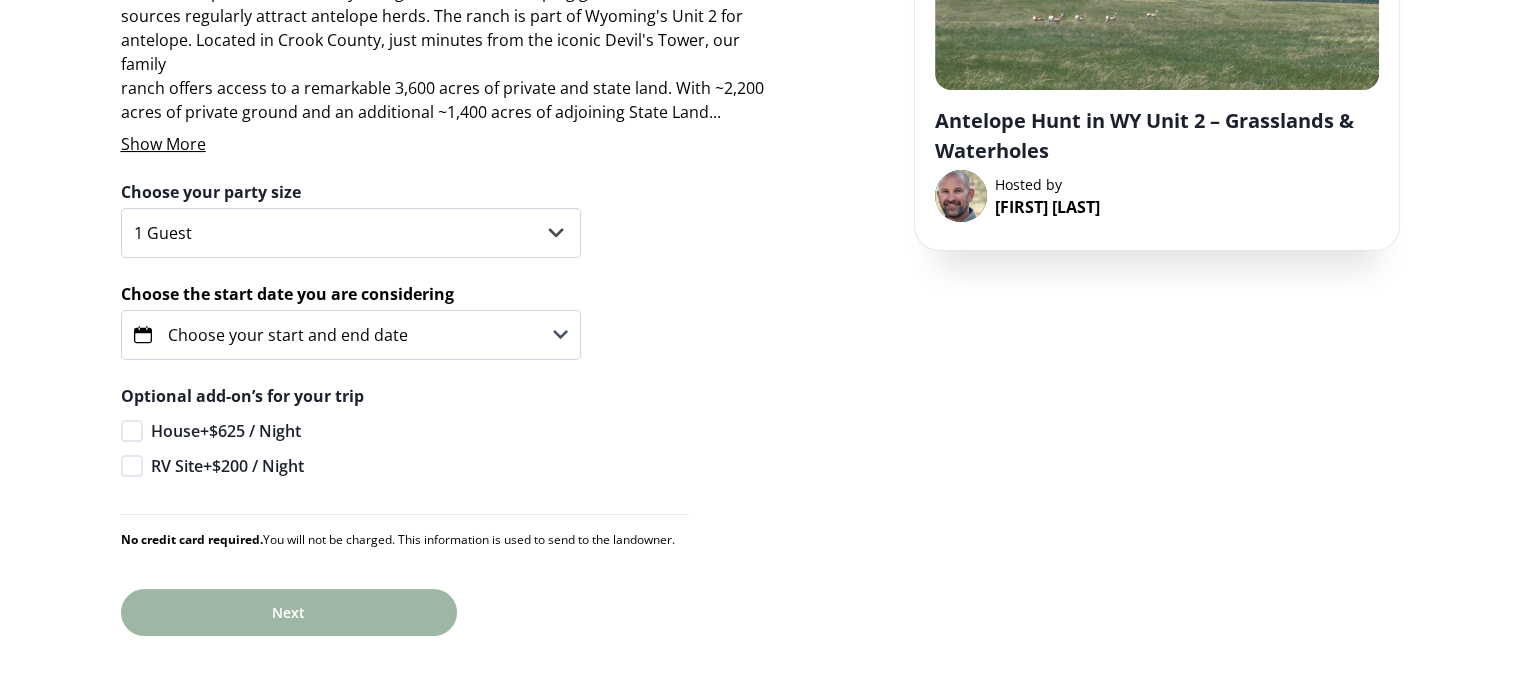 scroll, scrollTop: 0, scrollLeft: 0, axis: both 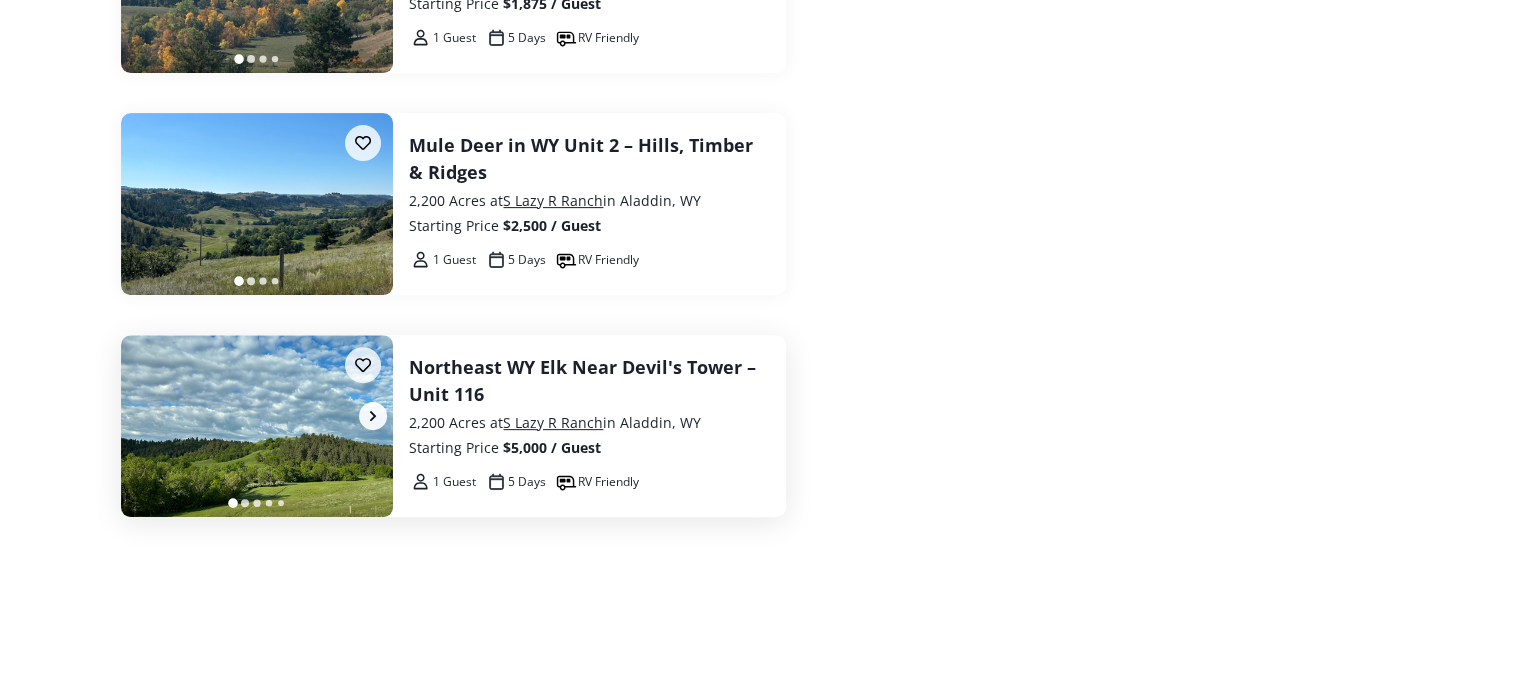 click at bounding box center [257, 426] 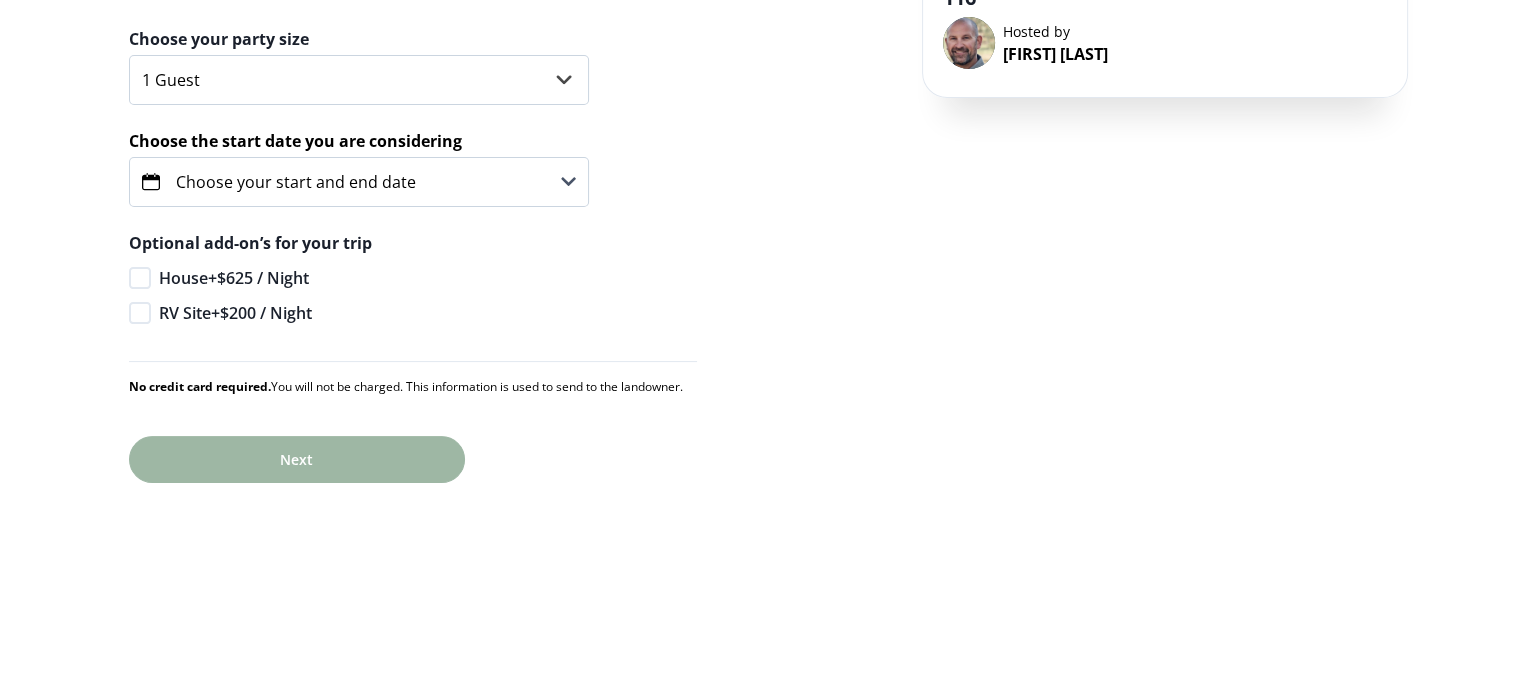 scroll, scrollTop: 0, scrollLeft: 0, axis: both 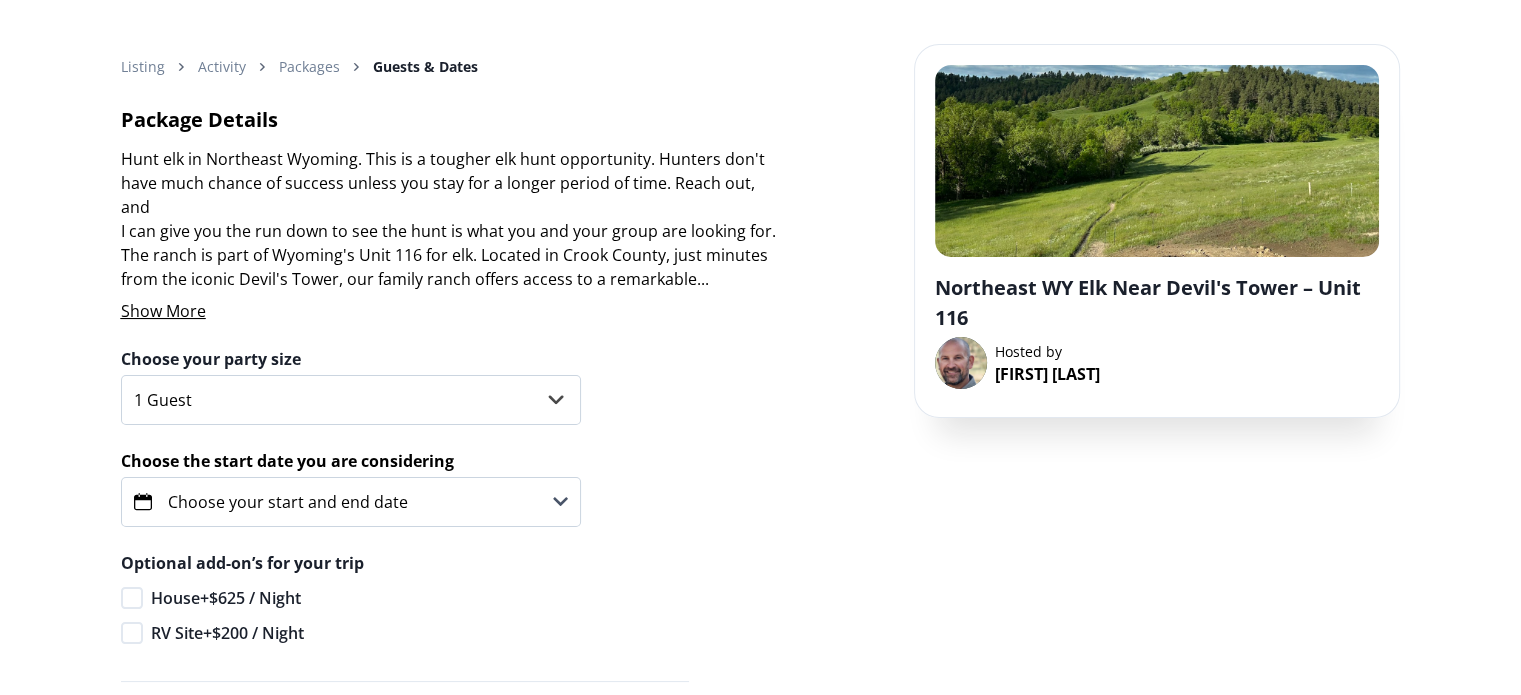 click on "Show More" at bounding box center [163, 311] 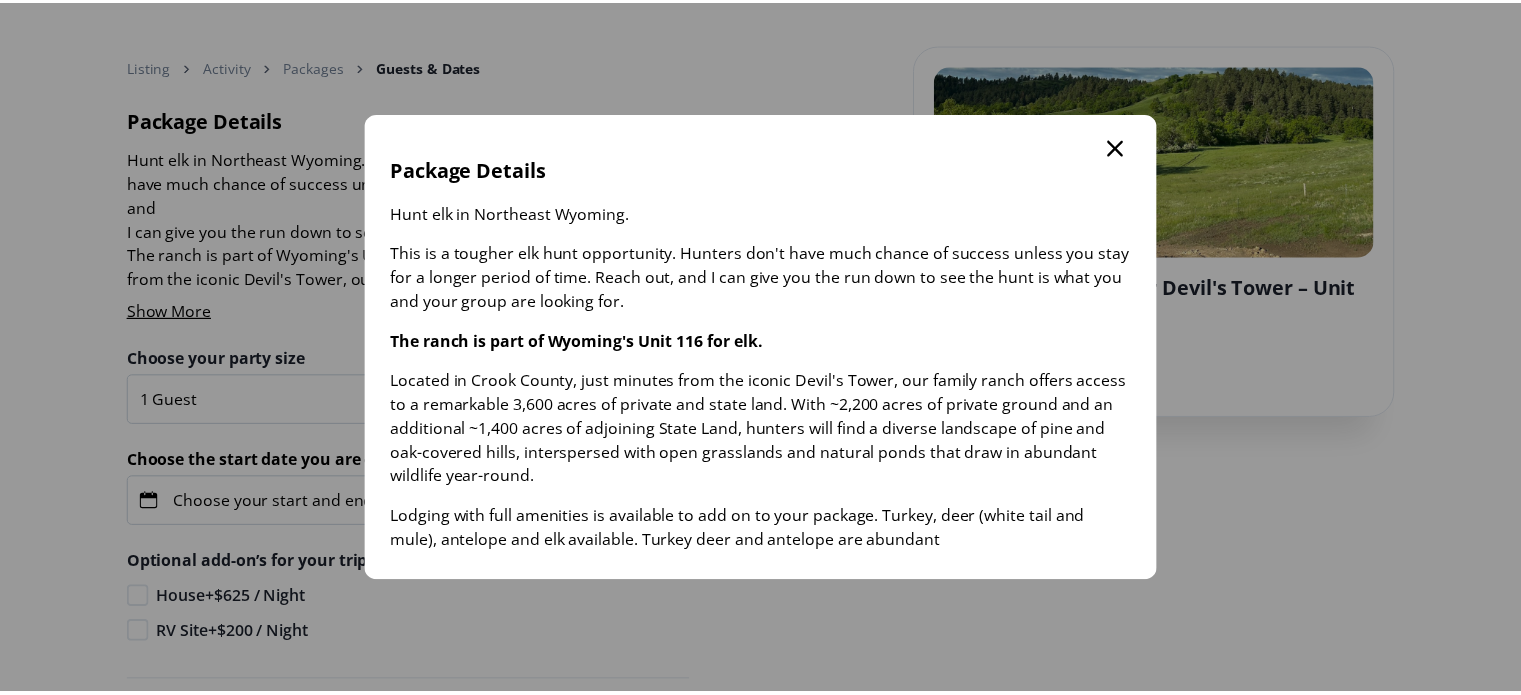 scroll, scrollTop: 32, scrollLeft: 0, axis: vertical 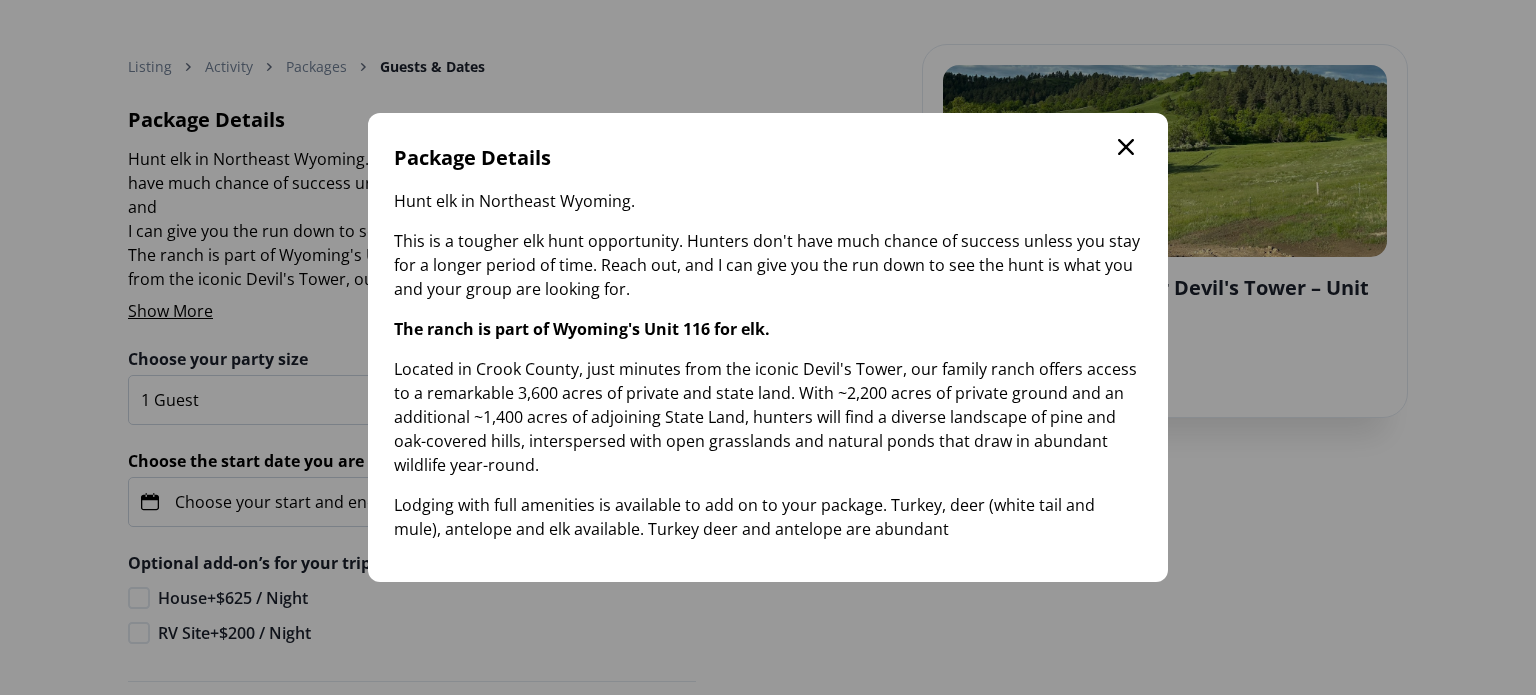 click 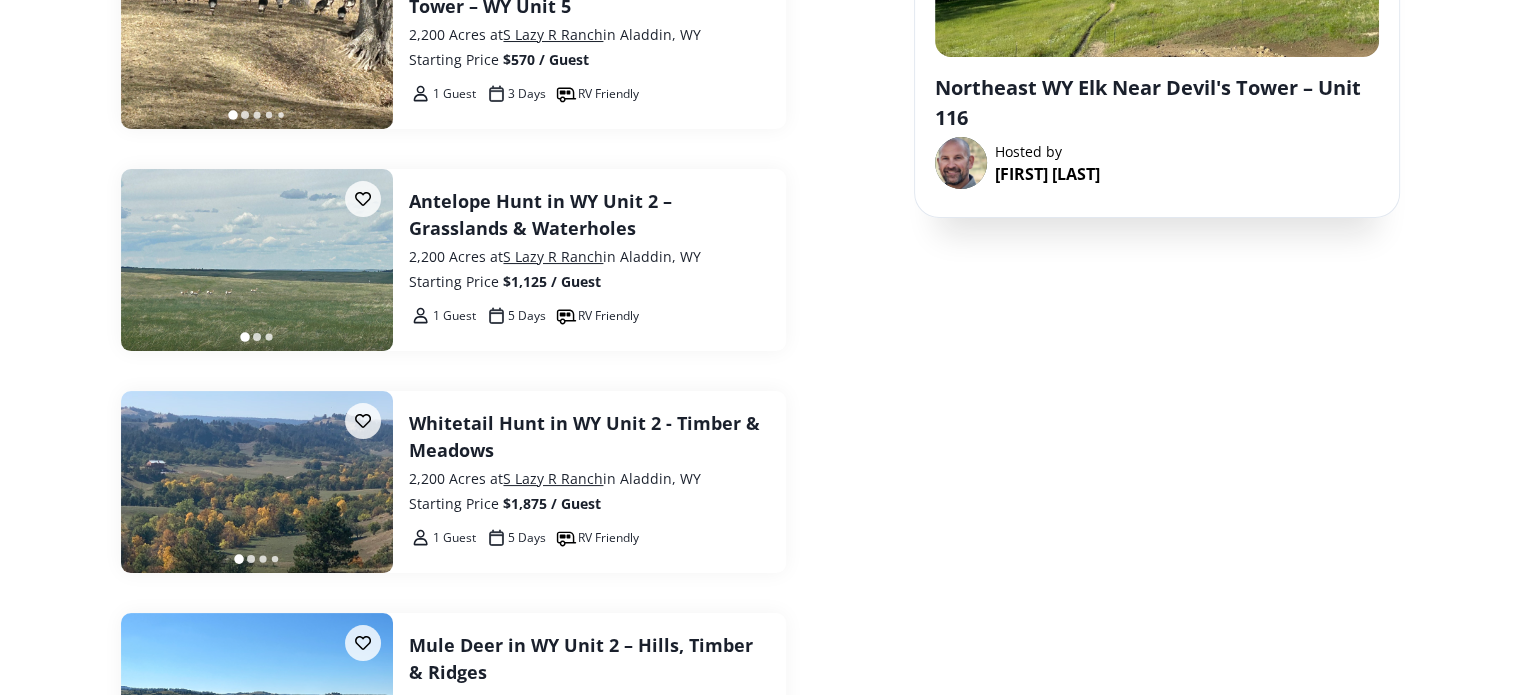 scroll, scrollTop: 0, scrollLeft: 0, axis: both 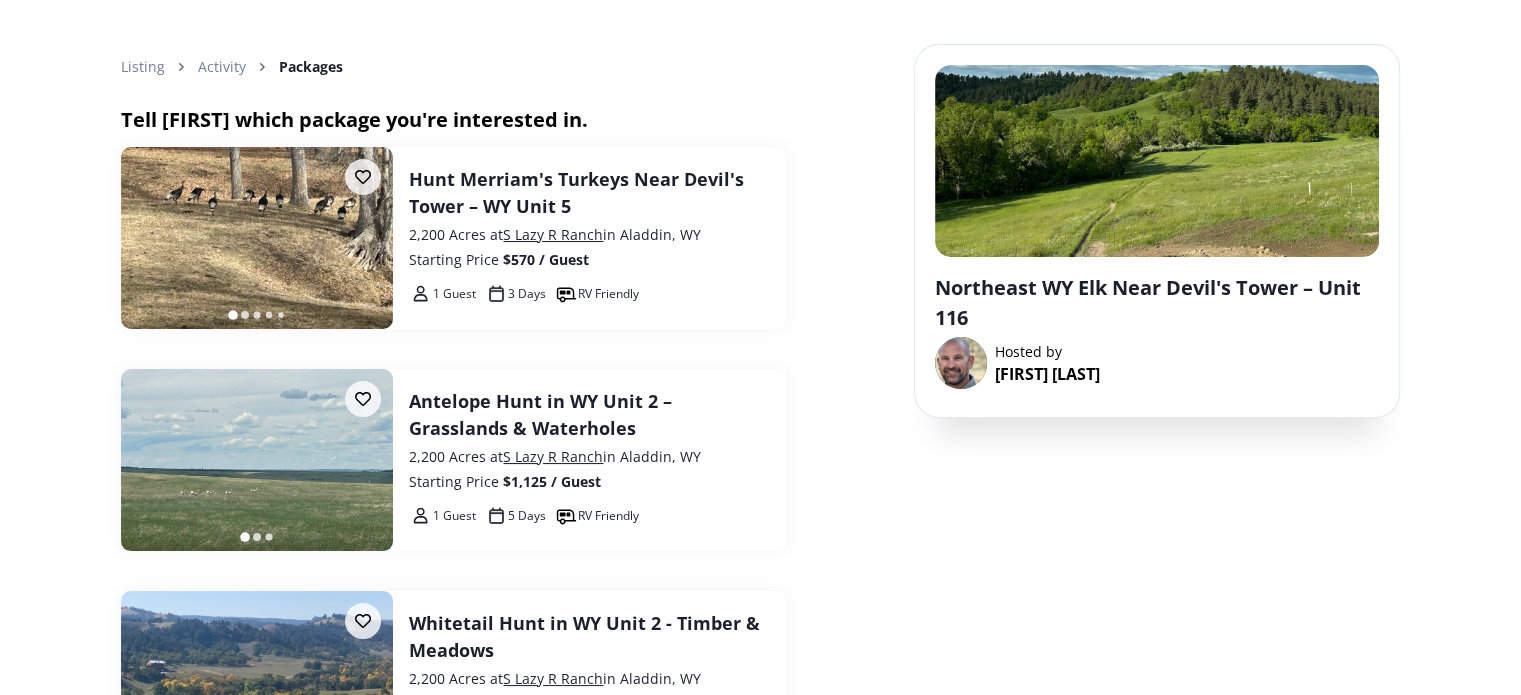 click on "Listing Activity Packages Upgrade Today To Get Early Access to the newest properties and hunts. Enjoy an early access period and be the first to contact landowners and book newly listed properties before non-LandTrust+ members. Easily find new properties and hunts Be the first to book new properties Lock in the ideal dates for your hunt Learn More Maybe Later This package is sold out. This package is currently sold out, and [FIRST] [LAST] isn't accepting inquiries for it. Notify Me Sold Out: Get notified when this package is available to book. Tell [FIRST] which package you're interested in. Hunt Merriam's Turkeys Near Devil's Tower – WY Unit 5 2,200 Acres at S Lazy R Ranch in Aladdin, WY Starting Price $570 / Guest 1 Guest 3 Days RV Friendly Antelope Hunt in WY Unit 2 – Grasslands & Waterholes 2,200 Acres at S Lazy R Ranch in Aladdin, WY Starting Price $1,125 / Guest 1 Guest 5 Days RV Friendly Whitetail Hunt in WY Unit 2 - Timber & Meadows 2,200 Acres at S Lazy R Ranch in Aladdin, WY Starting Price" at bounding box center (760, 718) 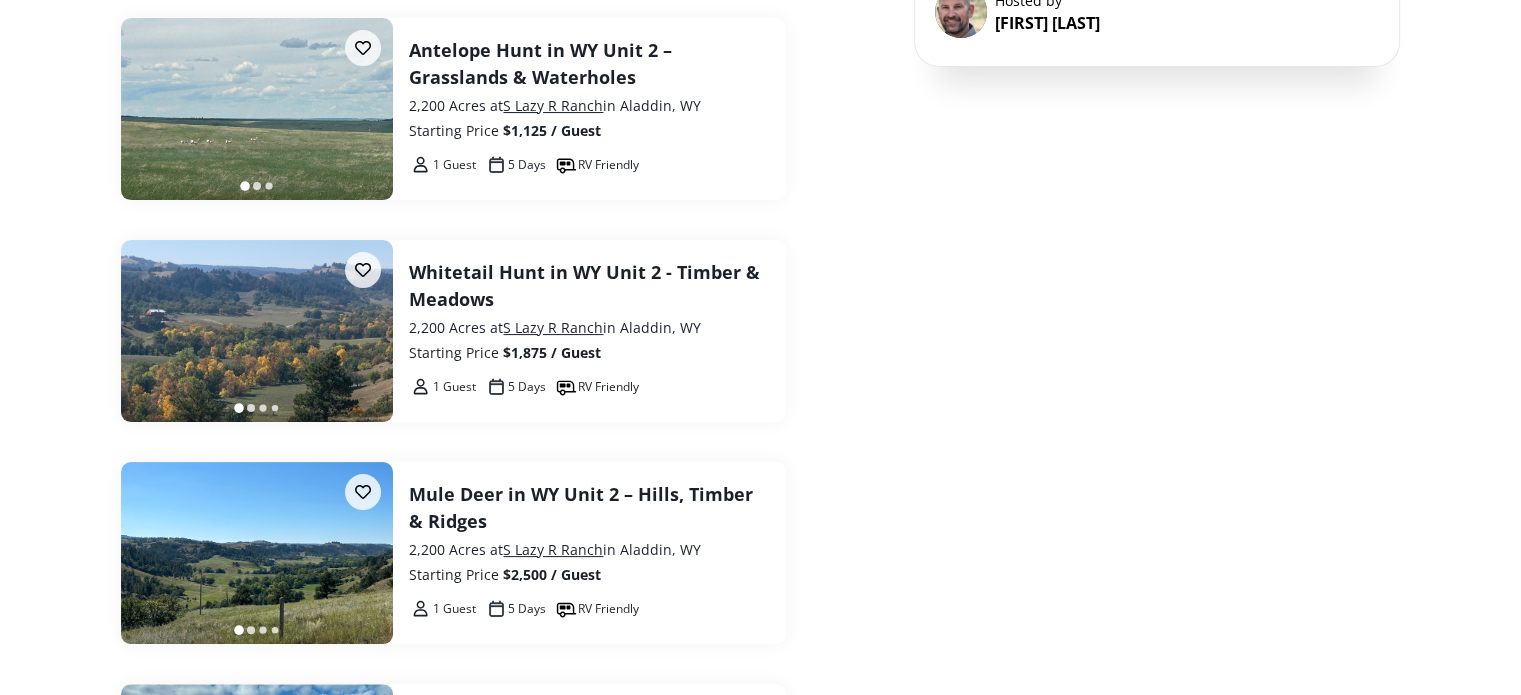 scroll, scrollTop: 0, scrollLeft: 0, axis: both 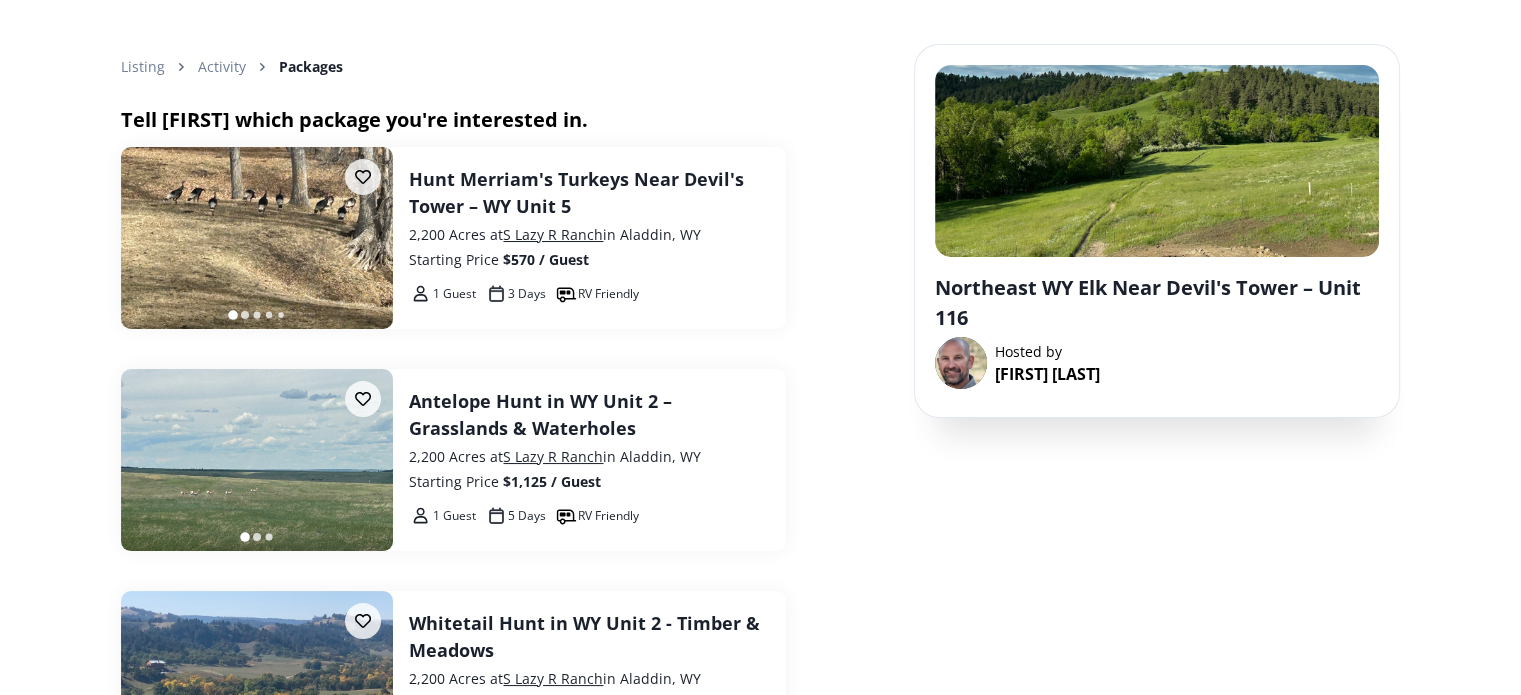click on "[FIRST] [LAST]" at bounding box center (1047, 374) 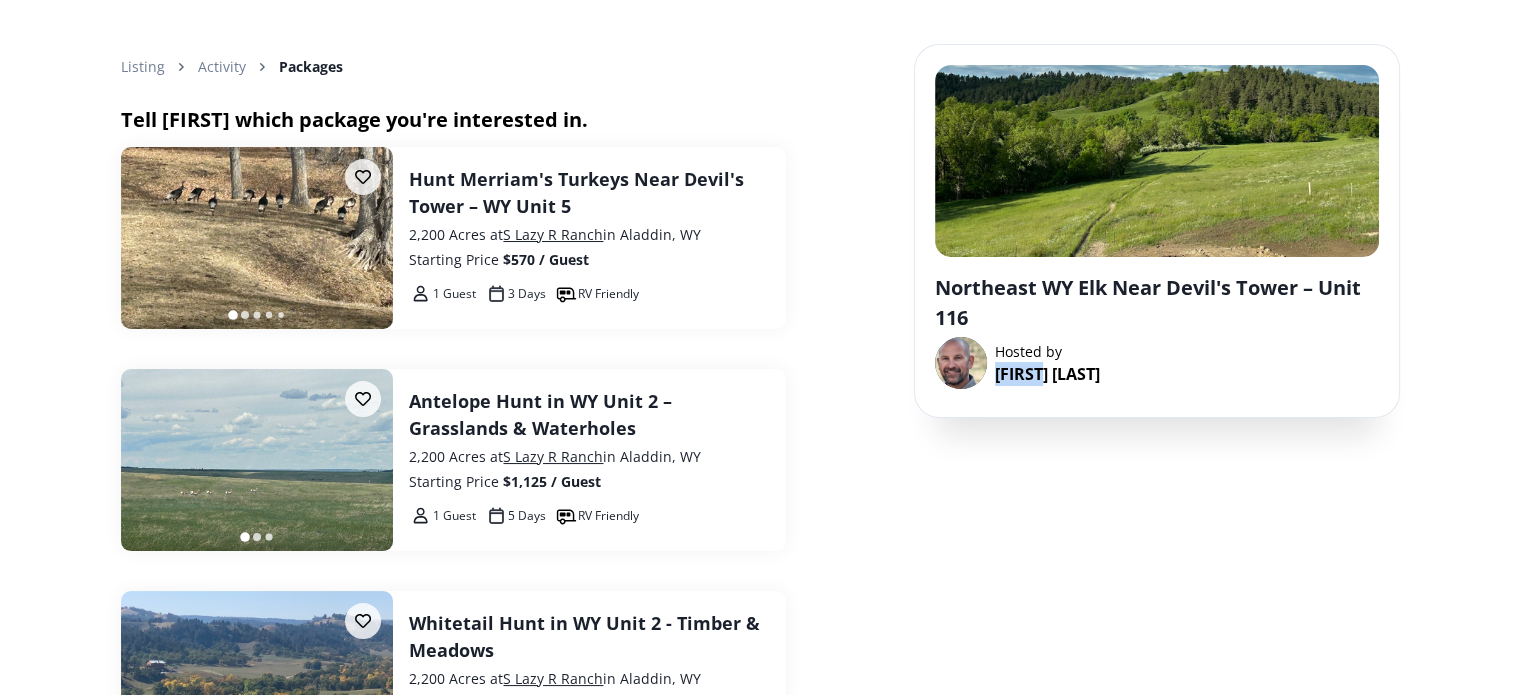 click on "[FIRST] [LAST]" at bounding box center (1047, 374) 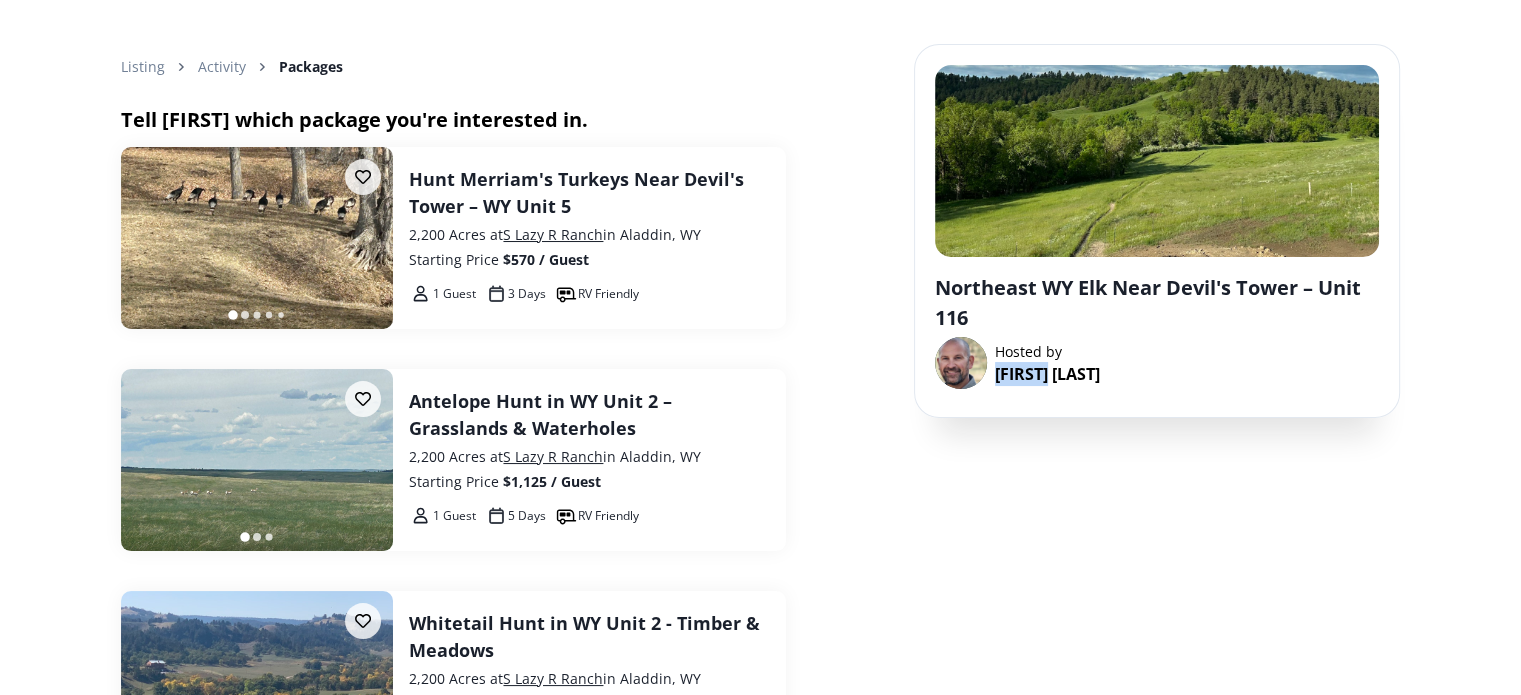 click on "[FIRST] [LAST]" at bounding box center (1047, 374) 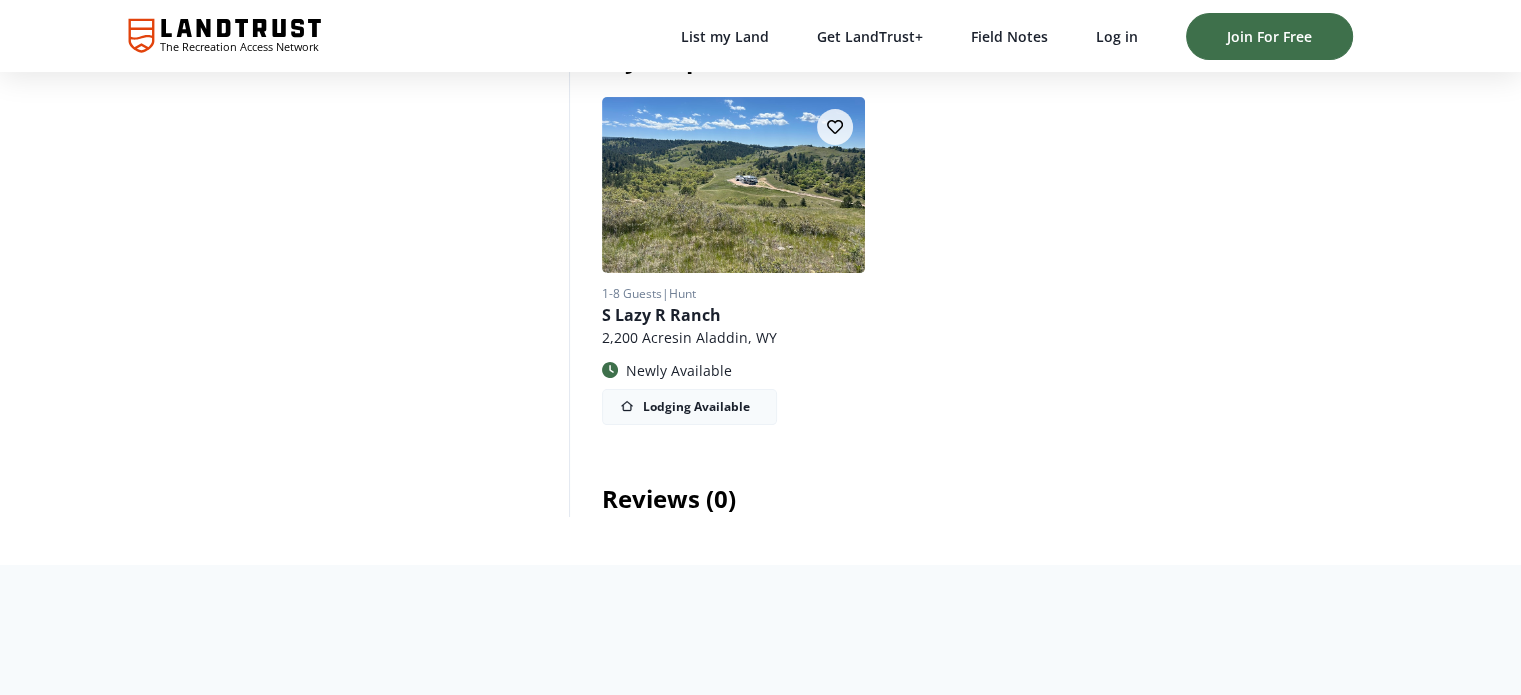 scroll, scrollTop: 300, scrollLeft: 0, axis: vertical 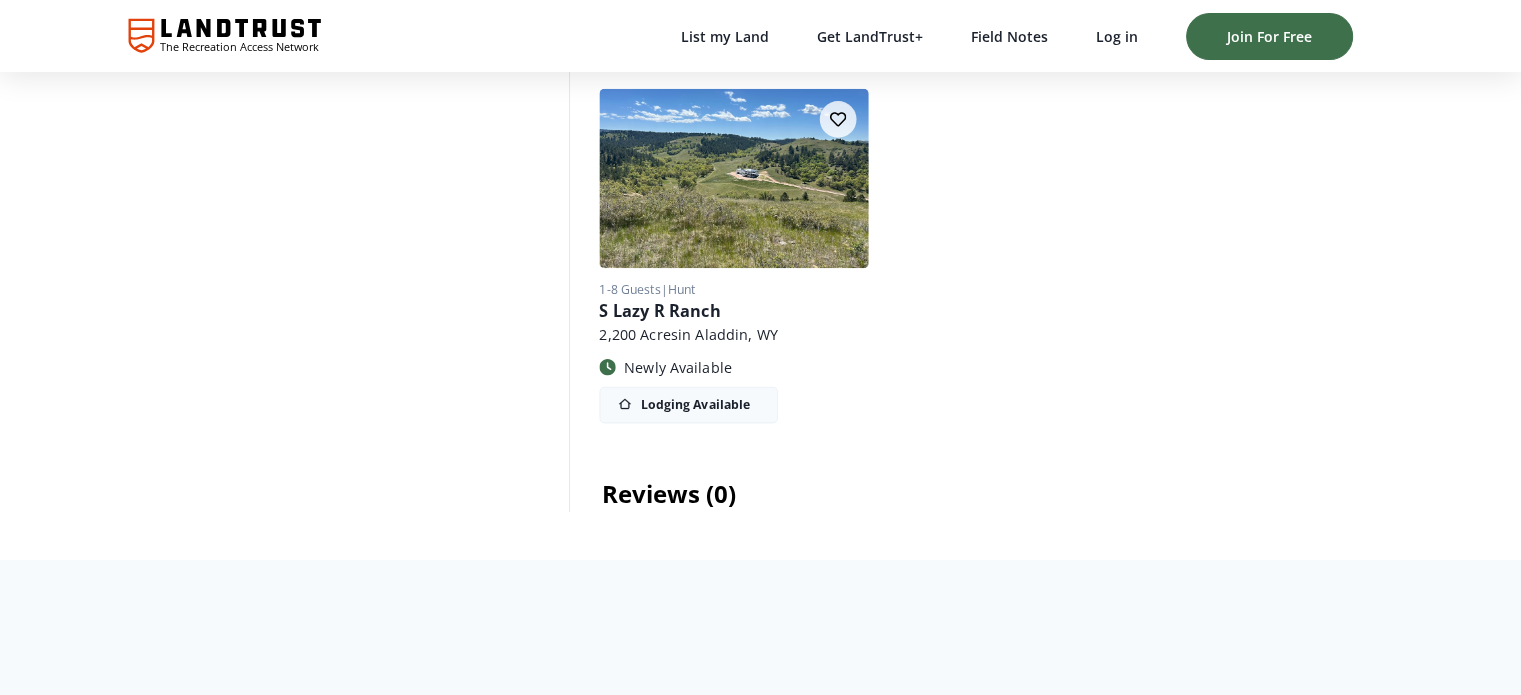 click on "S Lazy R Ranch" at bounding box center (688, 310) 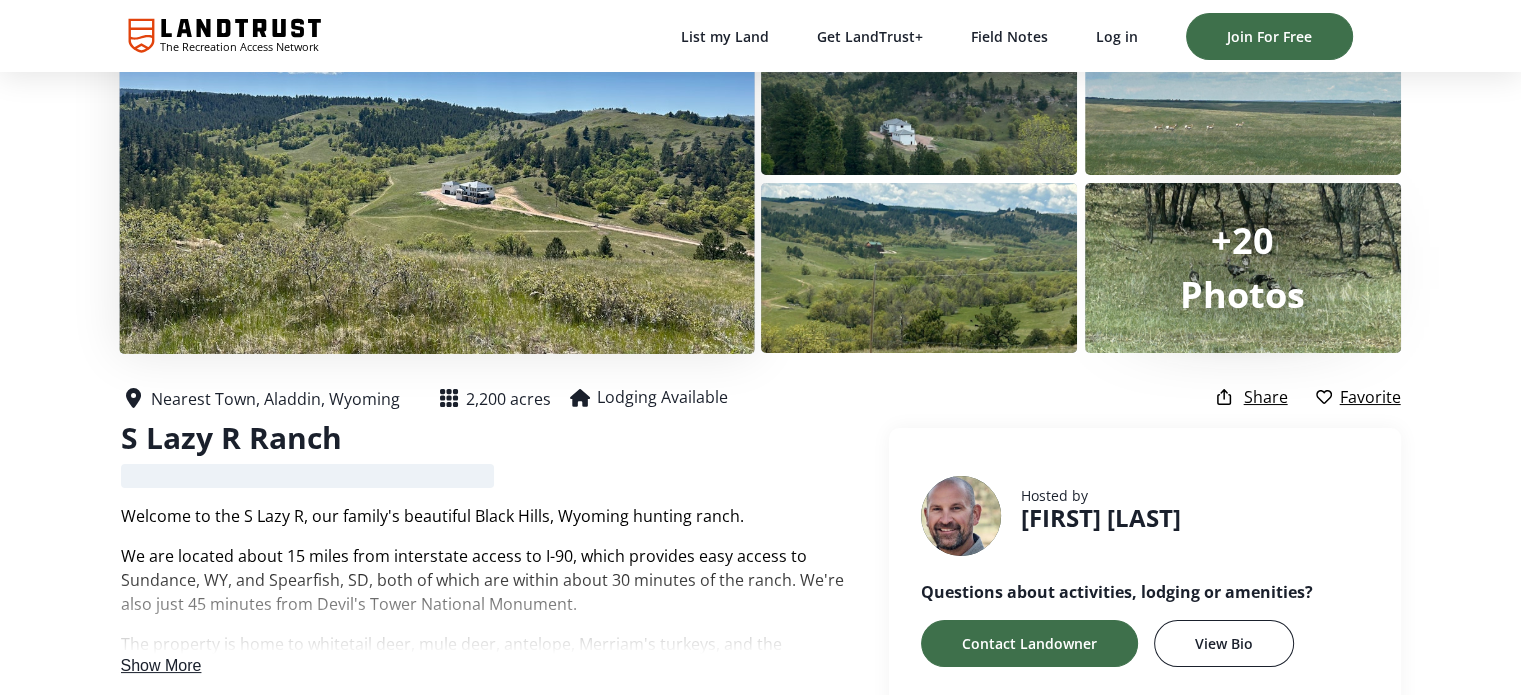 scroll, scrollTop: 200, scrollLeft: 0, axis: vertical 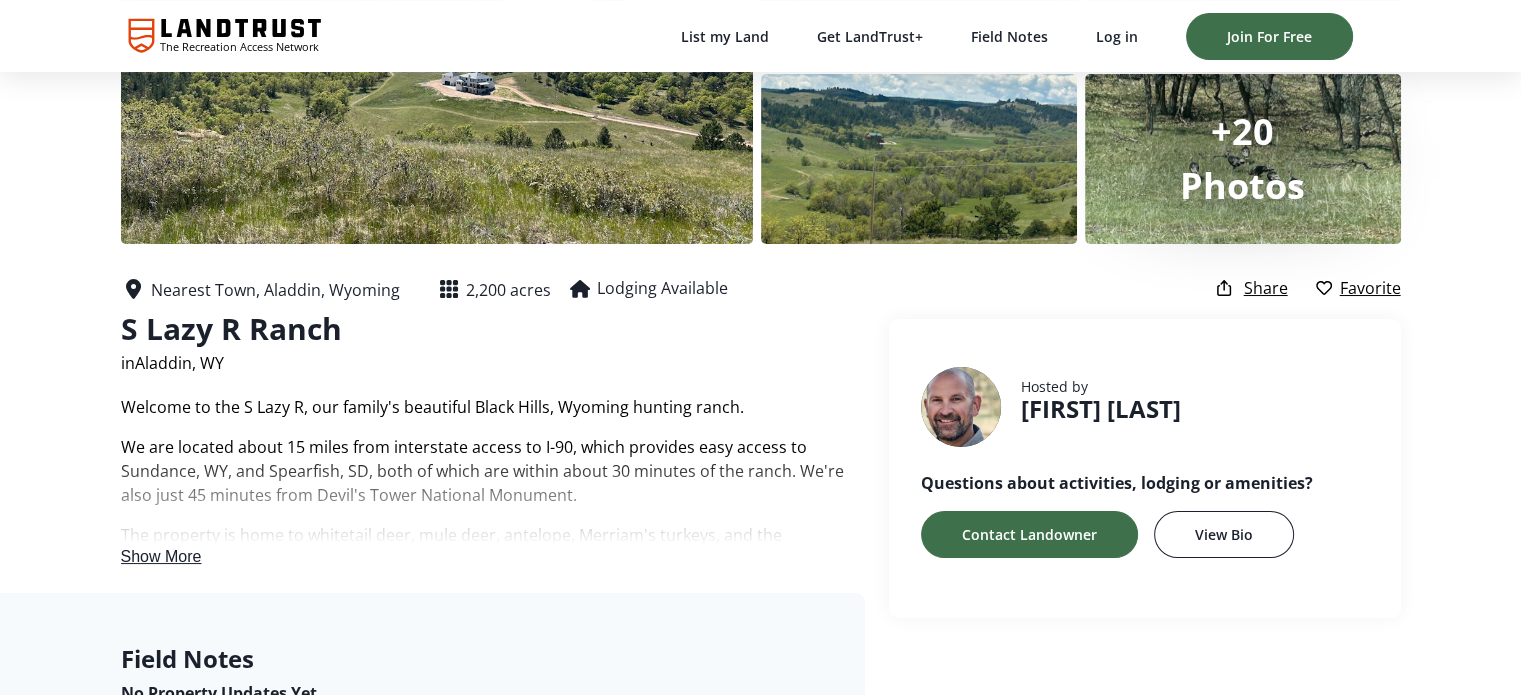 click on "Show More" at bounding box center (161, 556) 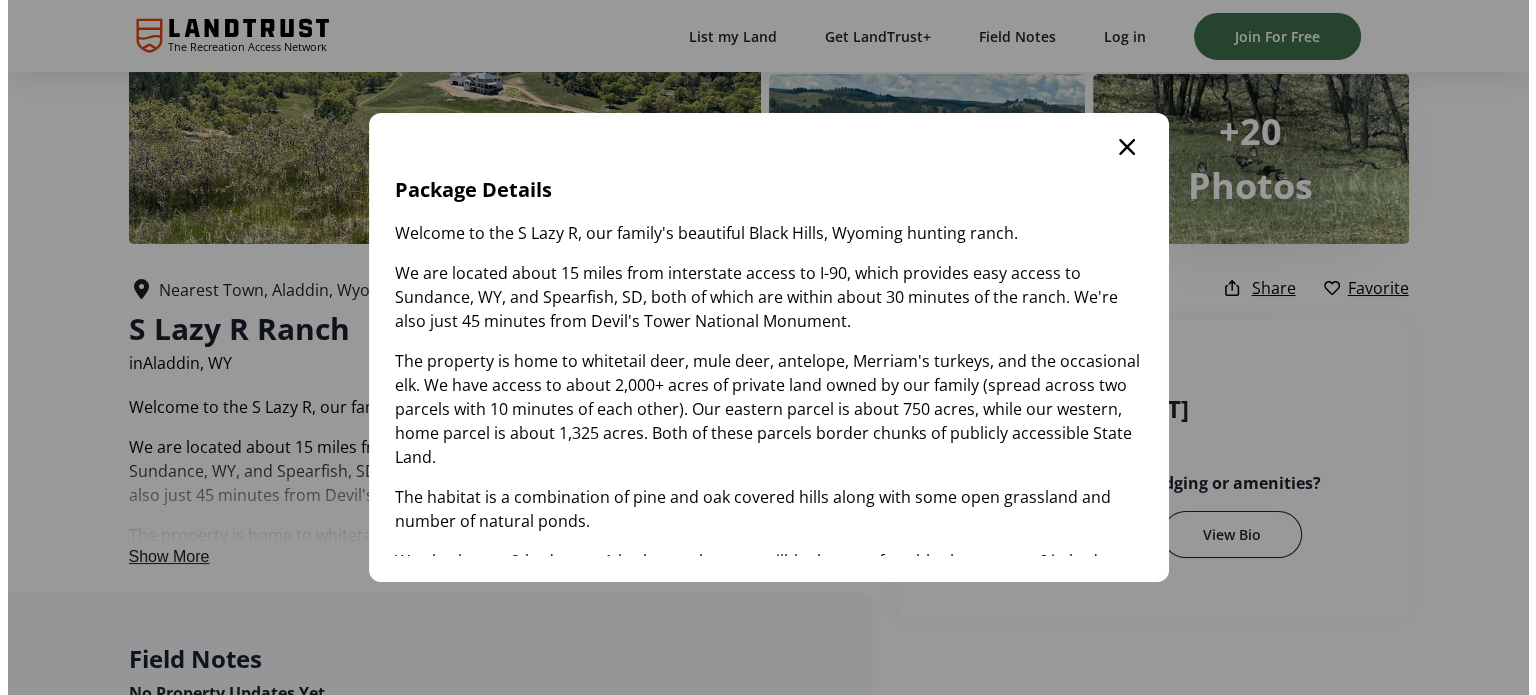 scroll, scrollTop: 0, scrollLeft: 0, axis: both 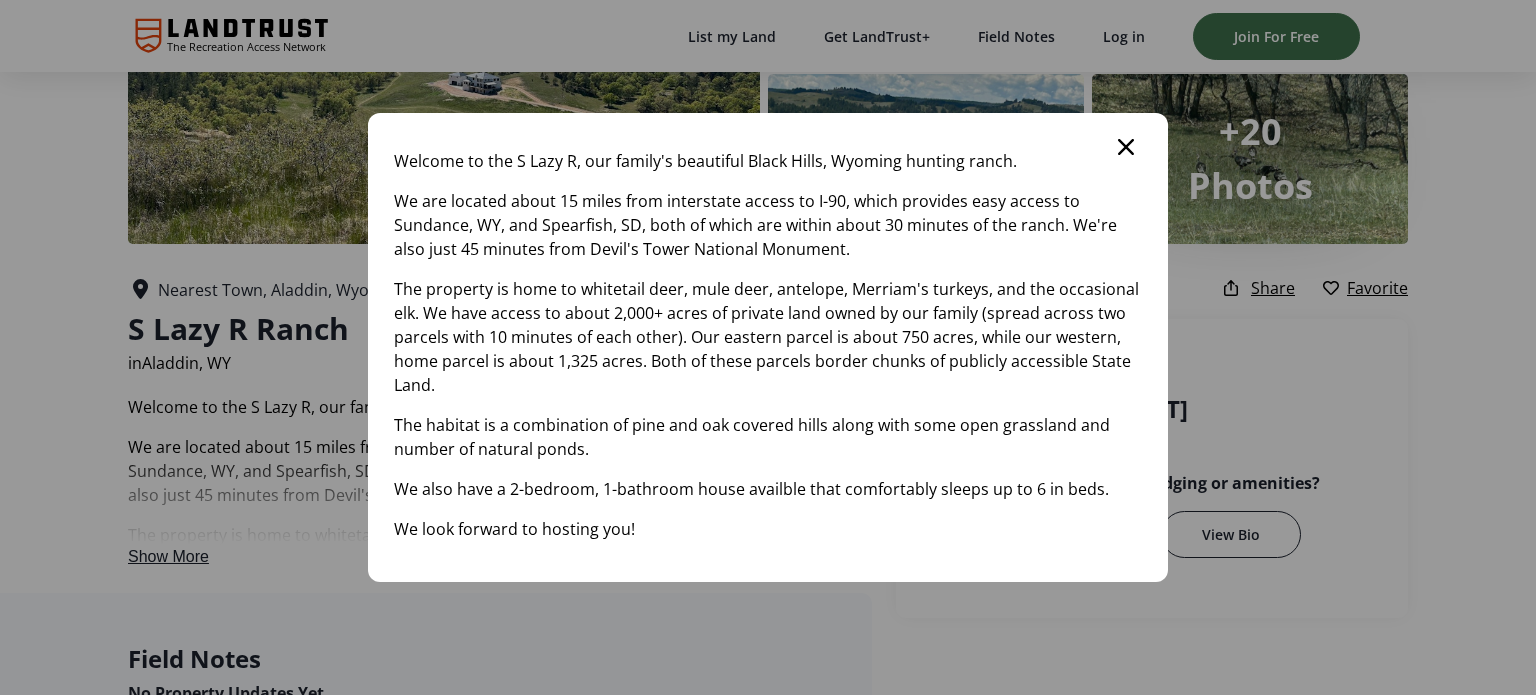 drag, startPoint x: 1124, startPoint y: 146, endPoint x: 684, endPoint y: 490, distance: 558.5123 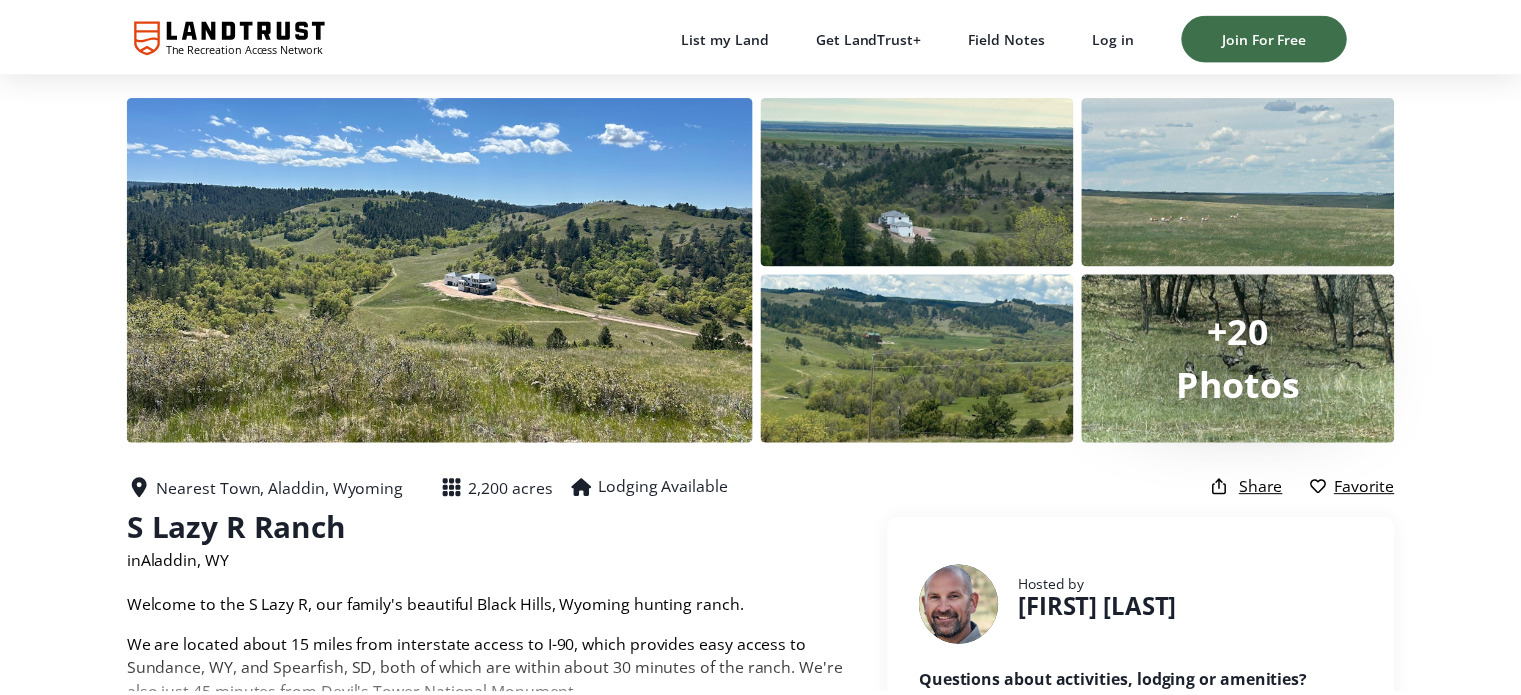 scroll, scrollTop: 200, scrollLeft: 0, axis: vertical 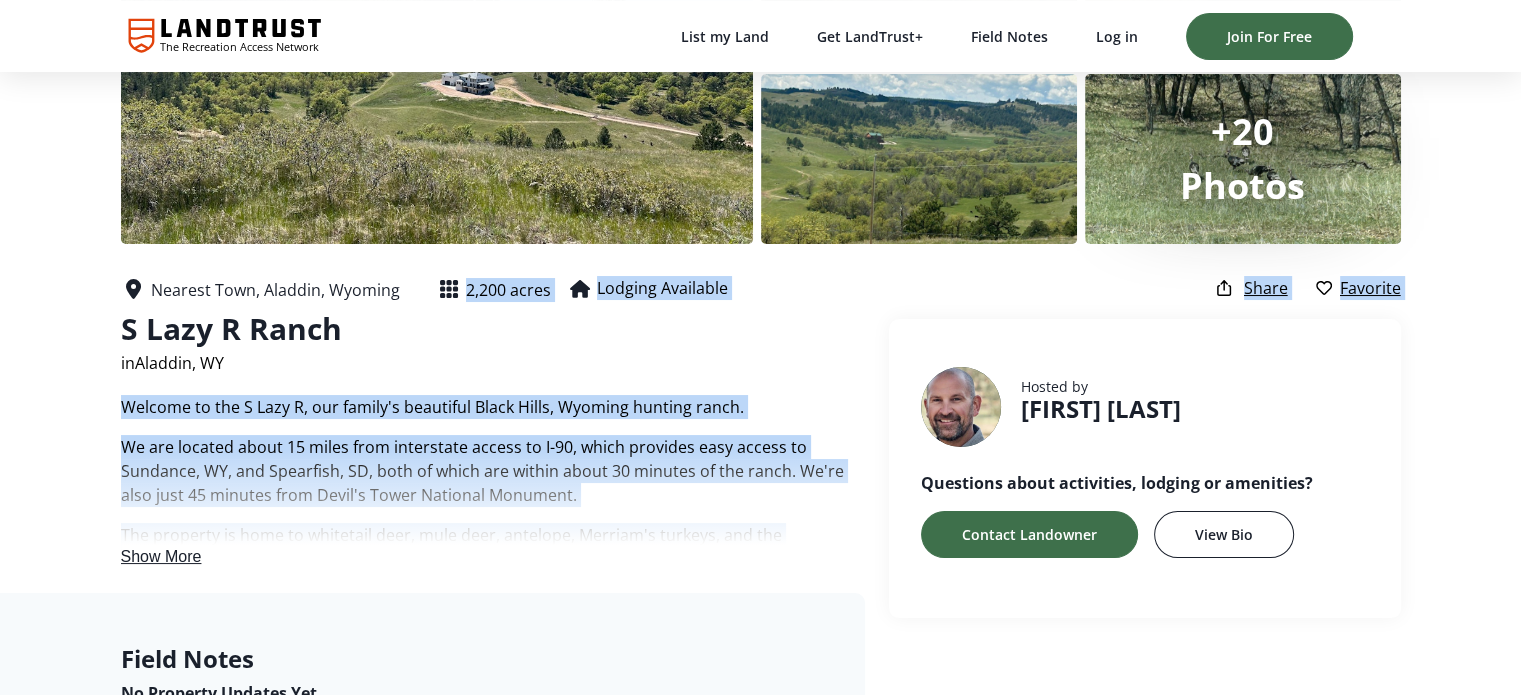 drag, startPoint x: 314, startPoint y: 467, endPoint x: 460, endPoint y: 280, distance: 237.2446 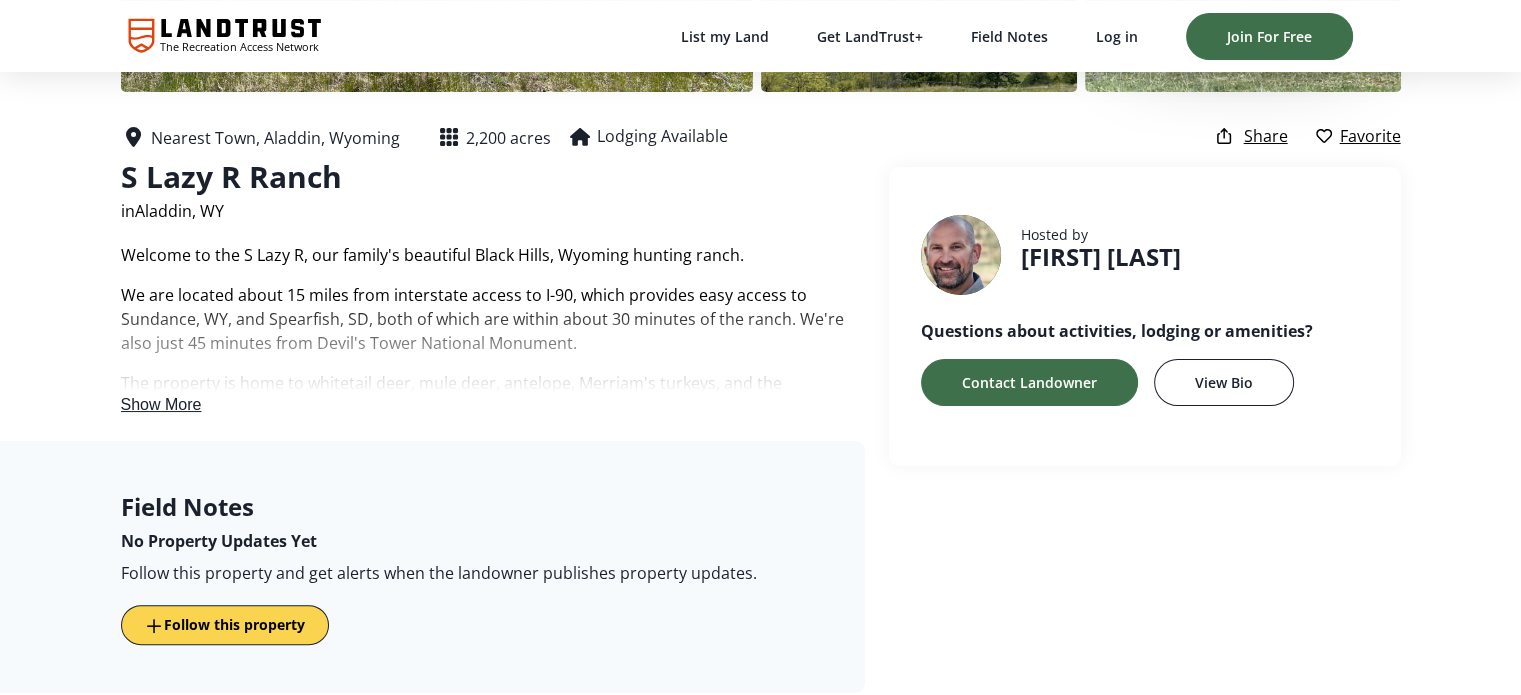 scroll, scrollTop: 400, scrollLeft: 0, axis: vertical 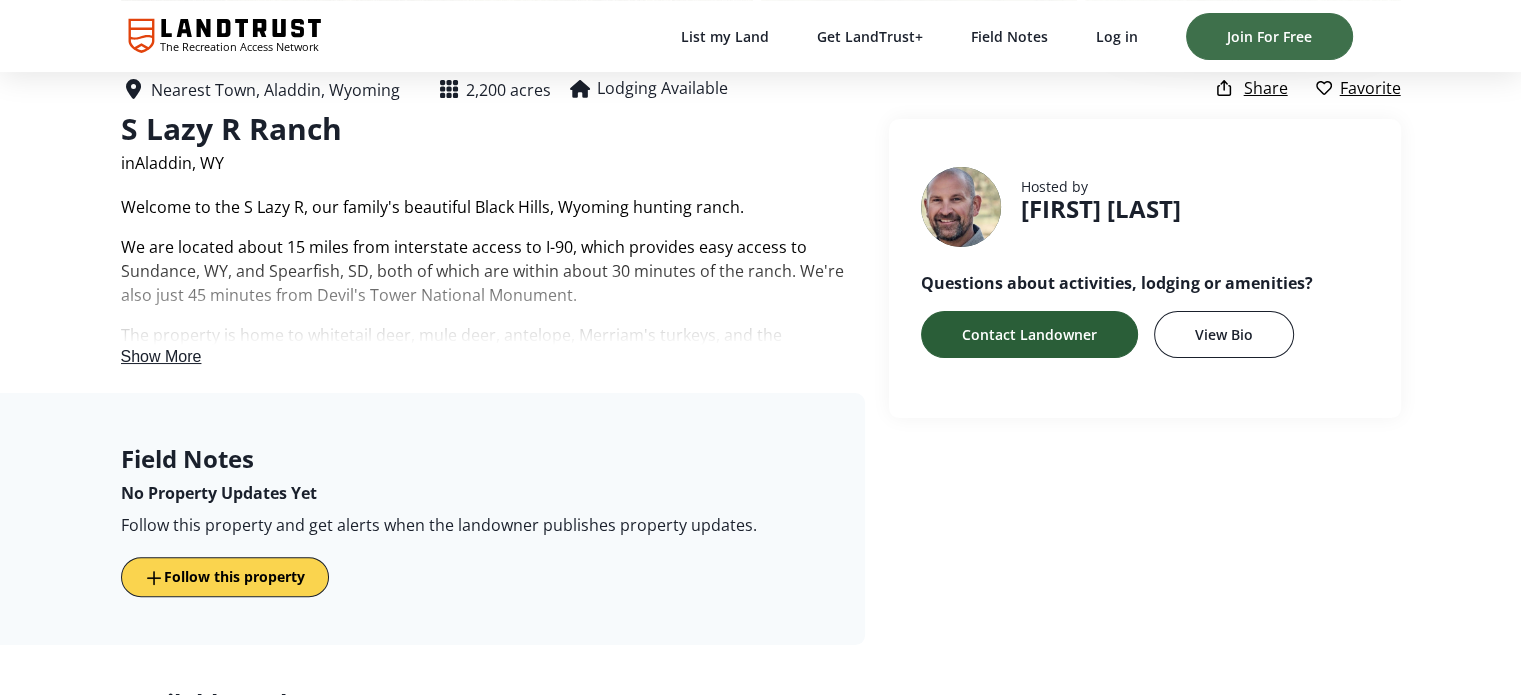 click on "Contact Landowner" at bounding box center (1029, 334) 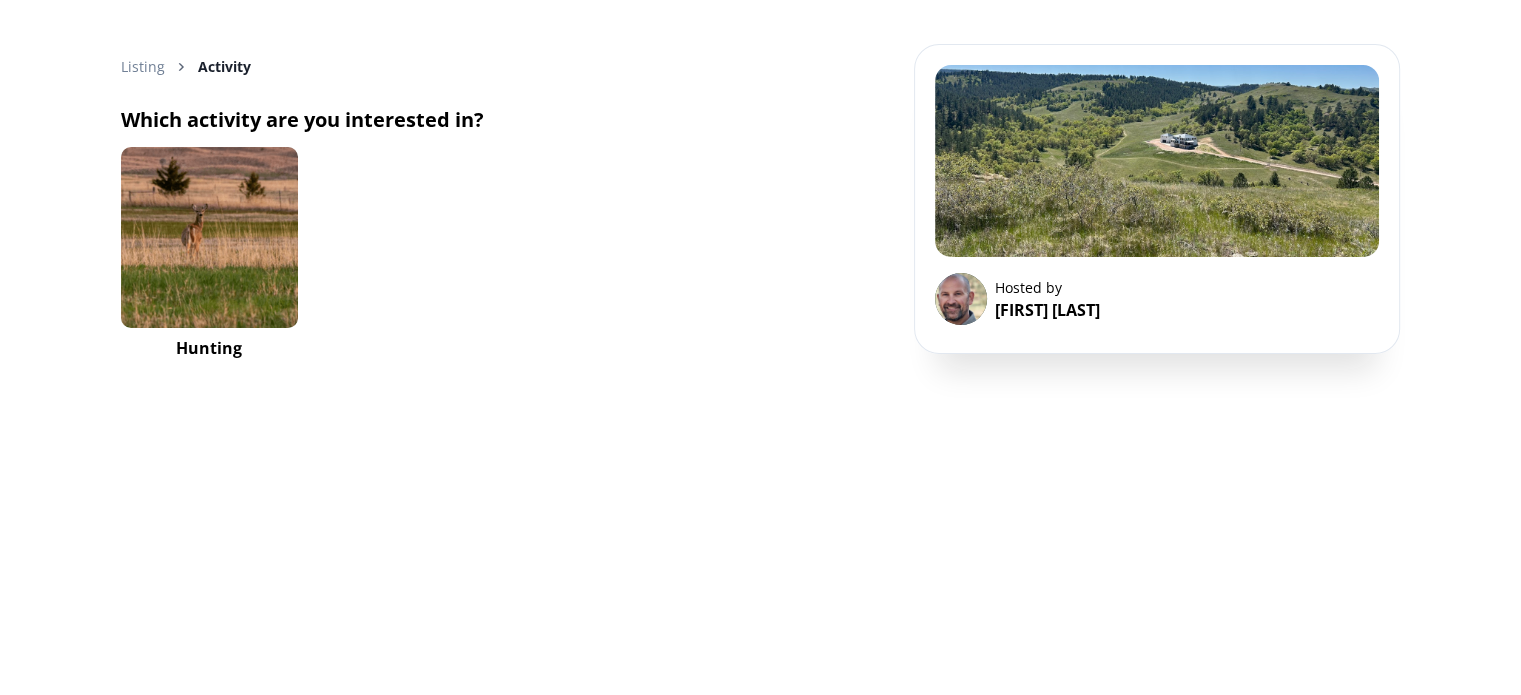 scroll, scrollTop: 0, scrollLeft: 0, axis: both 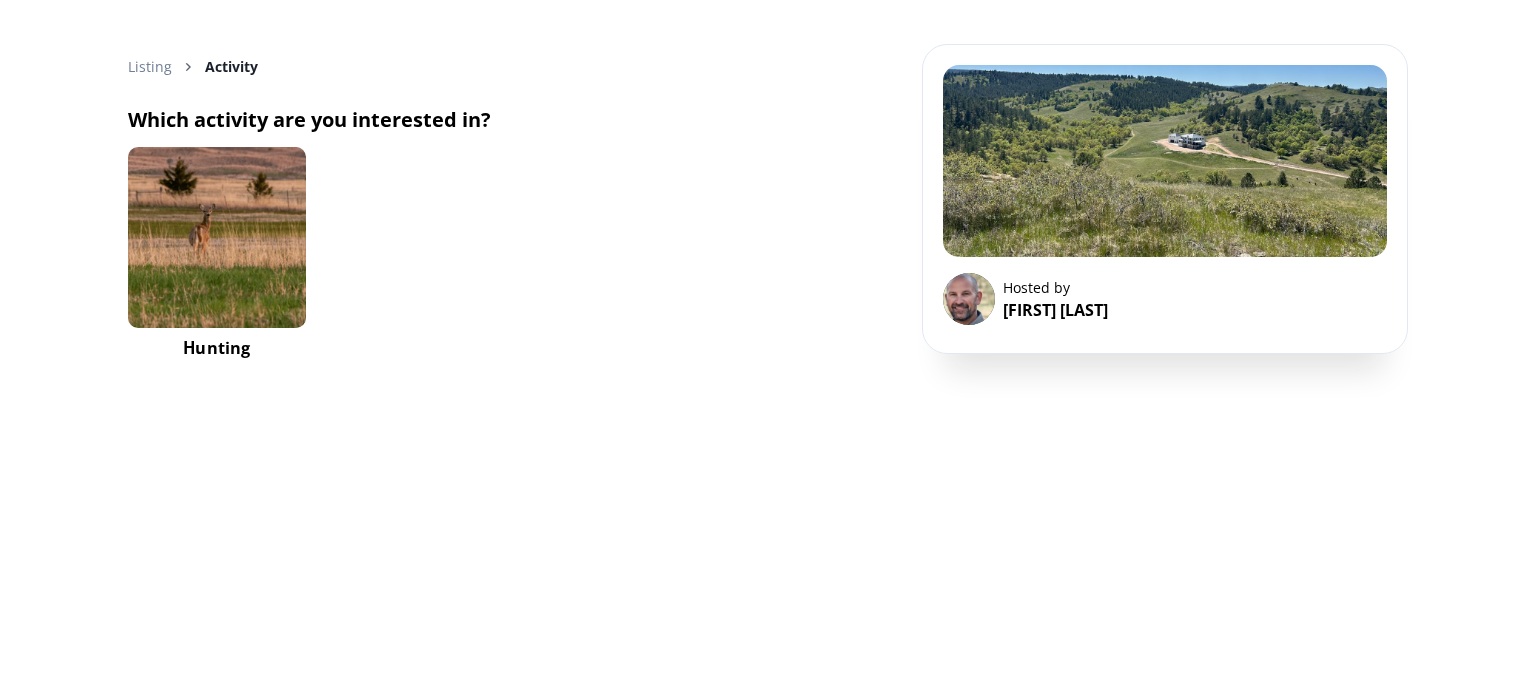click on "Hunting" at bounding box center [216, 348] 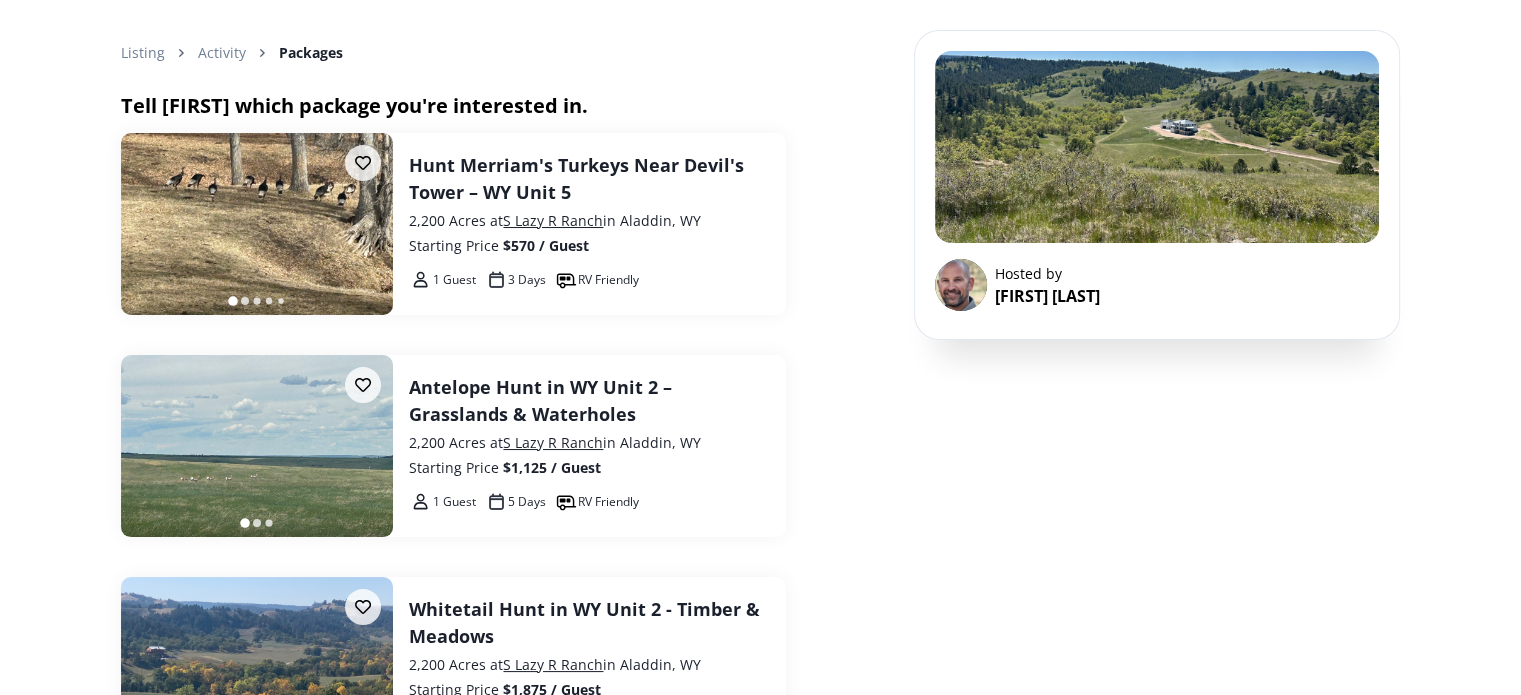 scroll, scrollTop: 0, scrollLeft: 0, axis: both 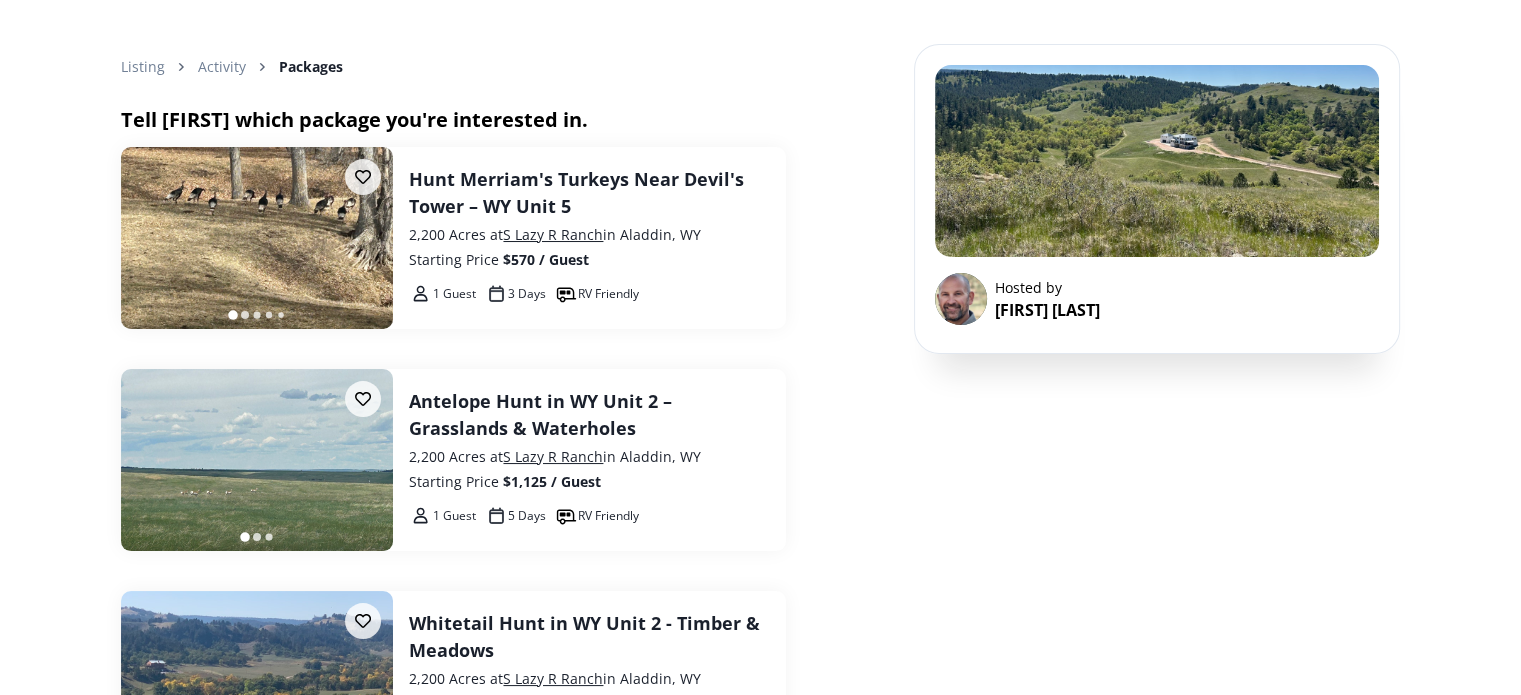 click on "Listing Activity Packages Upgrade Today To Get Early Access to the newest properties and hunts. Enjoy an early access period and be the first to contact landowners and book newly listed properties before non-LandTrust+ members. Easily find new properties and hunts Be the first to book new properties Lock in the ideal dates for your hunt Learn More Maybe Later This package is sold out. This package is currently sold out, and [FIRST] [LAST] isn't accepting inquiries for it. Notify Me Sold Out: Get notified when this package is available to book. Tell [FIRST] which package you're interested in. Hunt Merriam's Turkeys Near Devil's Tower – WY Unit 5 2,200 Acres at S Lazy R Ranch in Aladdin, WY Starting Price $570 / Guest 1 Guest 3 Days RV Friendly Antelope Hunt in WY Unit 2 – Grasslands & Waterholes 2,200 Acres at S Lazy R Ranch in Aladdin, WY Starting Price $1,125 / Guest 1 Guest 5 Days RV Friendly Whitetail Hunt in WY Unit 2 - Timber & Meadows 2,200 Acres at S Lazy R Ranch in Aladdin, WY Starting Price" at bounding box center [518, 668] 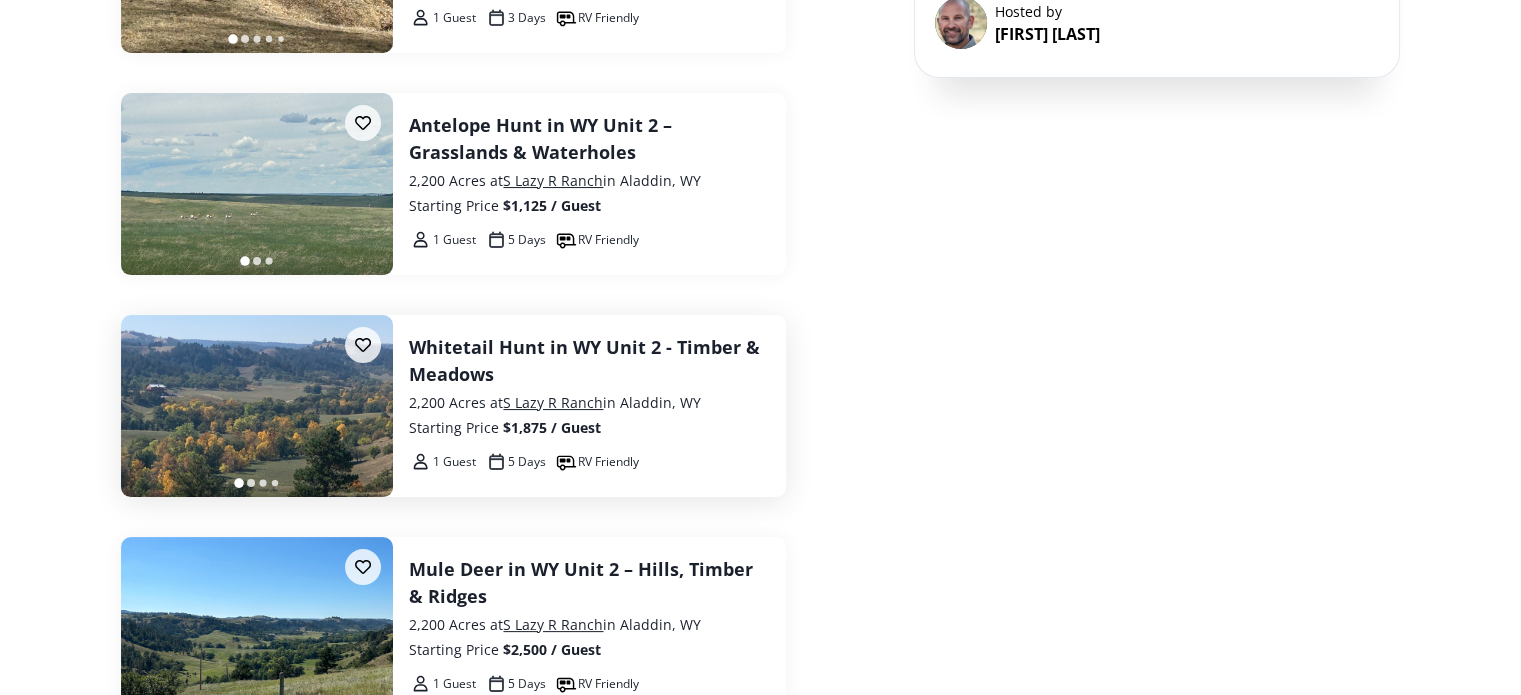 scroll, scrollTop: 300, scrollLeft: 0, axis: vertical 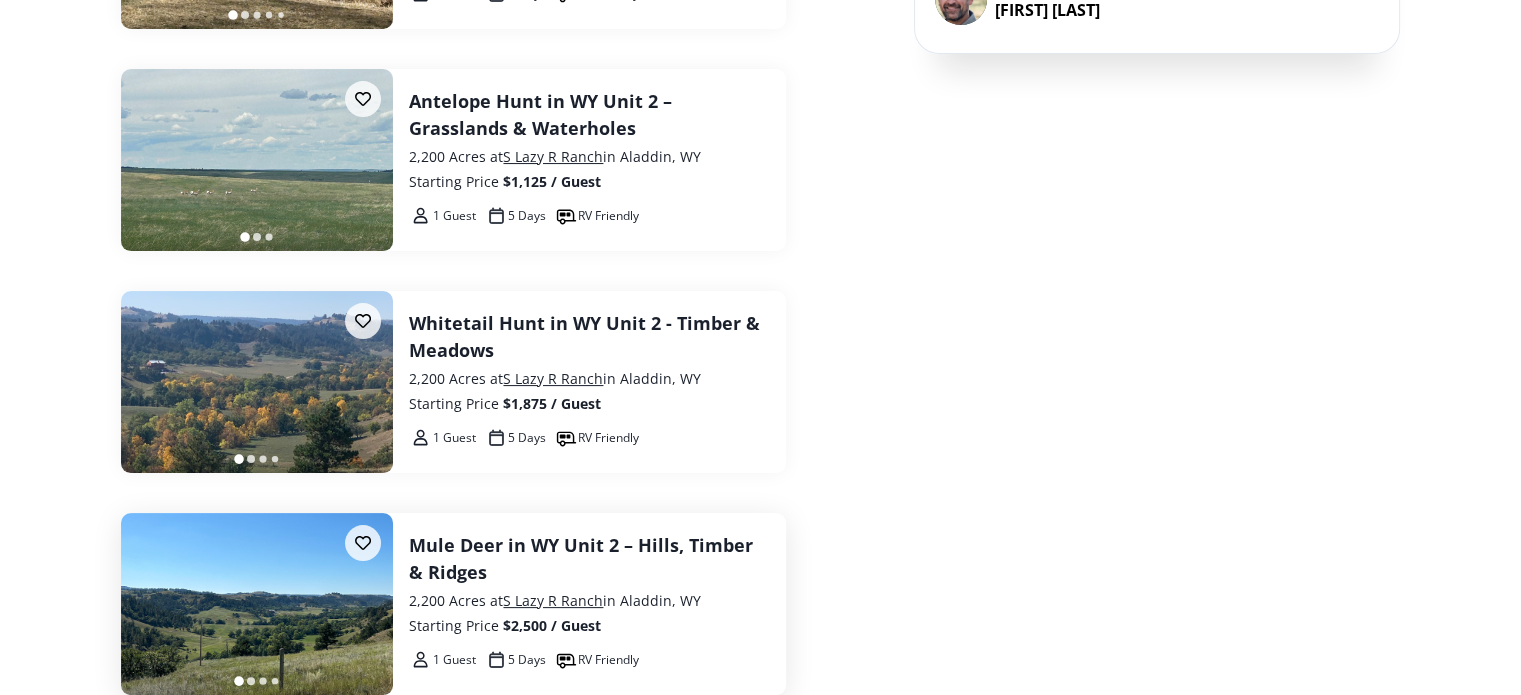 click on "Mule Deer in WY Unit 2 – Hills, Timber & Ridges" at bounding box center [589, 559] 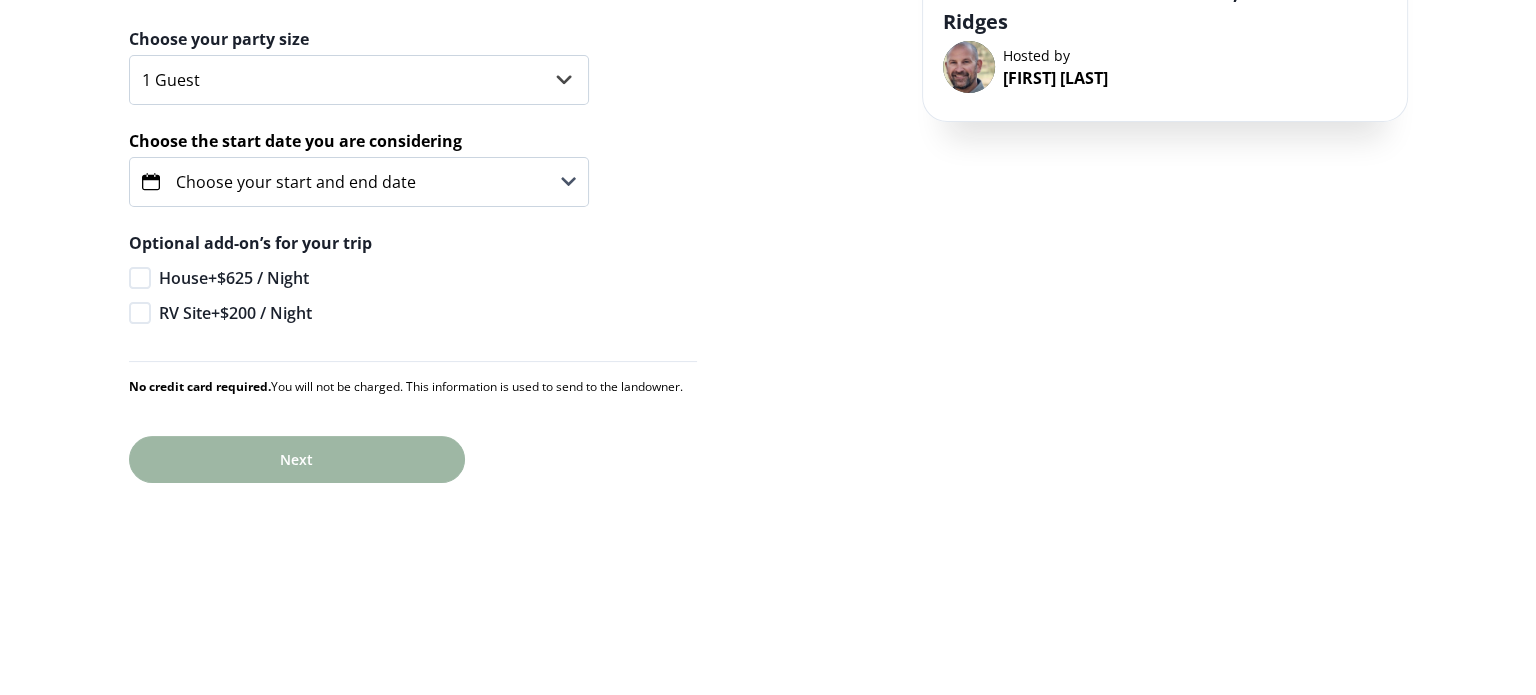 scroll, scrollTop: 0, scrollLeft: 0, axis: both 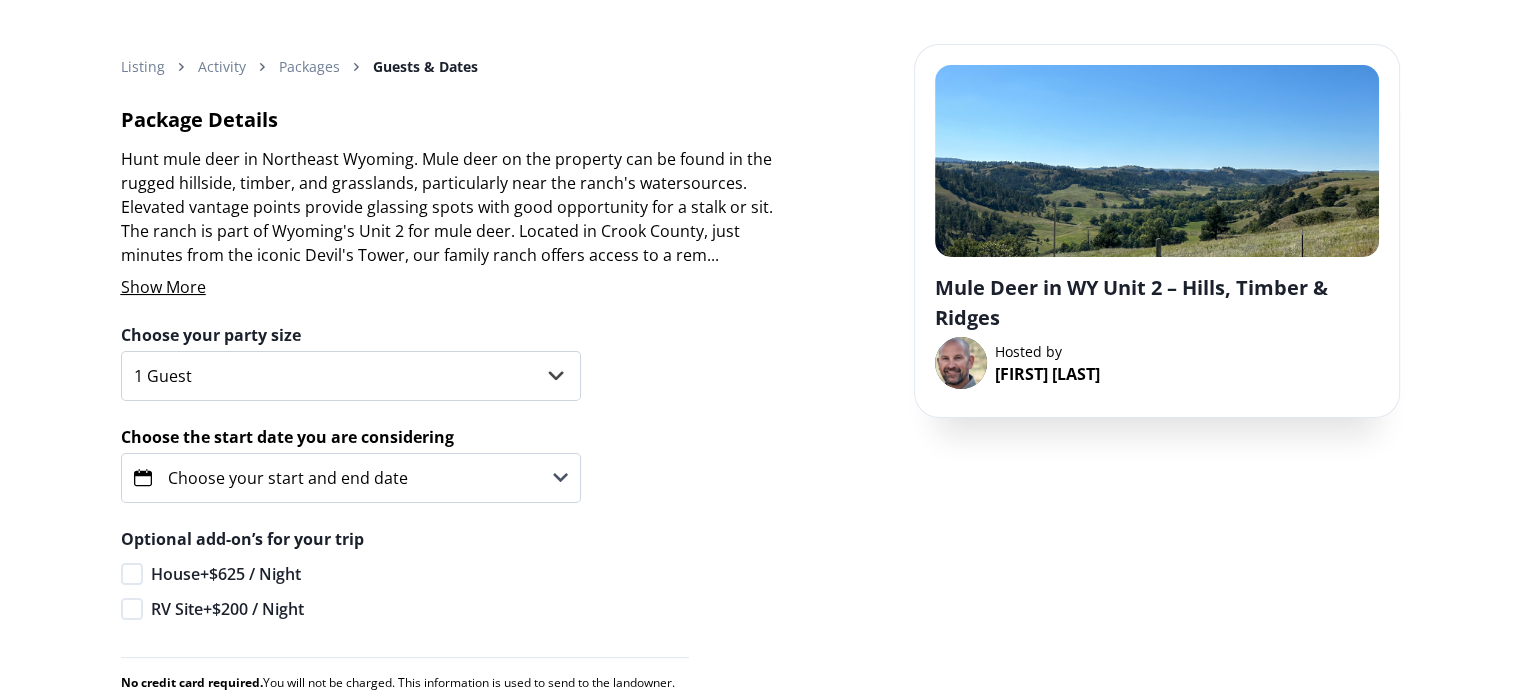 click on "Show More" at bounding box center (163, 287) 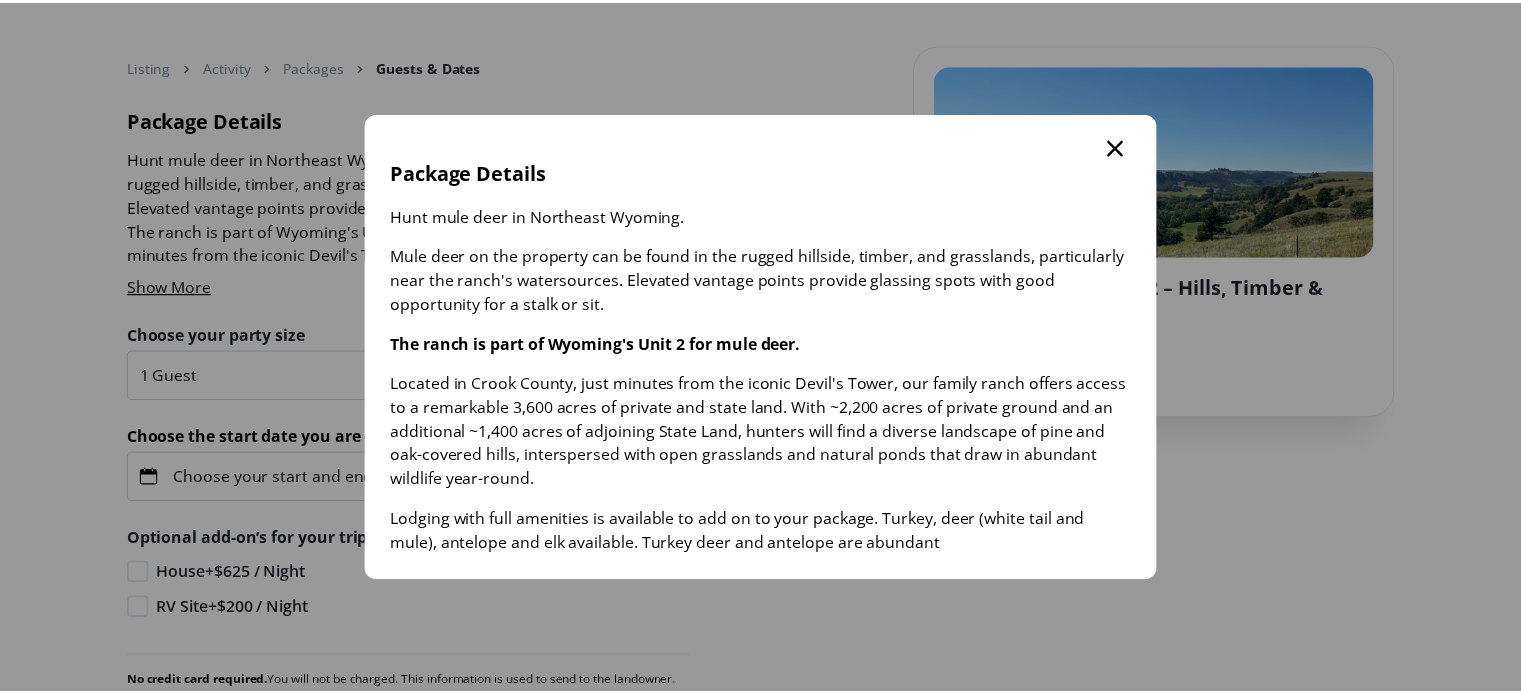 scroll, scrollTop: 32, scrollLeft: 0, axis: vertical 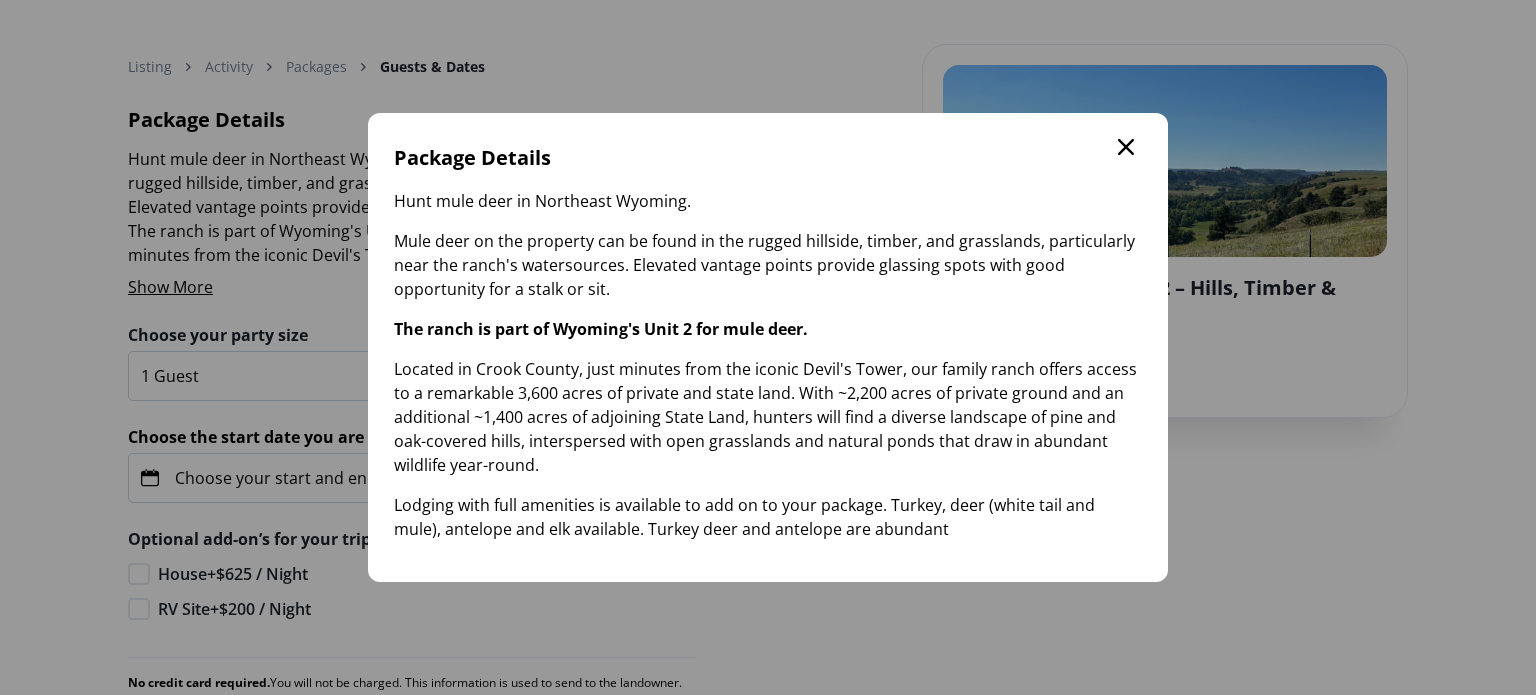 click 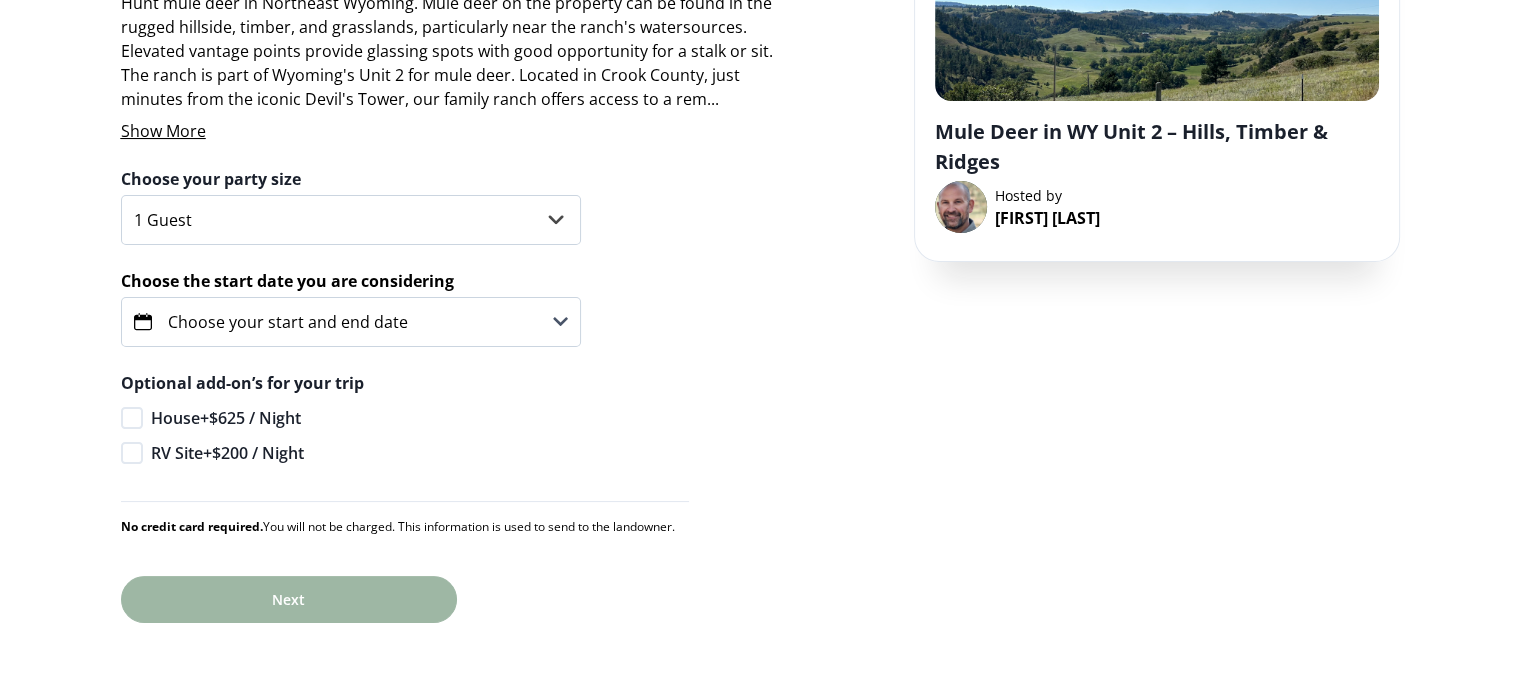scroll, scrollTop: 0, scrollLeft: 0, axis: both 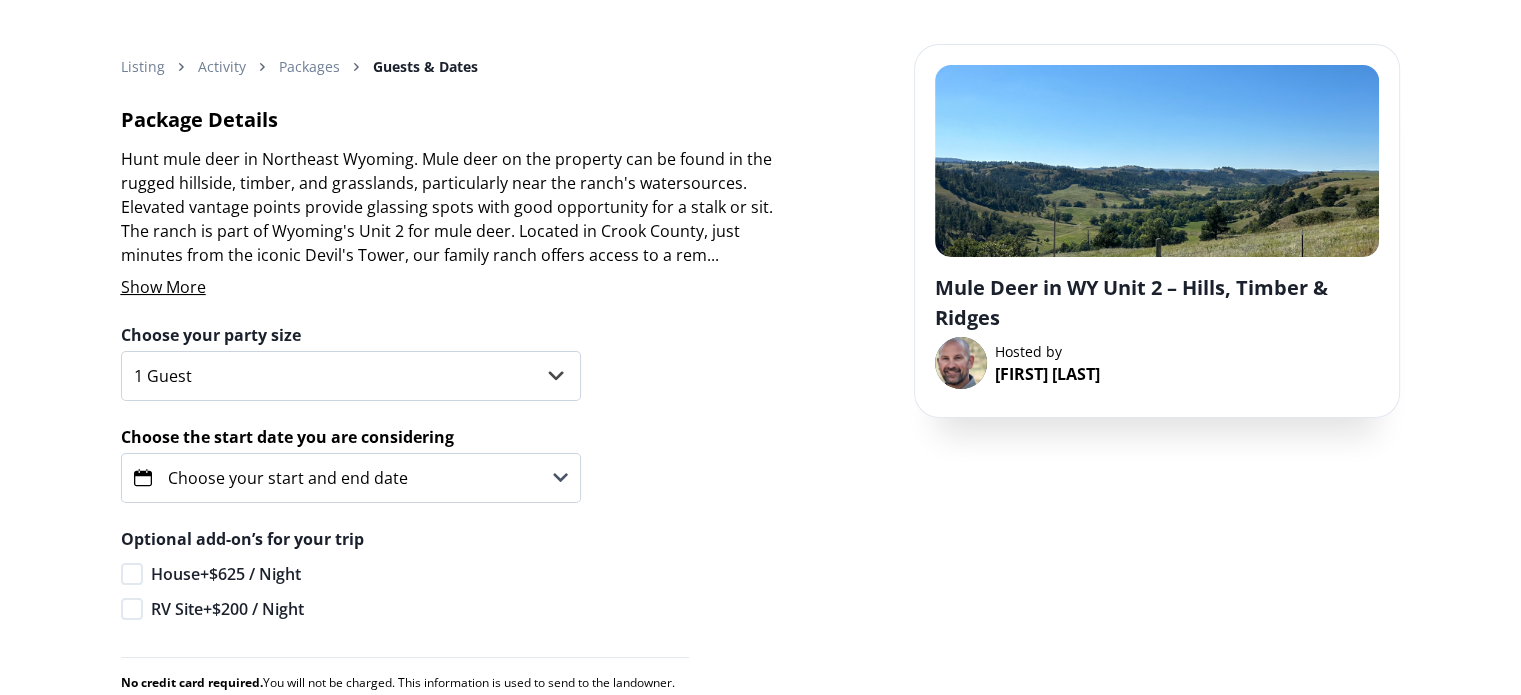 click on "Choose your start and end date" at bounding box center (351, 478) 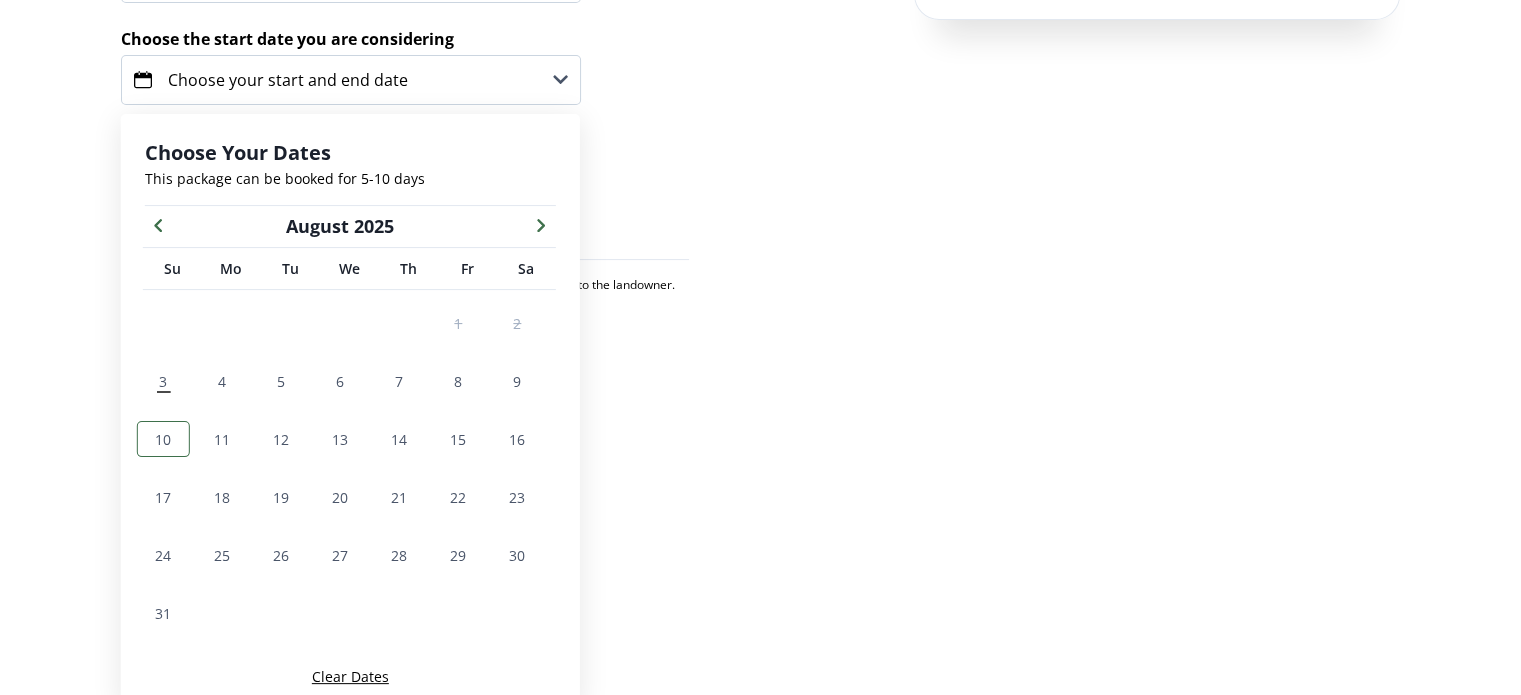 scroll, scrollTop: 409, scrollLeft: 0, axis: vertical 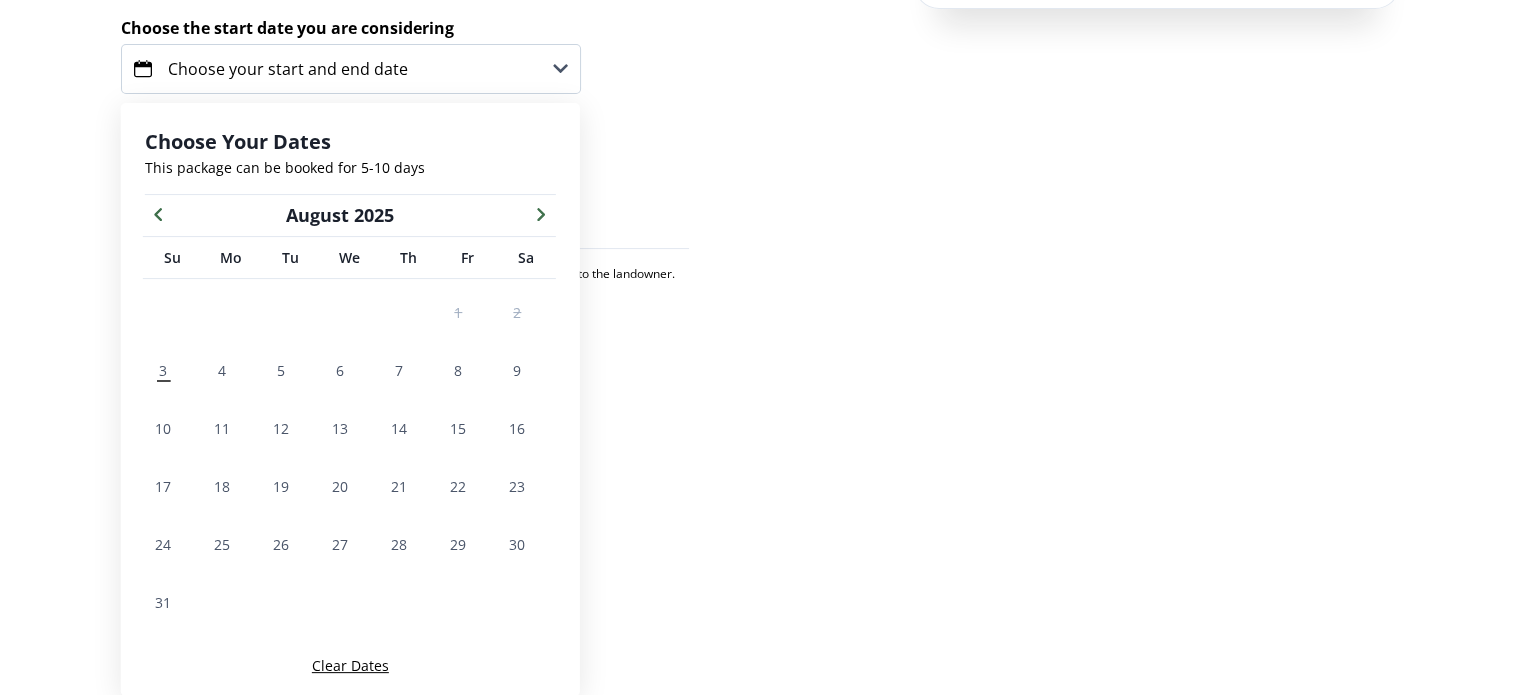 click 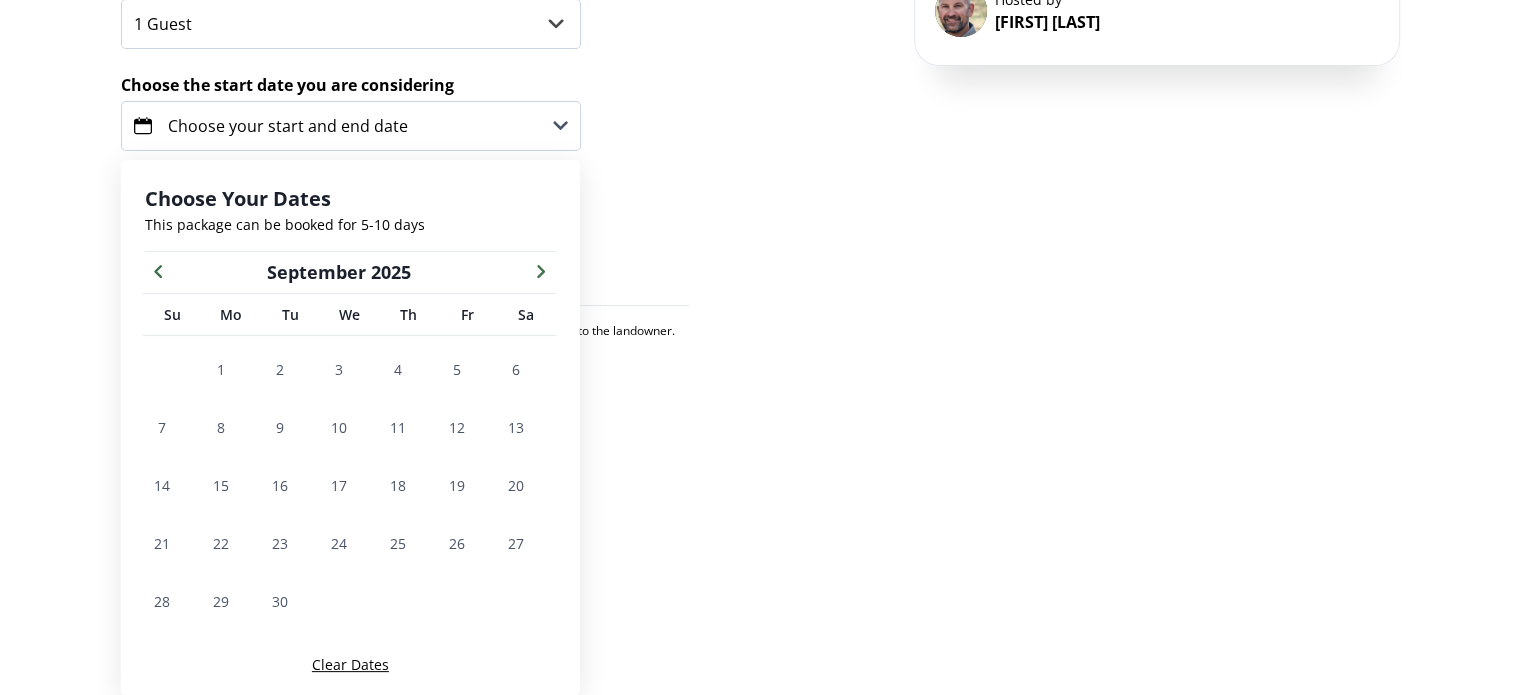 scroll, scrollTop: 352, scrollLeft: 0, axis: vertical 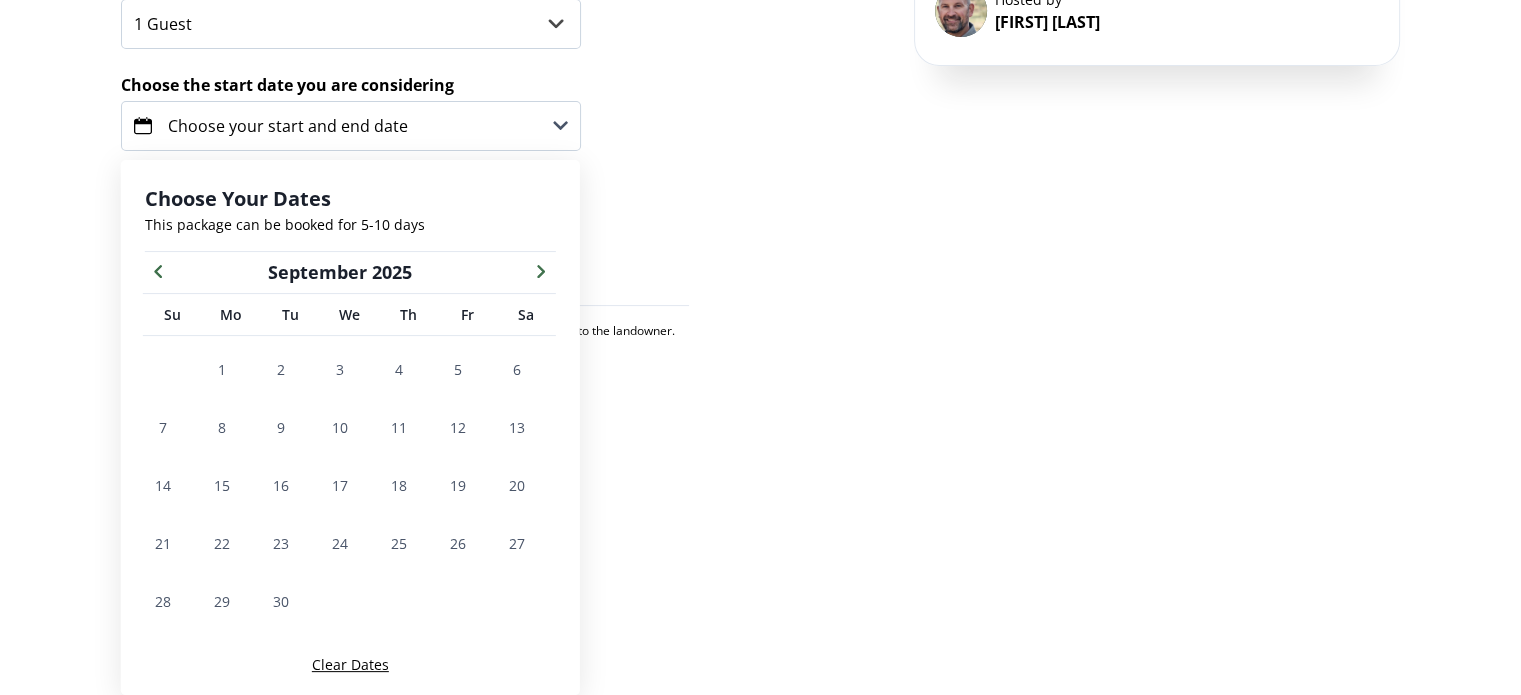 click on "This package can be booked for 5-10 days" at bounding box center (350, 224) 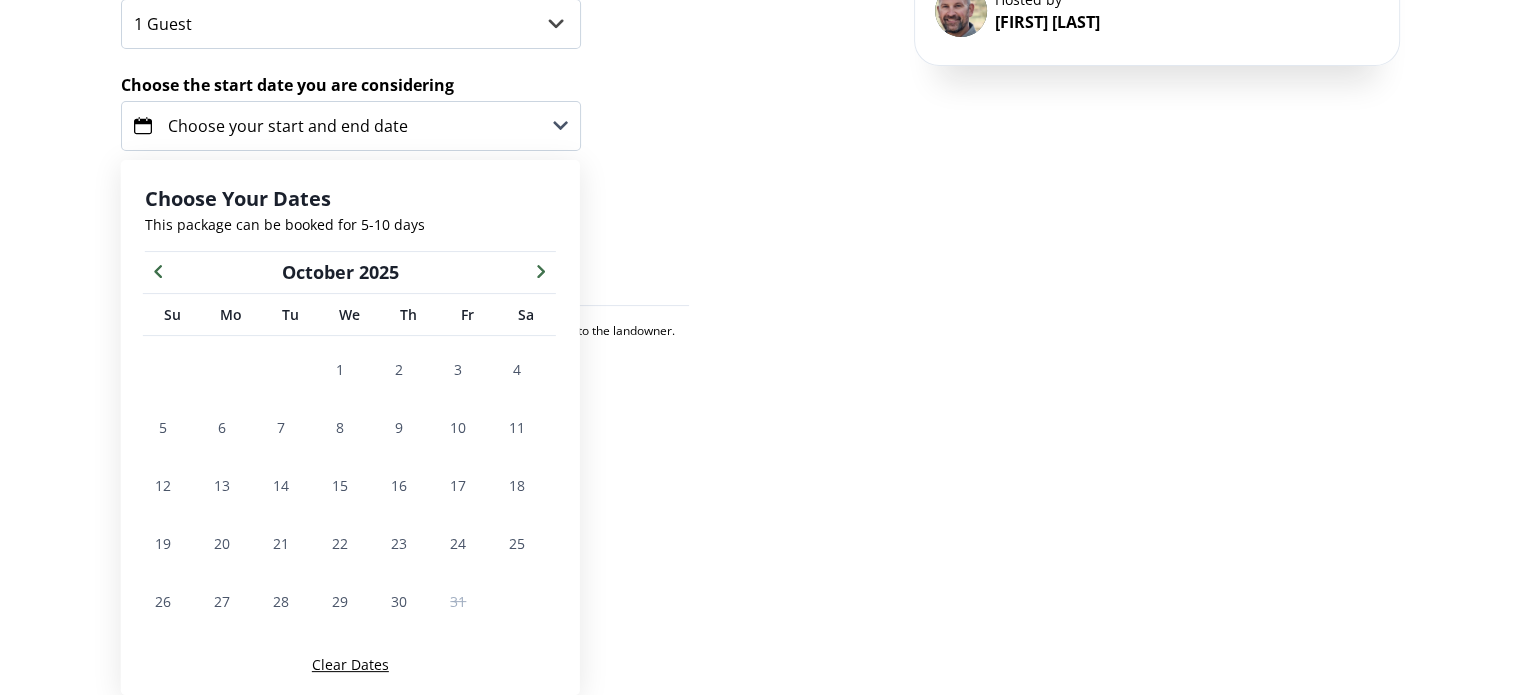 click 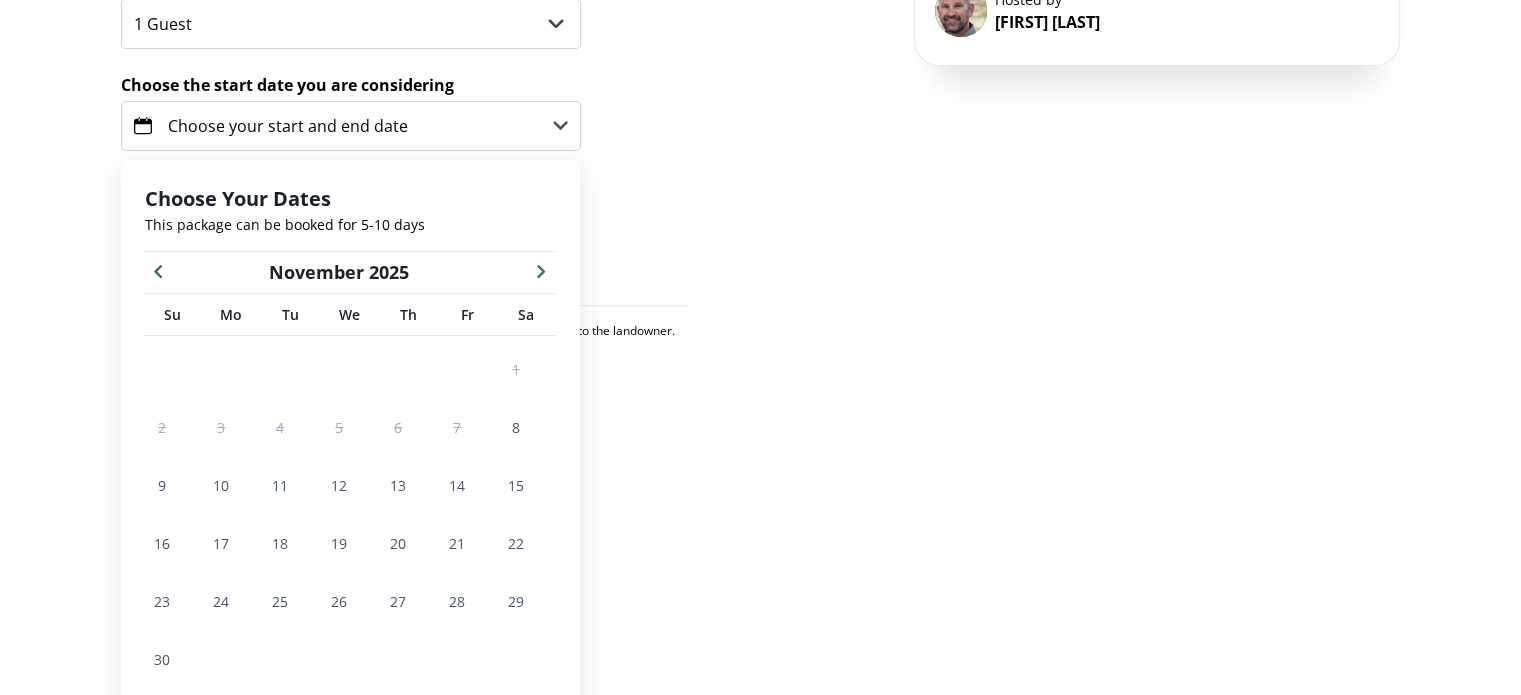 click 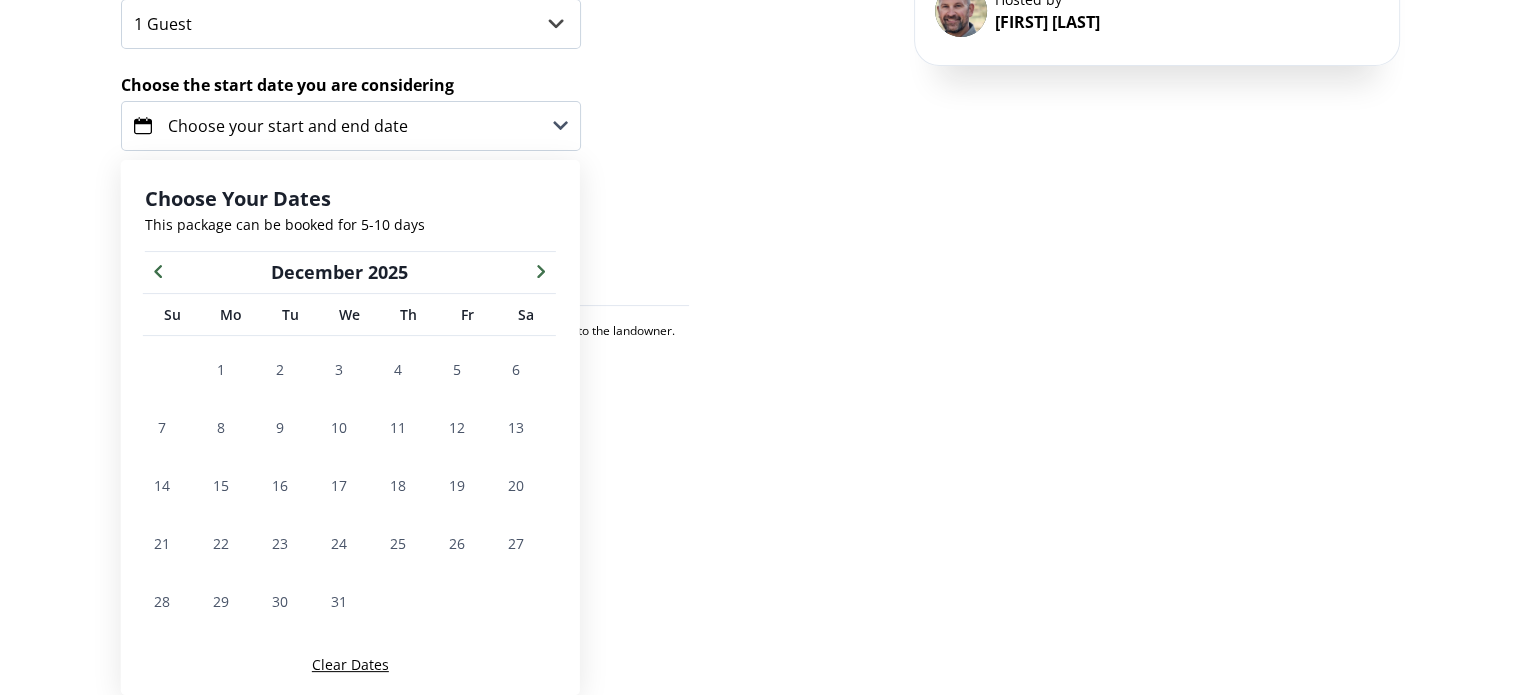 click 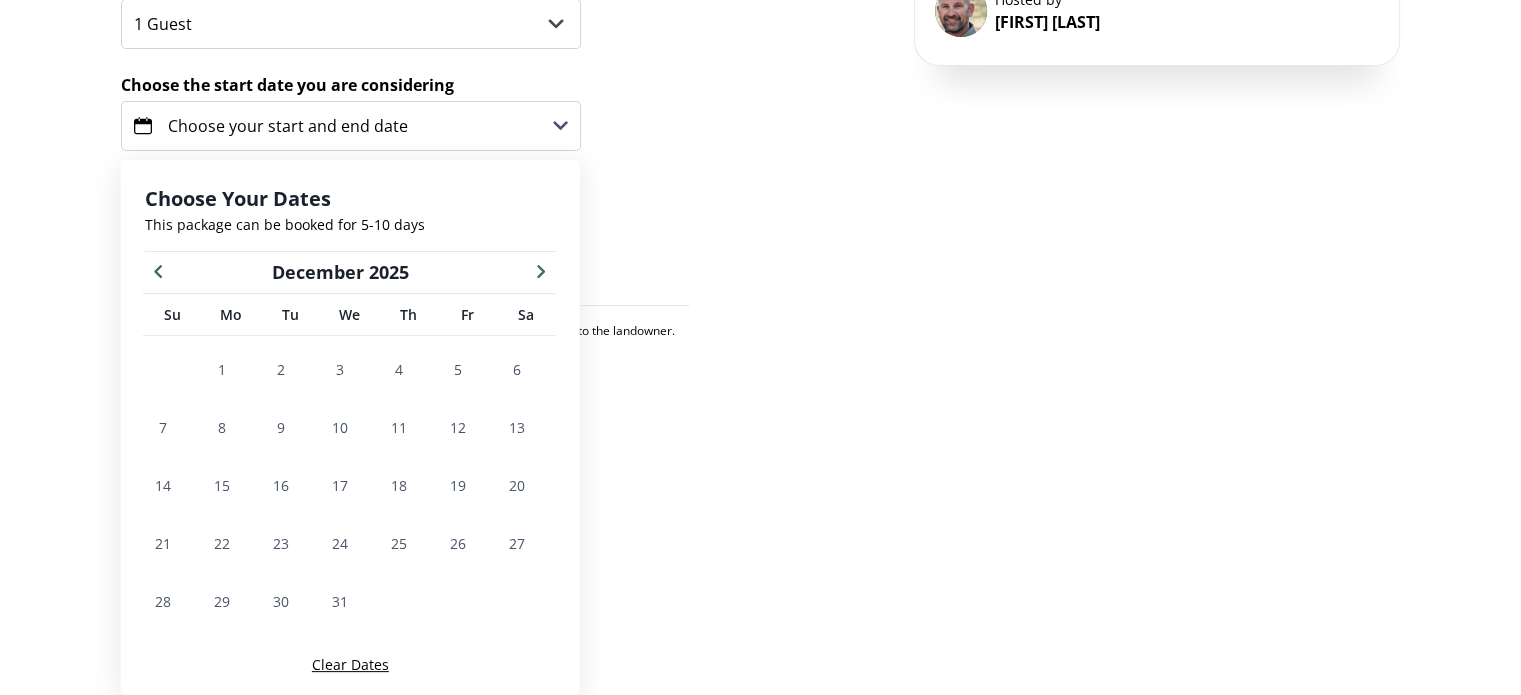 click 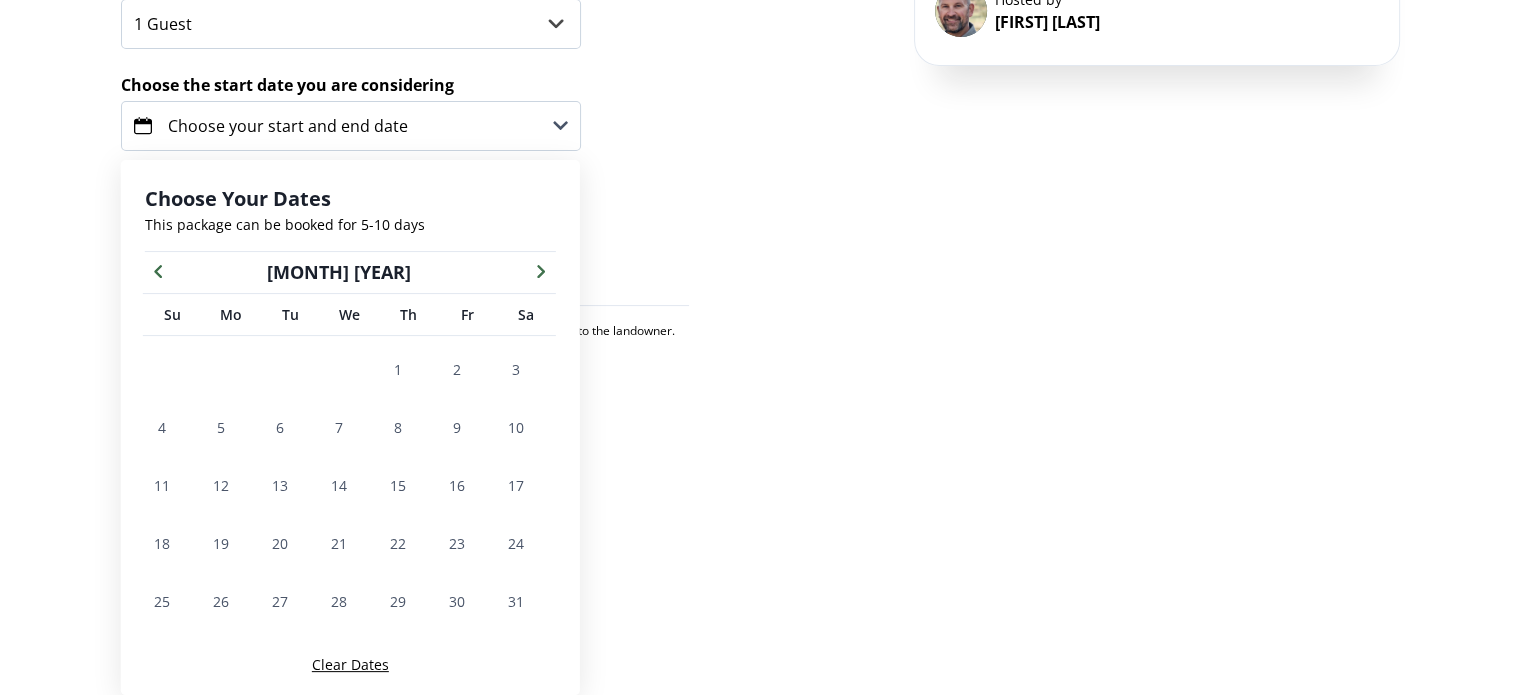 click 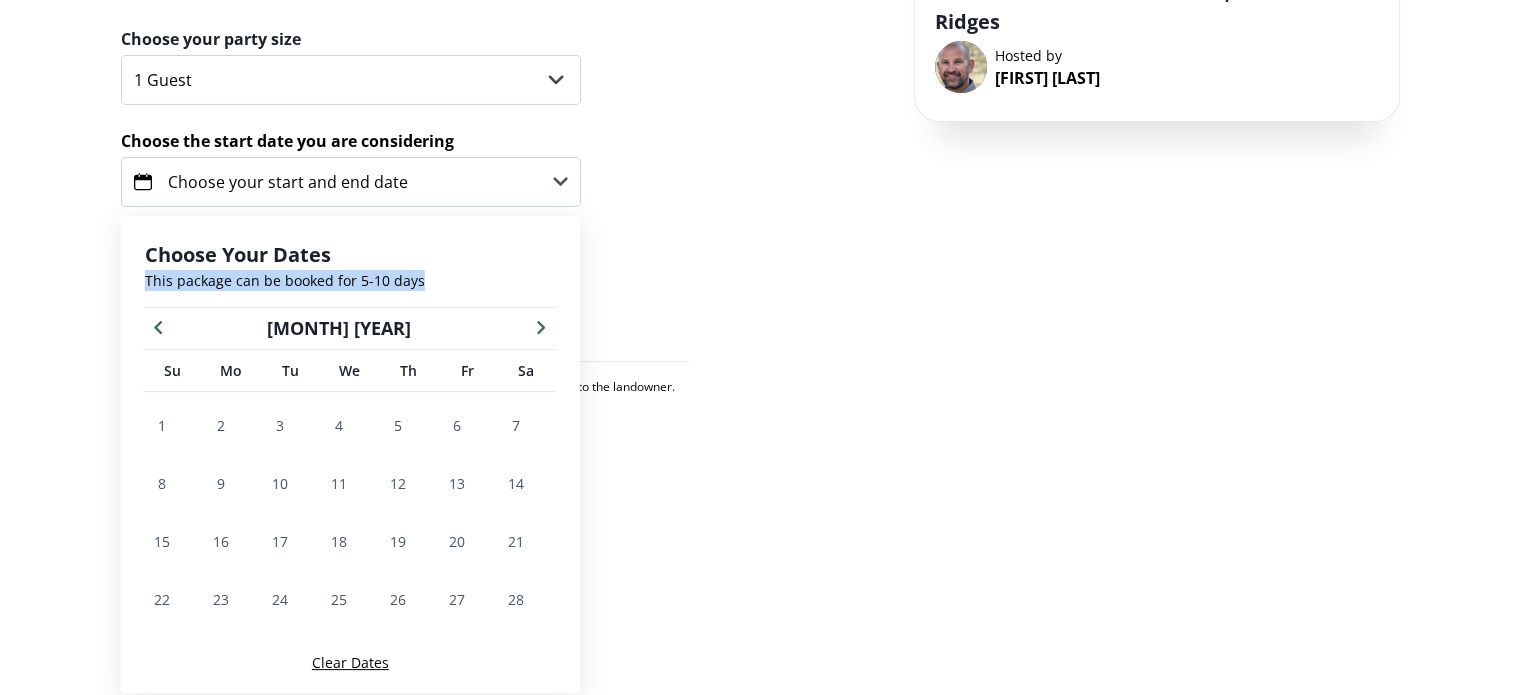 click on "Choose Your Dates This package can be booked for 5-10 days" at bounding box center (350, 274) 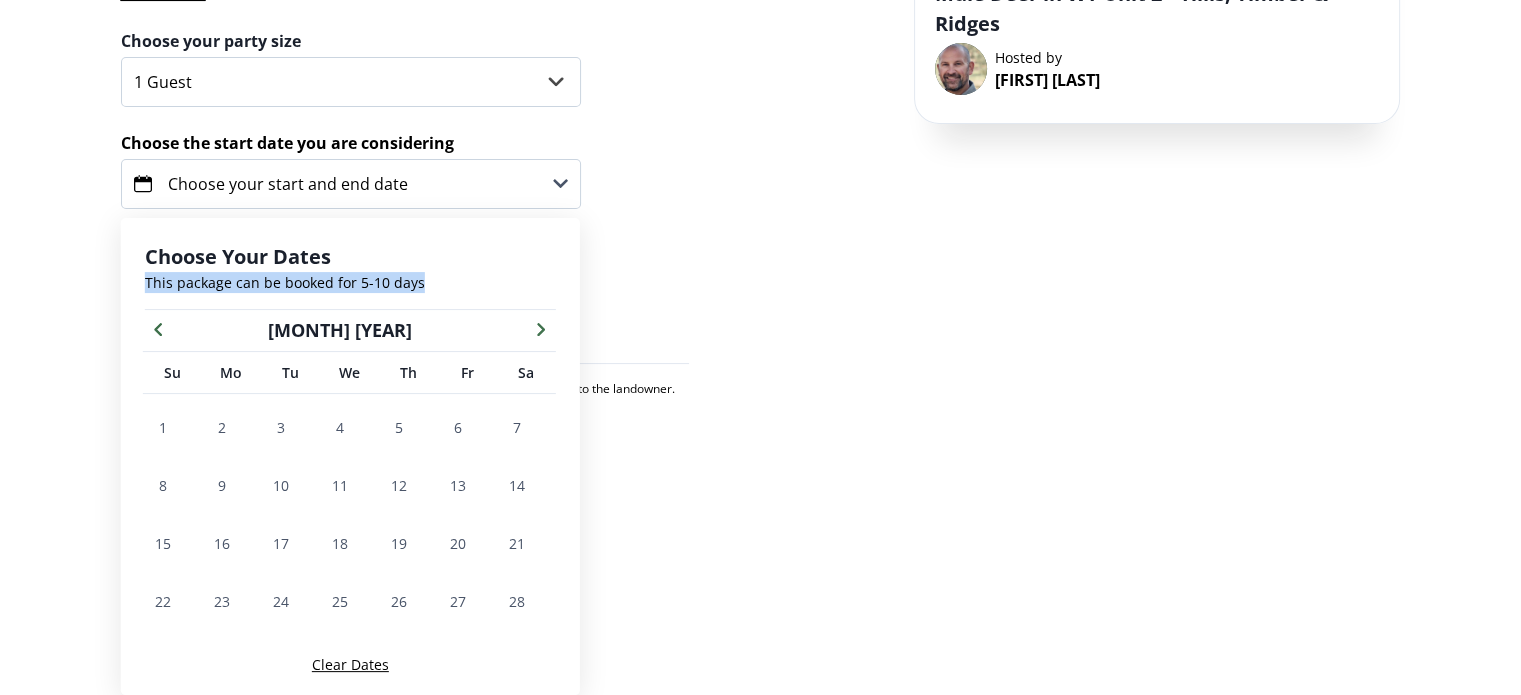 click 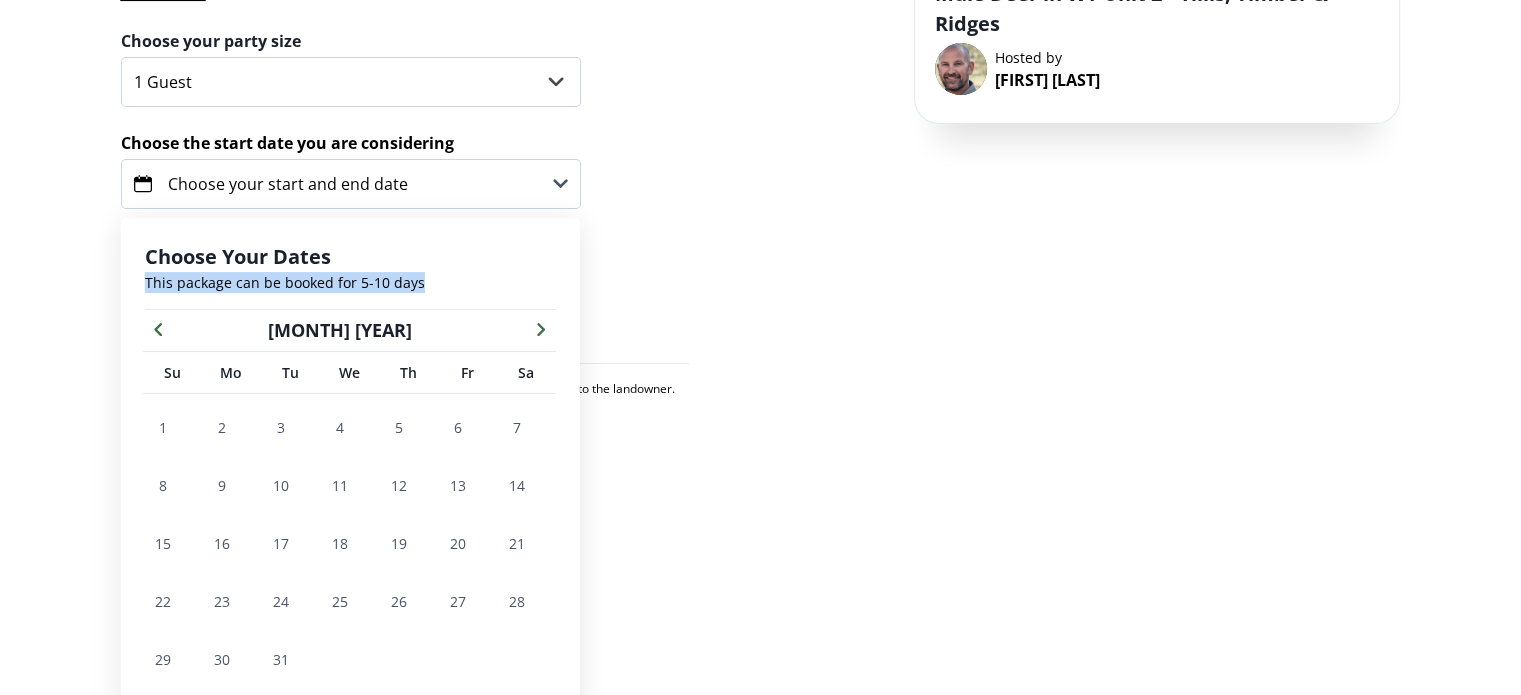 click 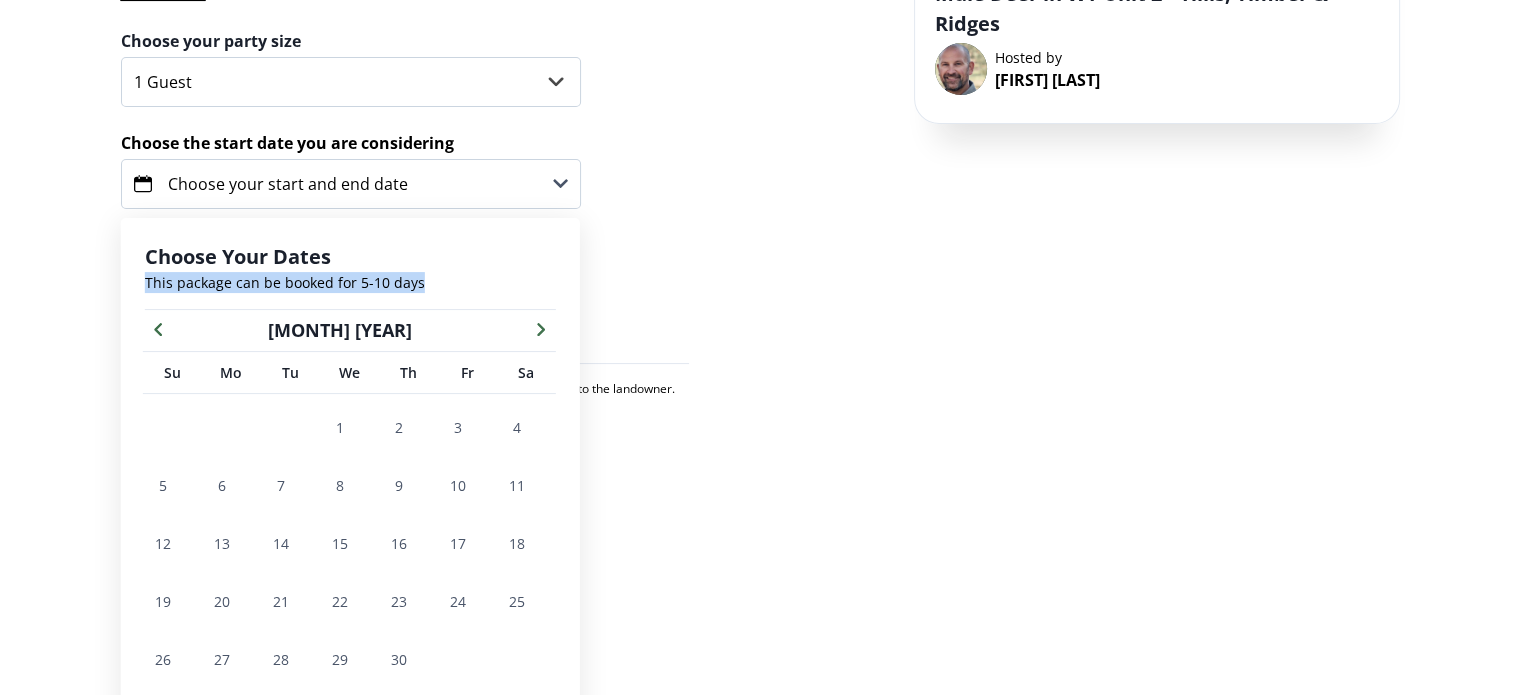 click 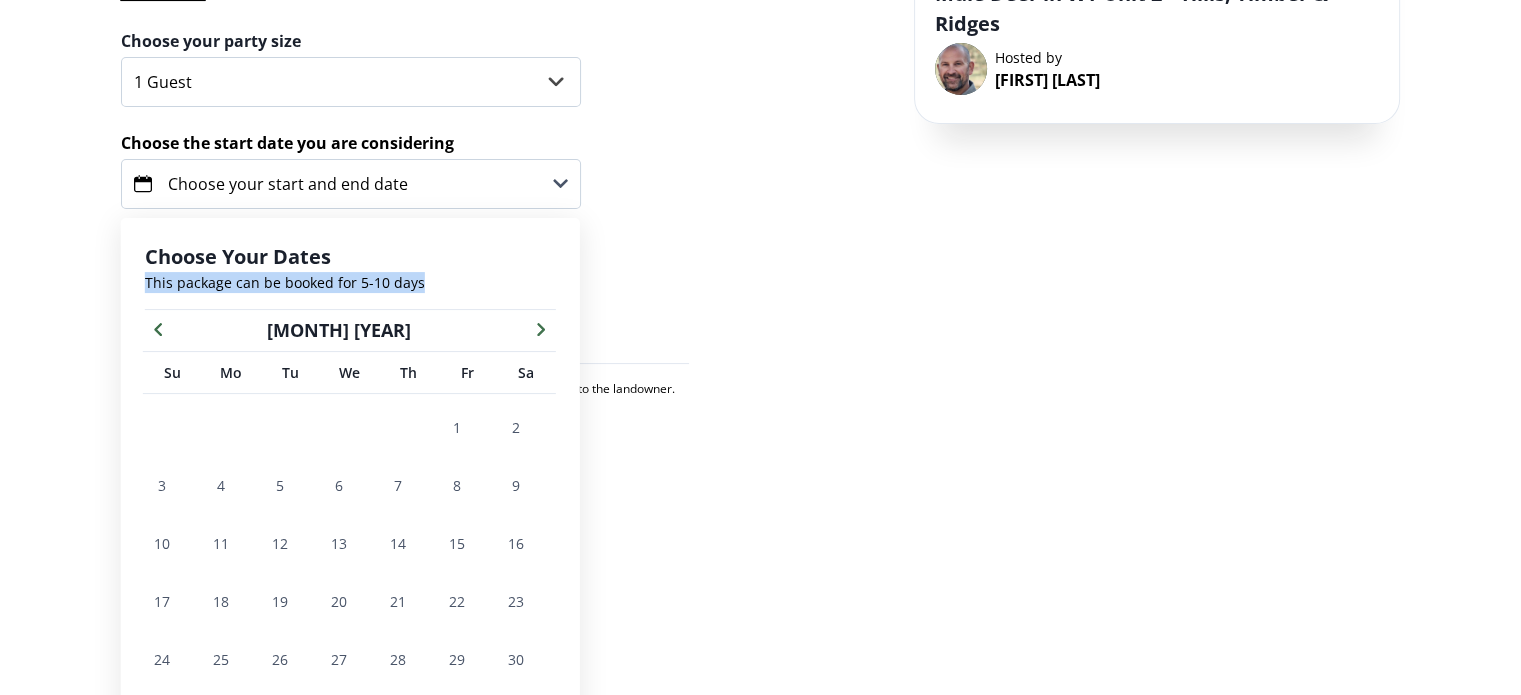 click 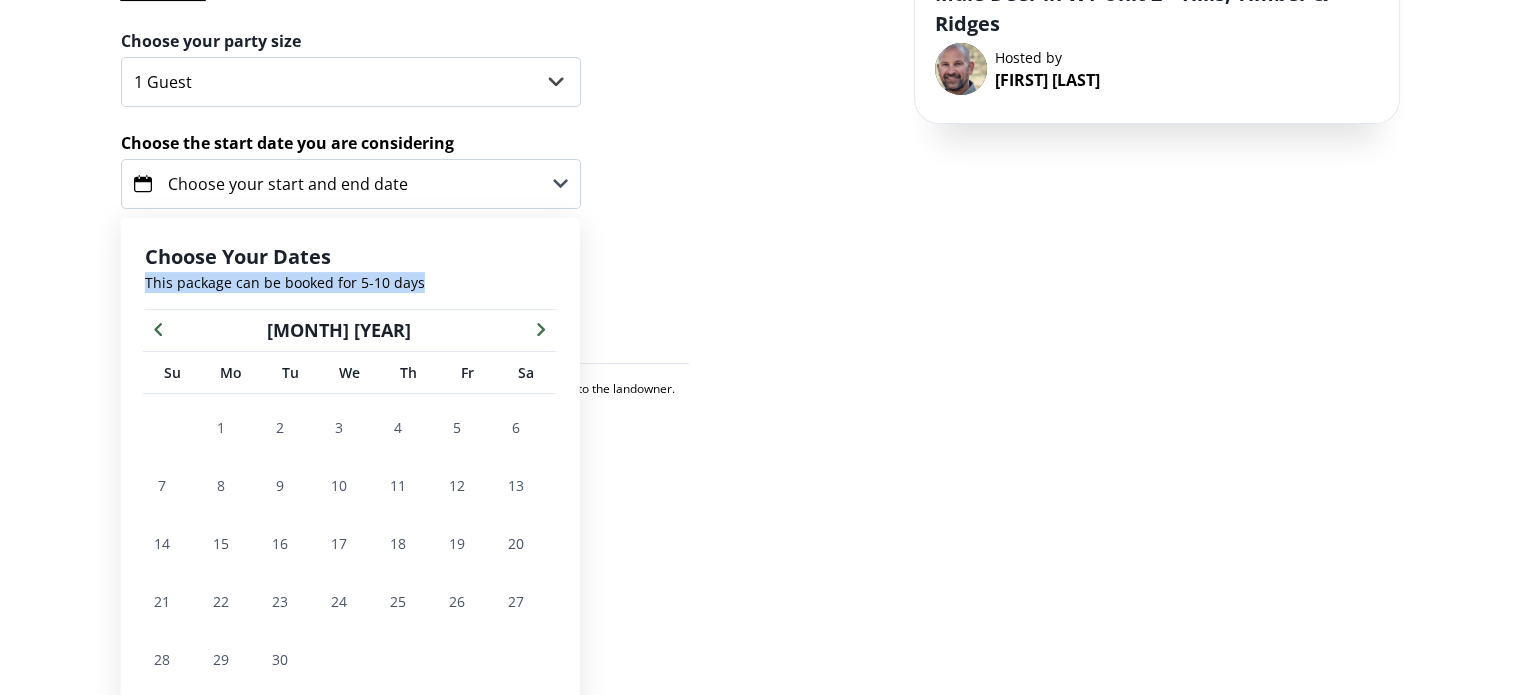 click 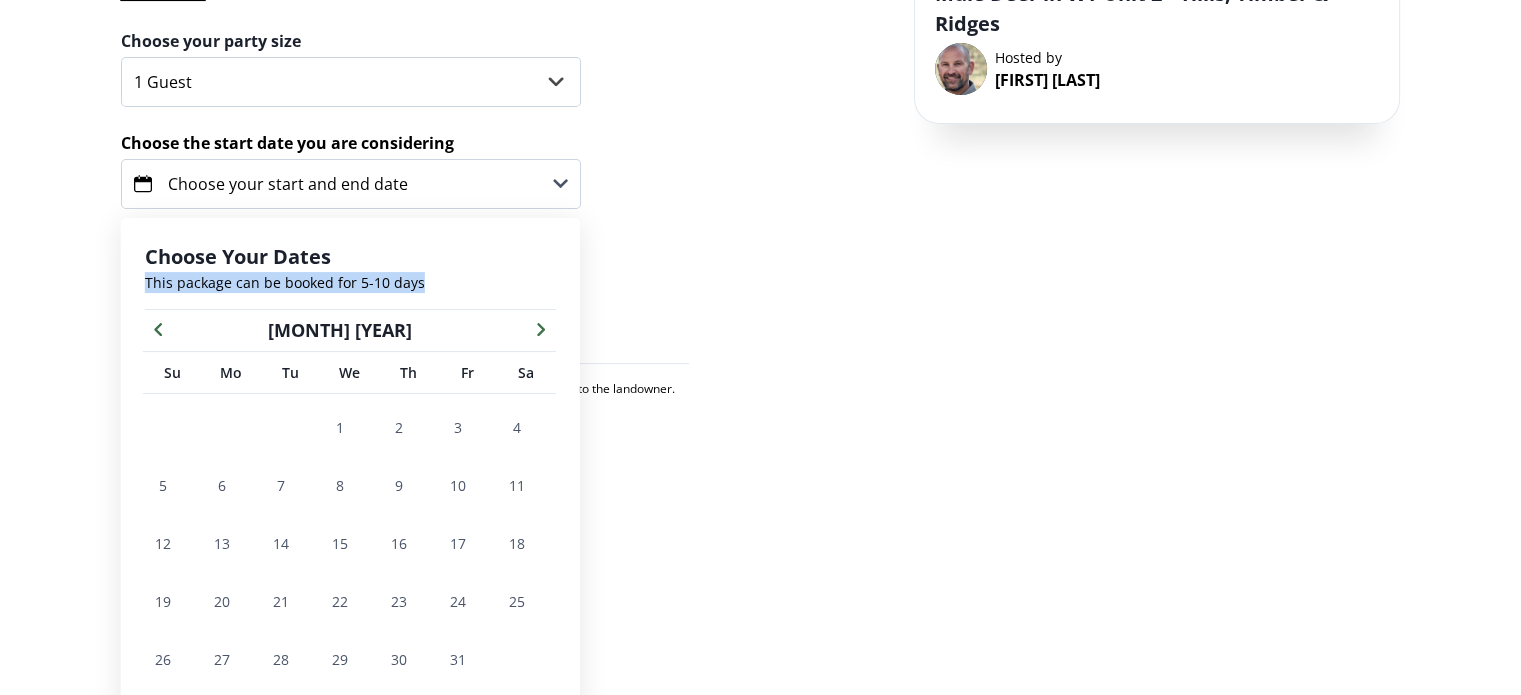 click 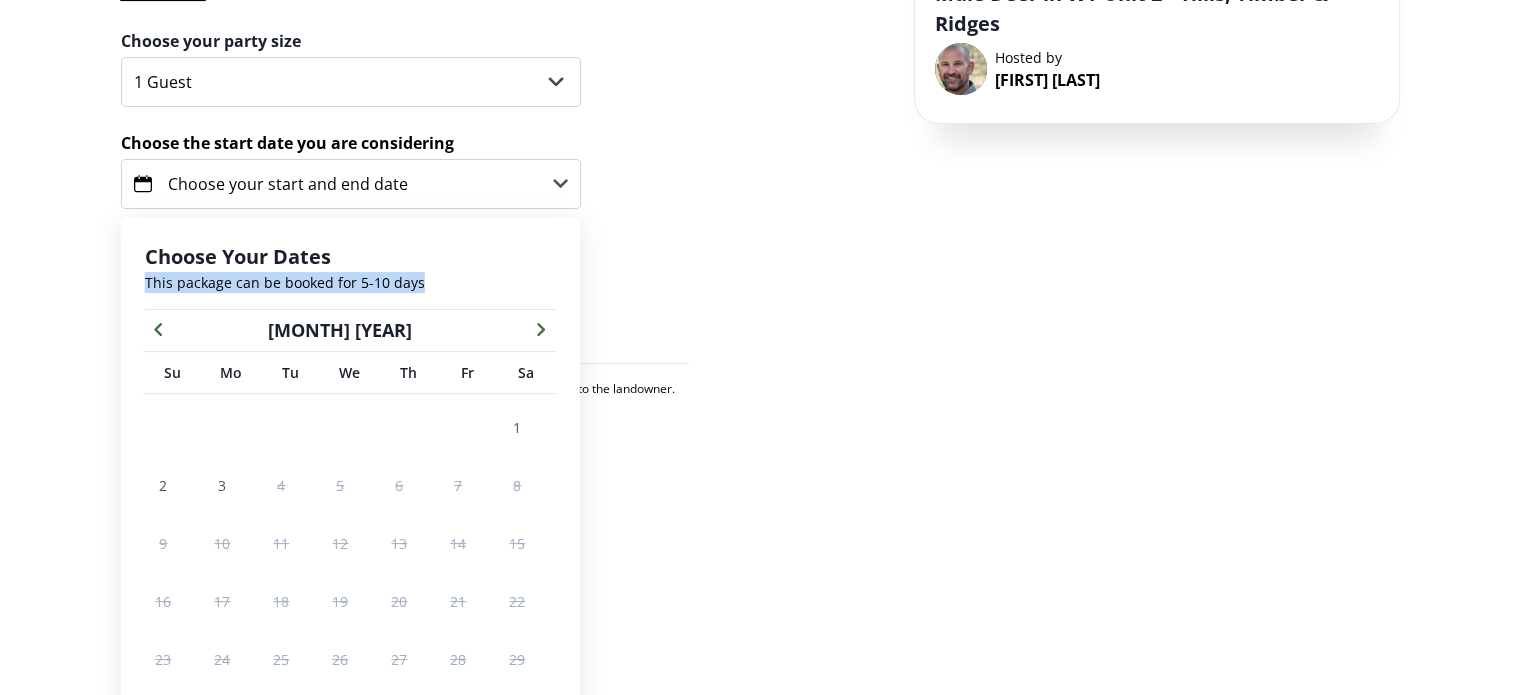 click 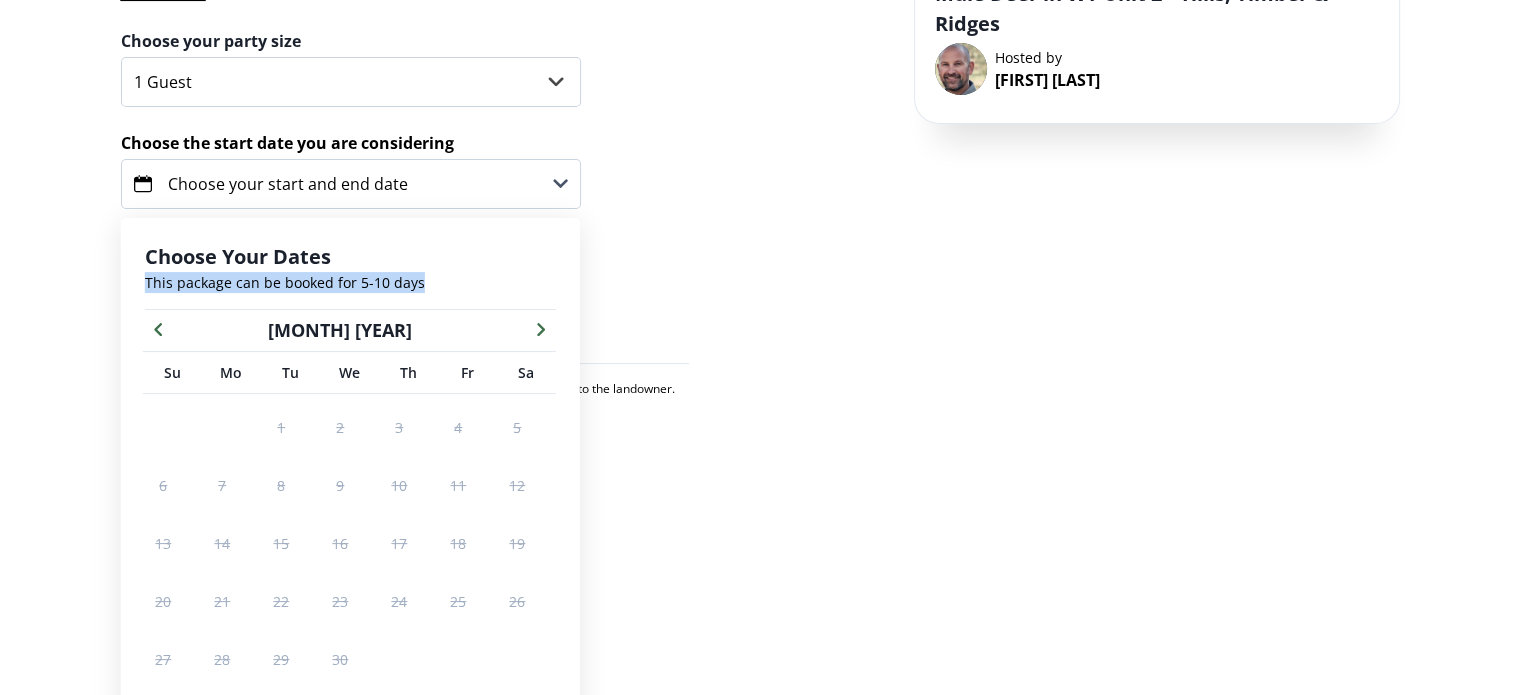click 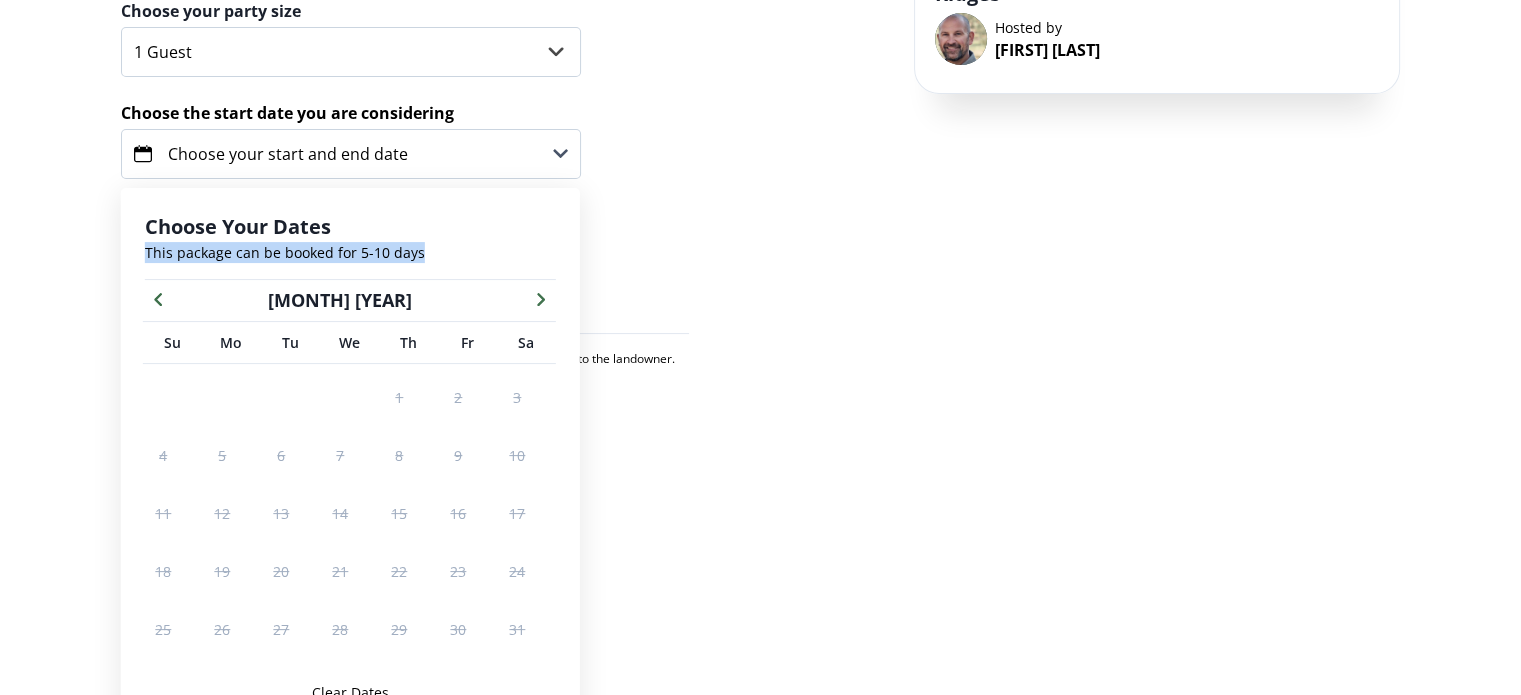 scroll, scrollTop: 352, scrollLeft: 0, axis: vertical 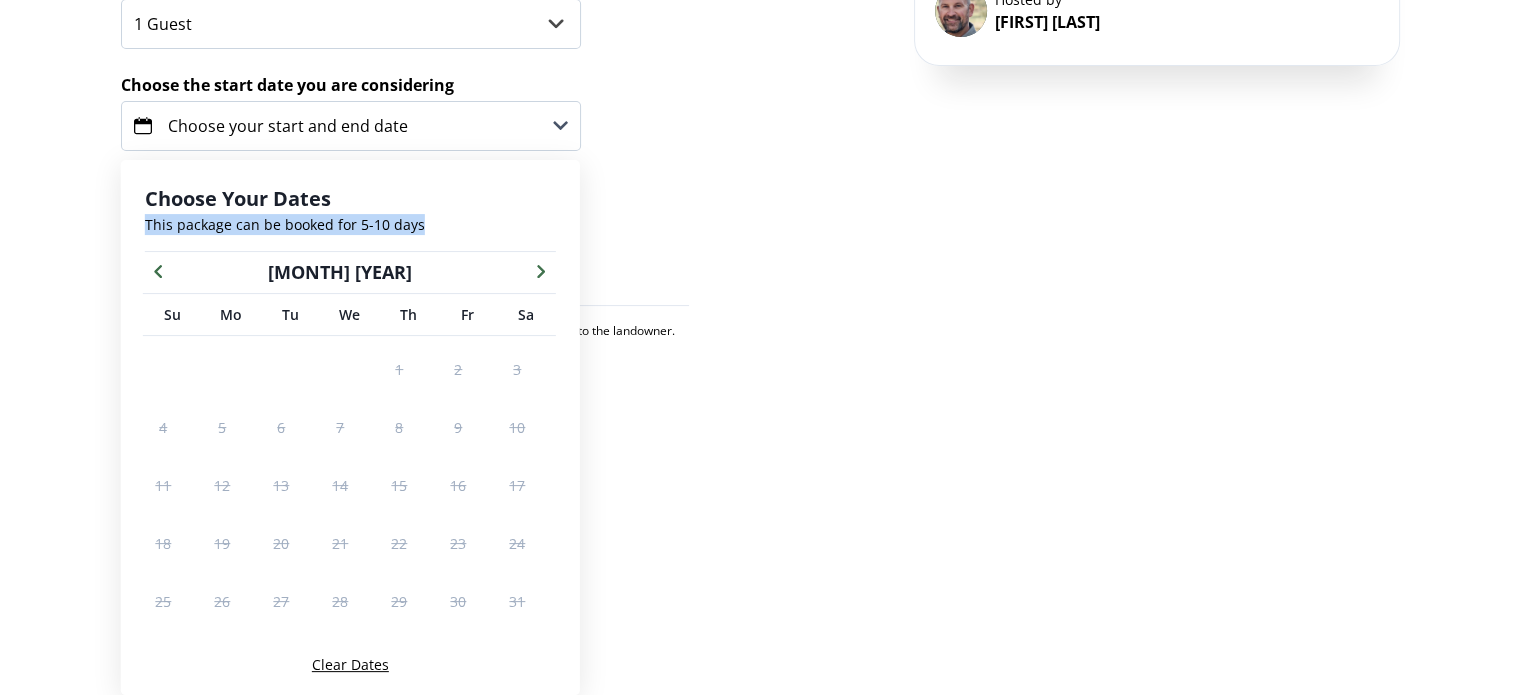 click 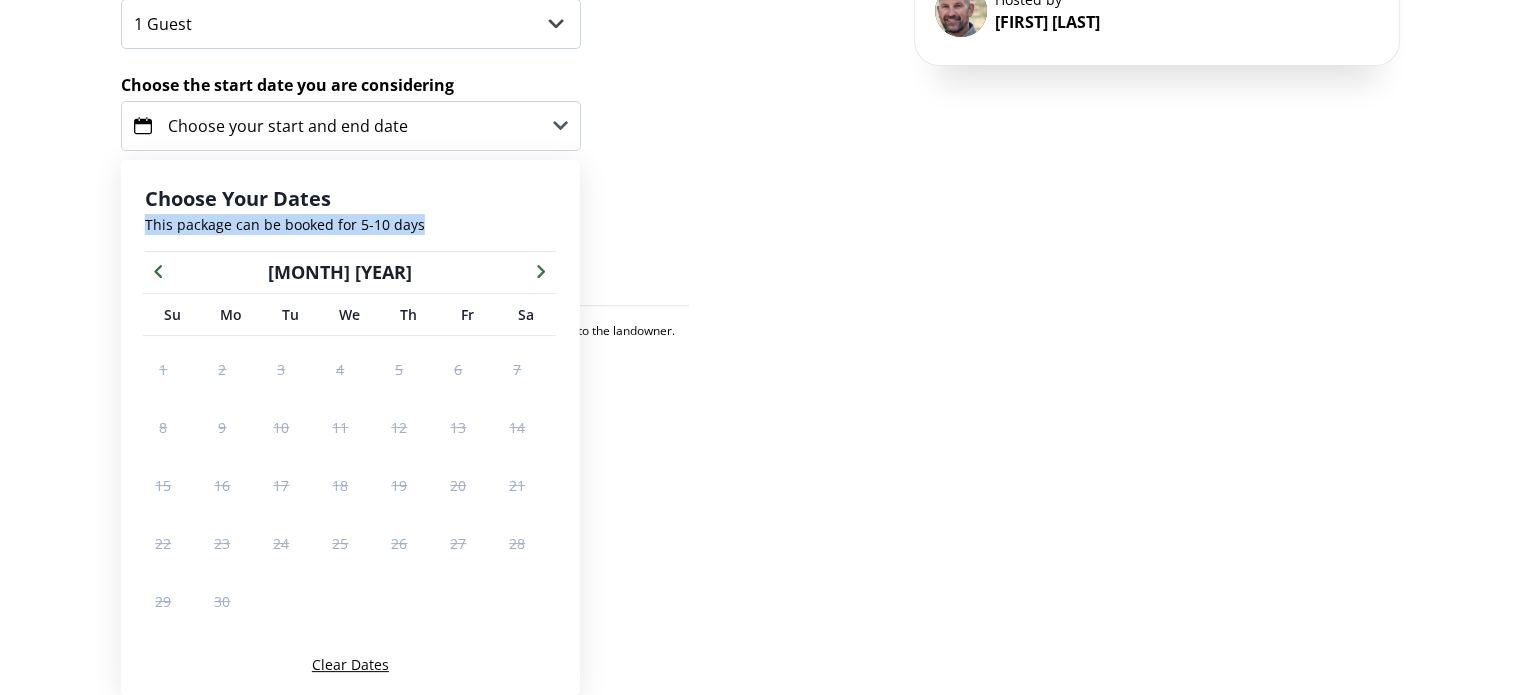 click 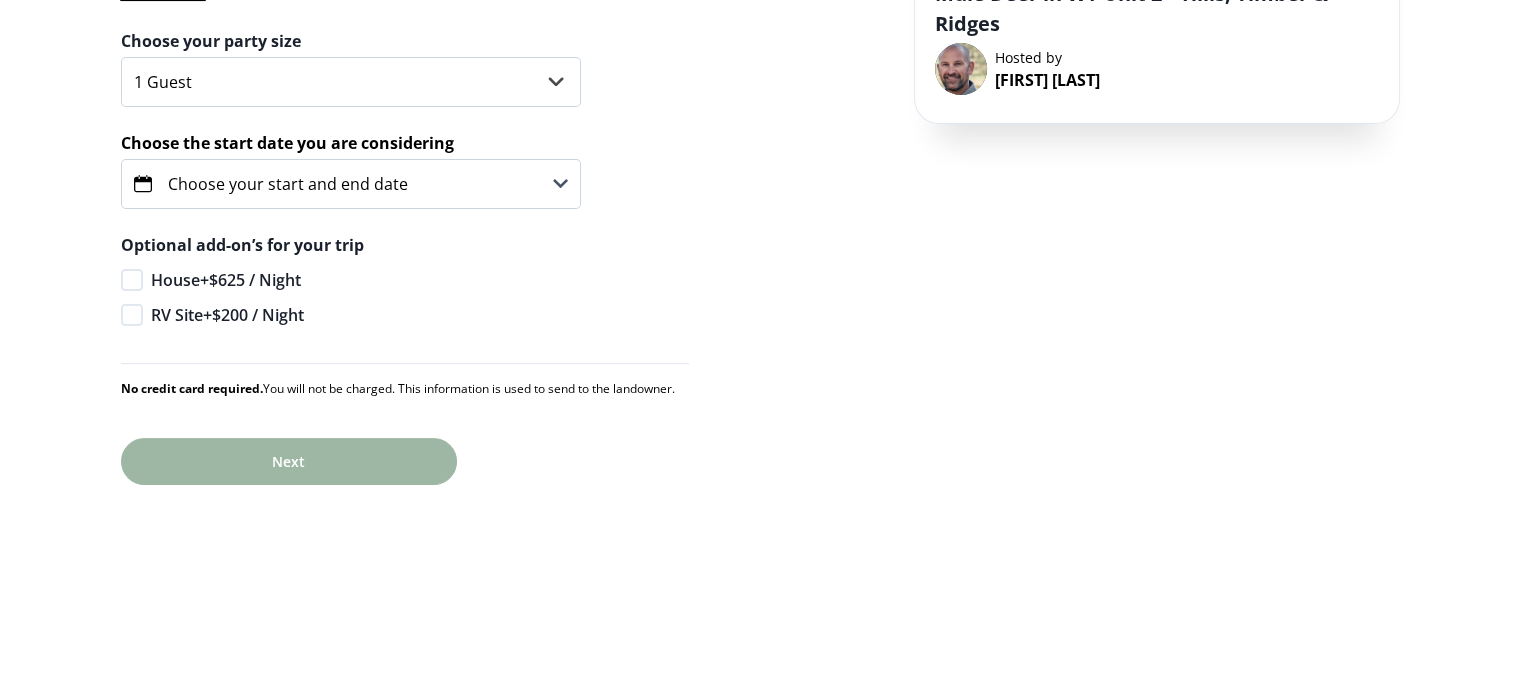 click on "Listing Activity Packages Guests & Dates Package Details Hunt mule deer in Northeast Wyoming. Mule deer on the property can be found in the rugged hillside, timber, and grasslands, particularly near the ranch's watersources. Elevated vantage points provide glassing spots with good opportunity for a stalk or sit. The ranch is part of Wyoming's Unit 2 for mule deer. Located in Crook County, just minutes from the iconic Devil's Tower, our family ranch offers access to a rem ... Show More ... Show More Package Details Hunt mule deer in Northeast Wyoming.
Mule deer on the property can be found in the rugged hillside, timber, and grasslands, particularly near the ranch's watersources. Elevated vantage points provide glassing spots with good opportunity for a stalk or sit.
The ranch is part of Wyoming's Unit 2 for mule deer.
Lodging with full amenities is available to add on to your package. Turkey, deer (white tail and mule), antelope and elk available. Turkey deer and antelope are abundant 1 Guest" at bounding box center [760, 201] 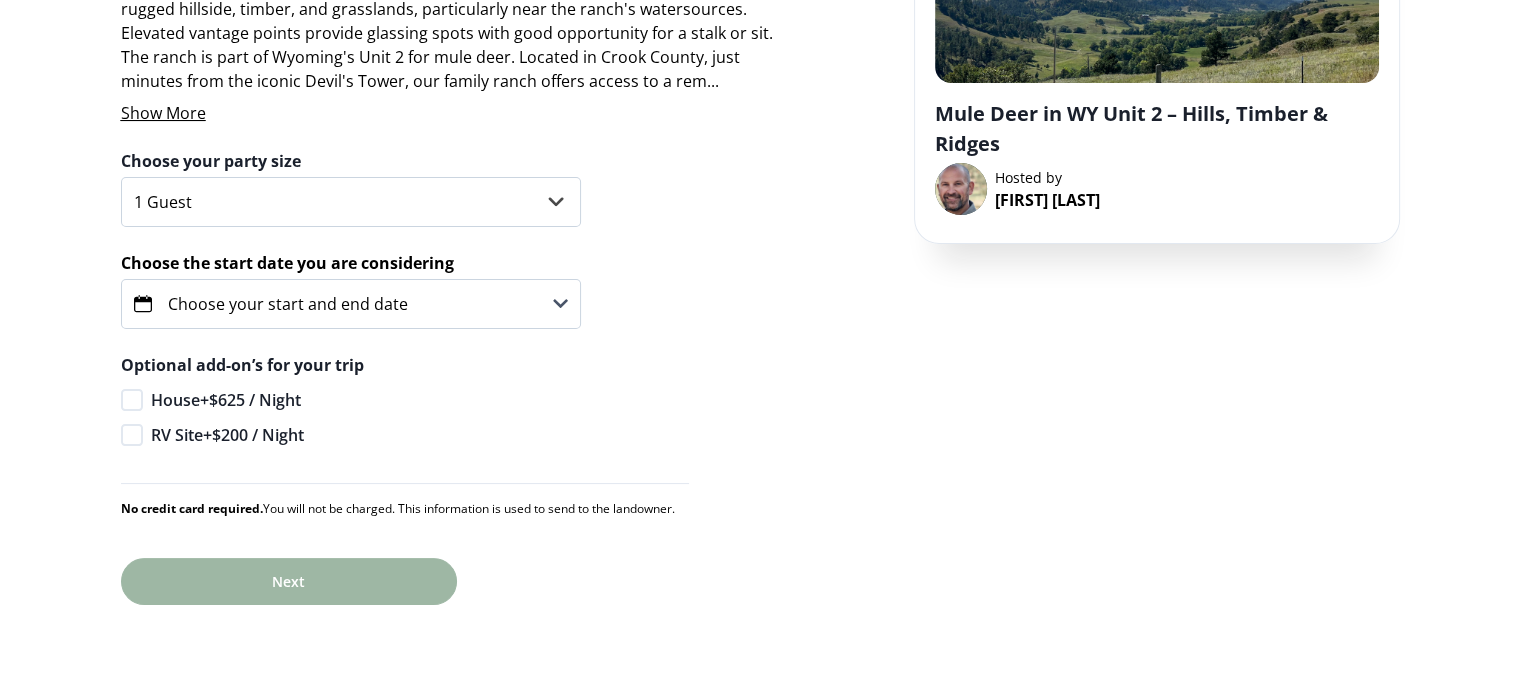 scroll, scrollTop: 200, scrollLeft: 0, axis: vertical 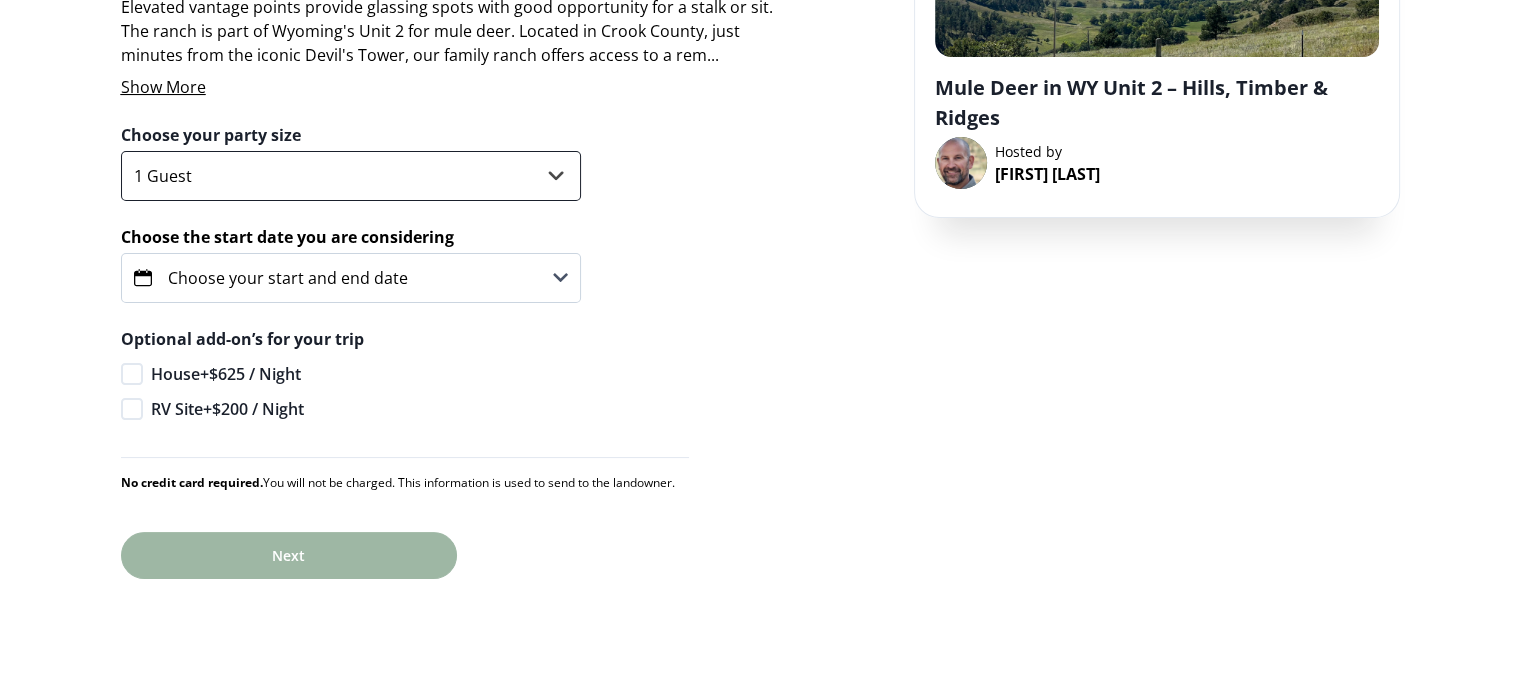click on "1  Guest 2  Guests 3  Guests 4  Guests 5  Guests 6  Guests 7  Guests 8  Guests" at bounding box center [351, 176] 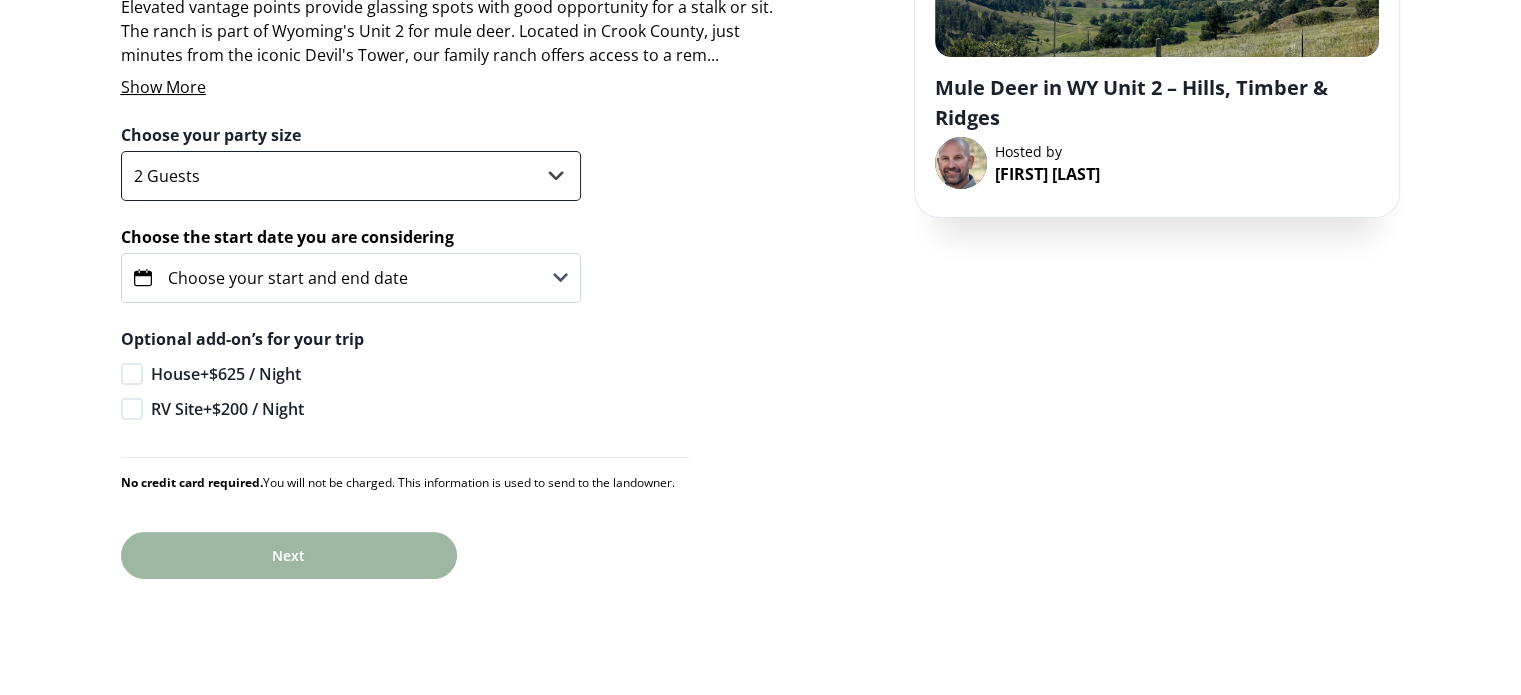 click on "1  Guest 2  Guests 3  Guests 4  Guests 5  Guests 6  Guests 7  Guests 8  Guests" at bounding box center (351, 176) 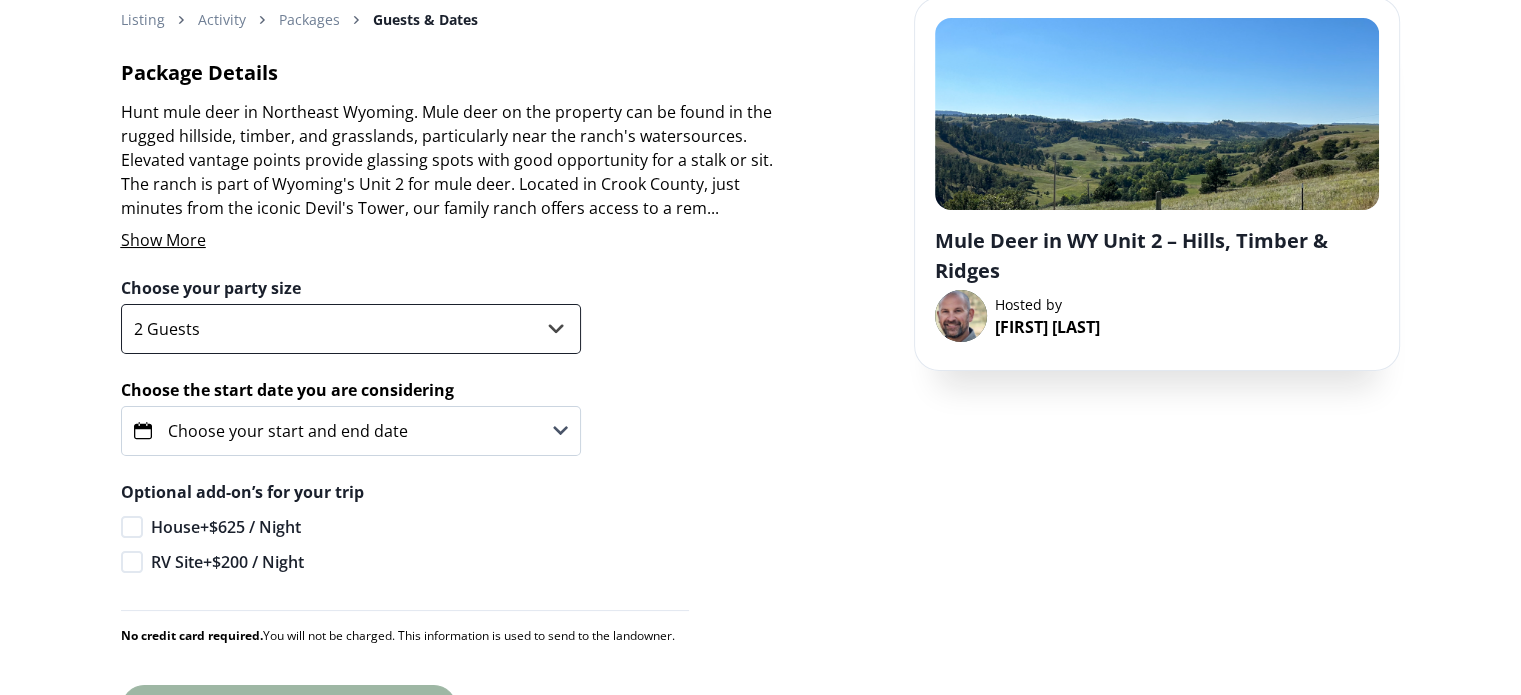 scroll, scrollTop: 0, scrollLeft: 0, axis: both 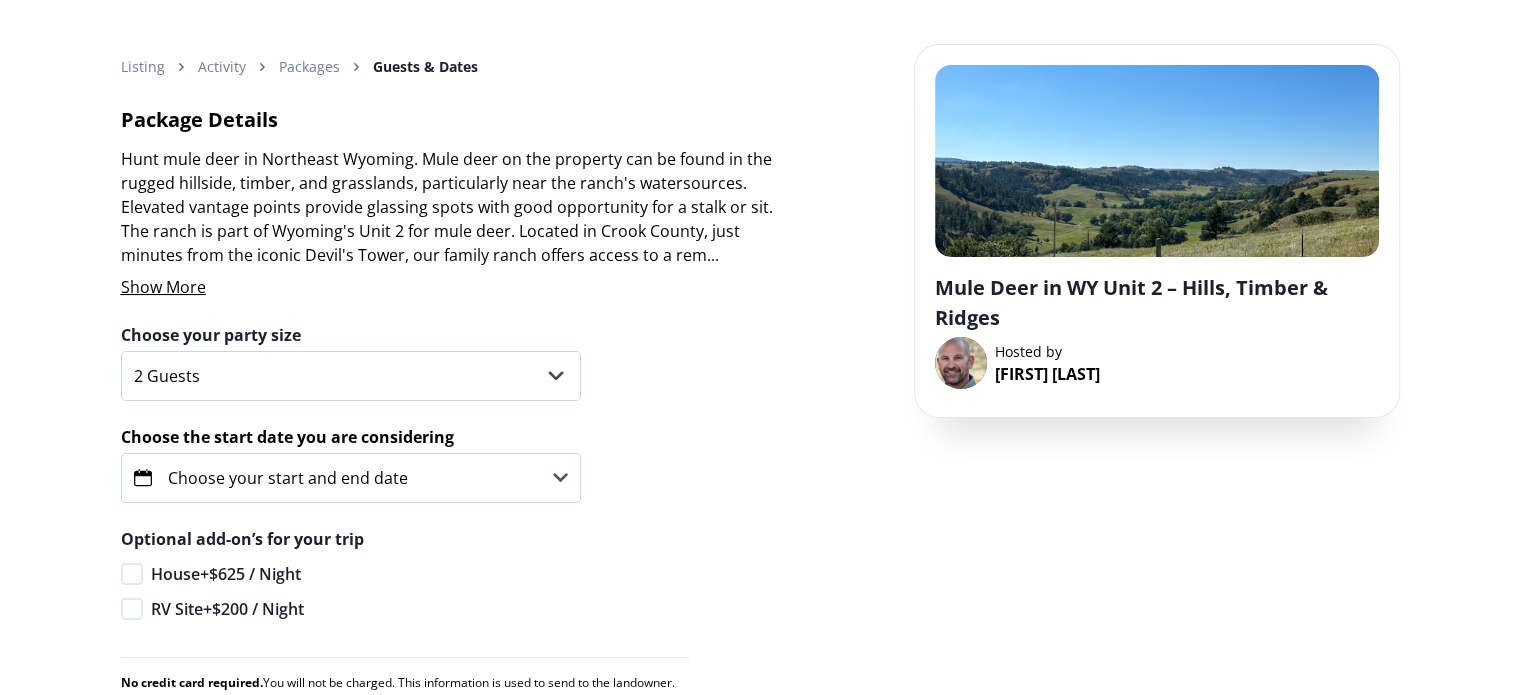 drag, startPoint x: 106, startPoint y: 10, endPoint x: 26, endPoint y: 241, distance: 244.46063 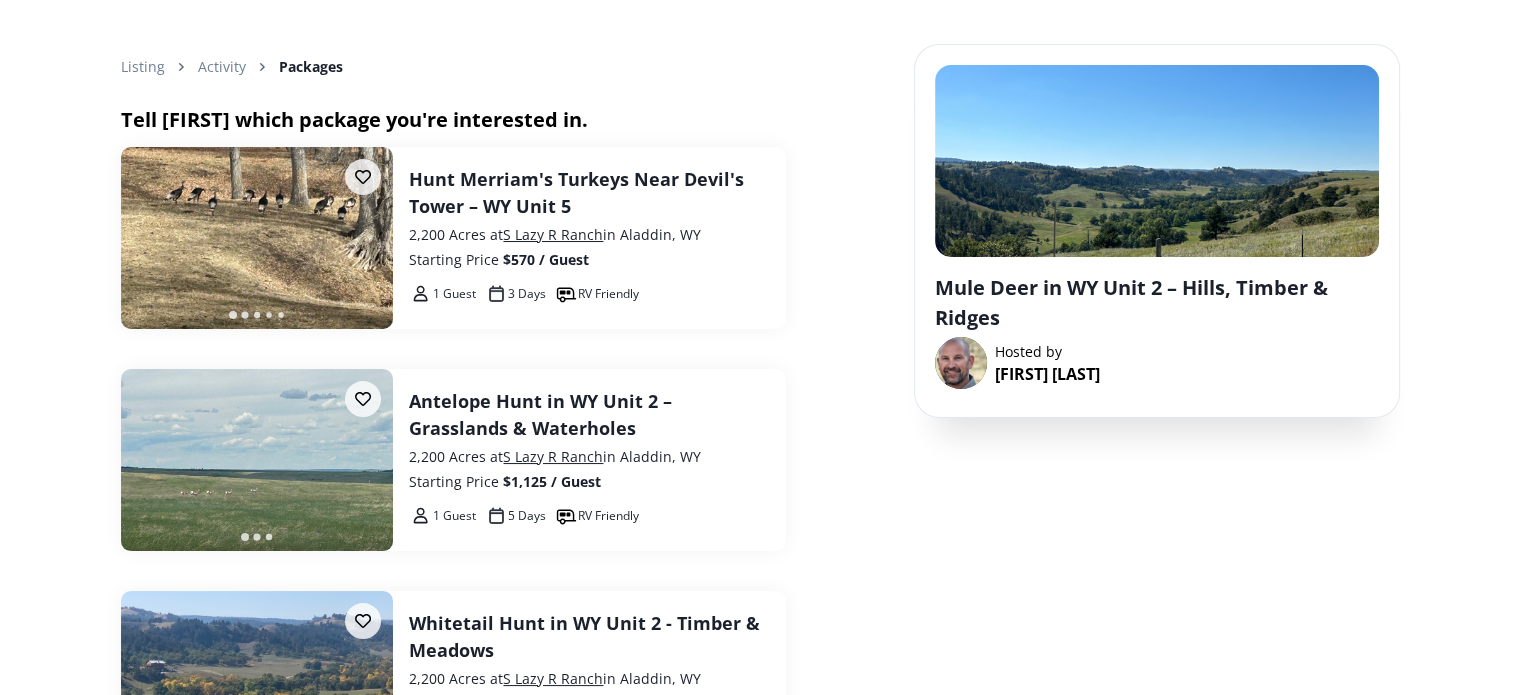 scroll, scrollTop: 300, scrollLeft: 0, axis: vertical 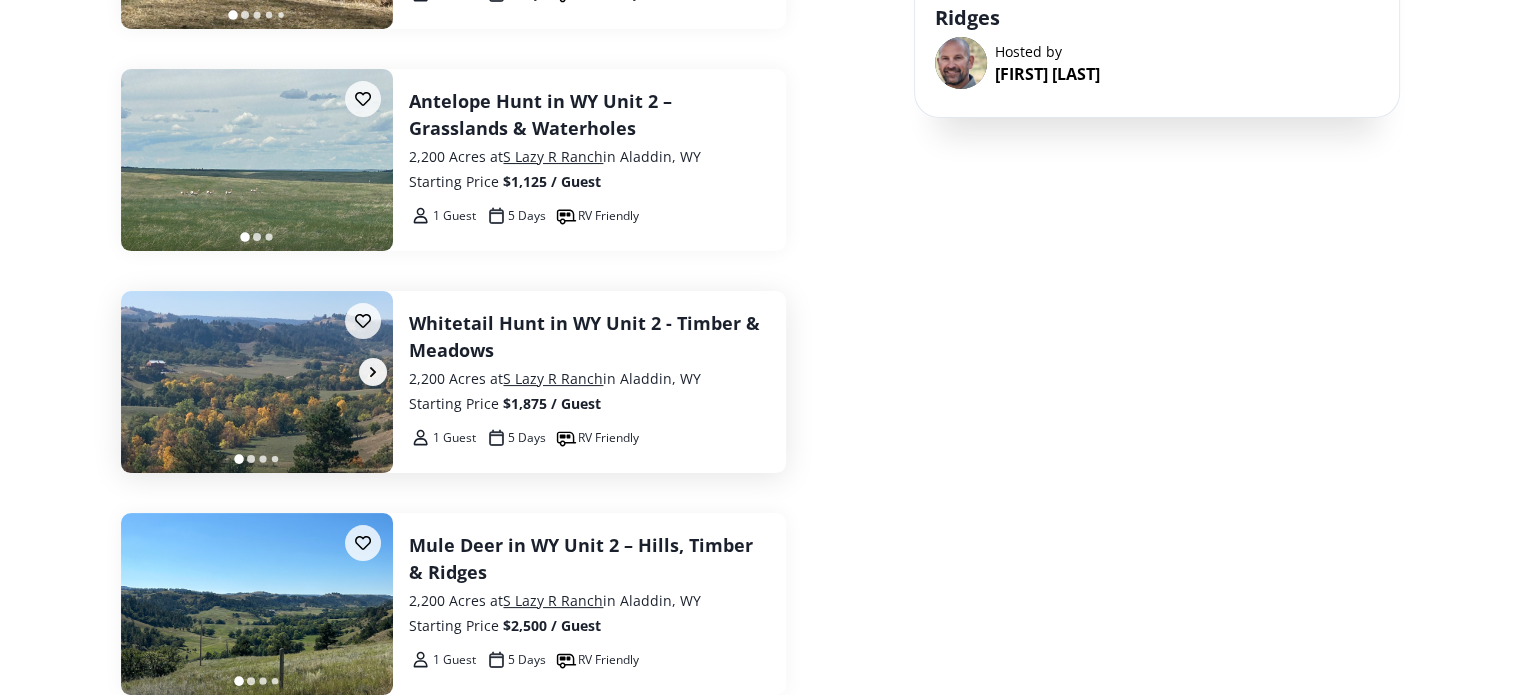 click at bounding box center (257, 382) 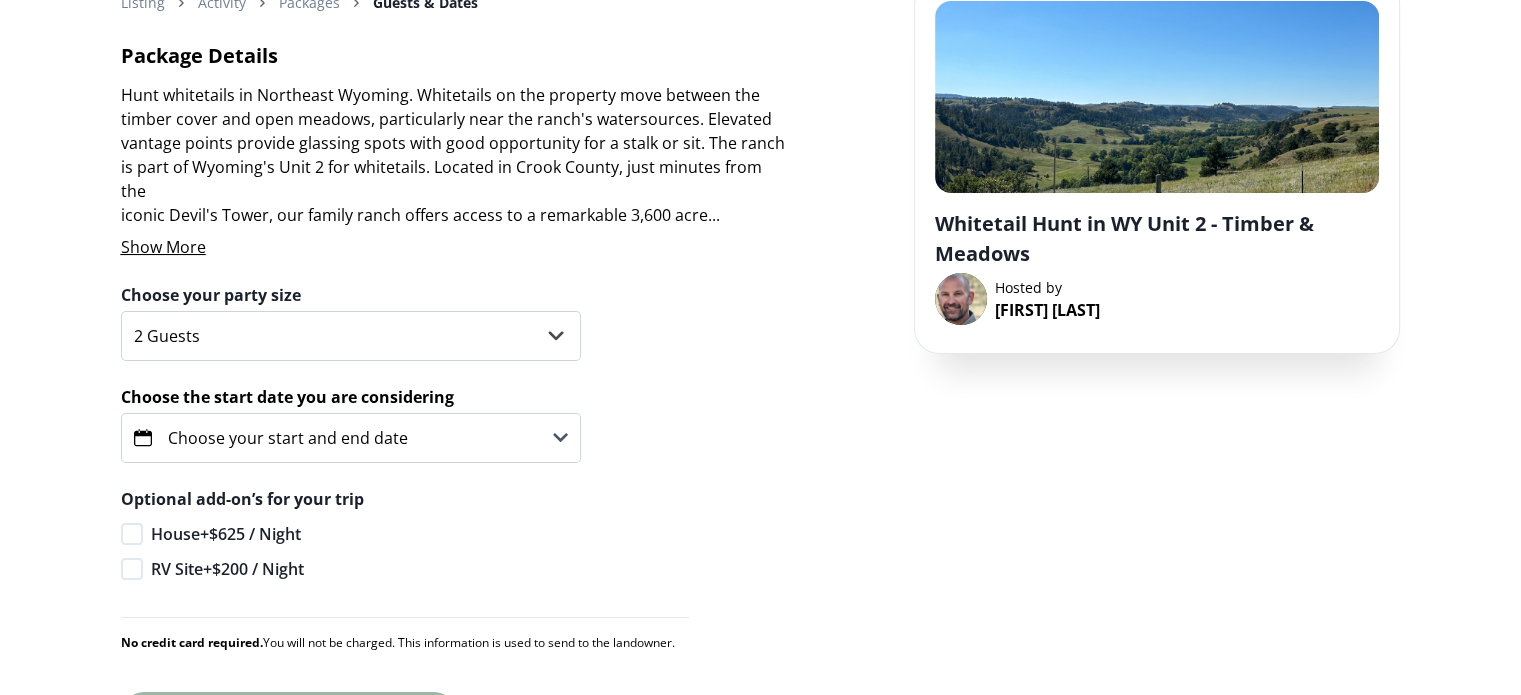 scroll, scrollTop: 294, scrollLeft: 0, axis: vertical 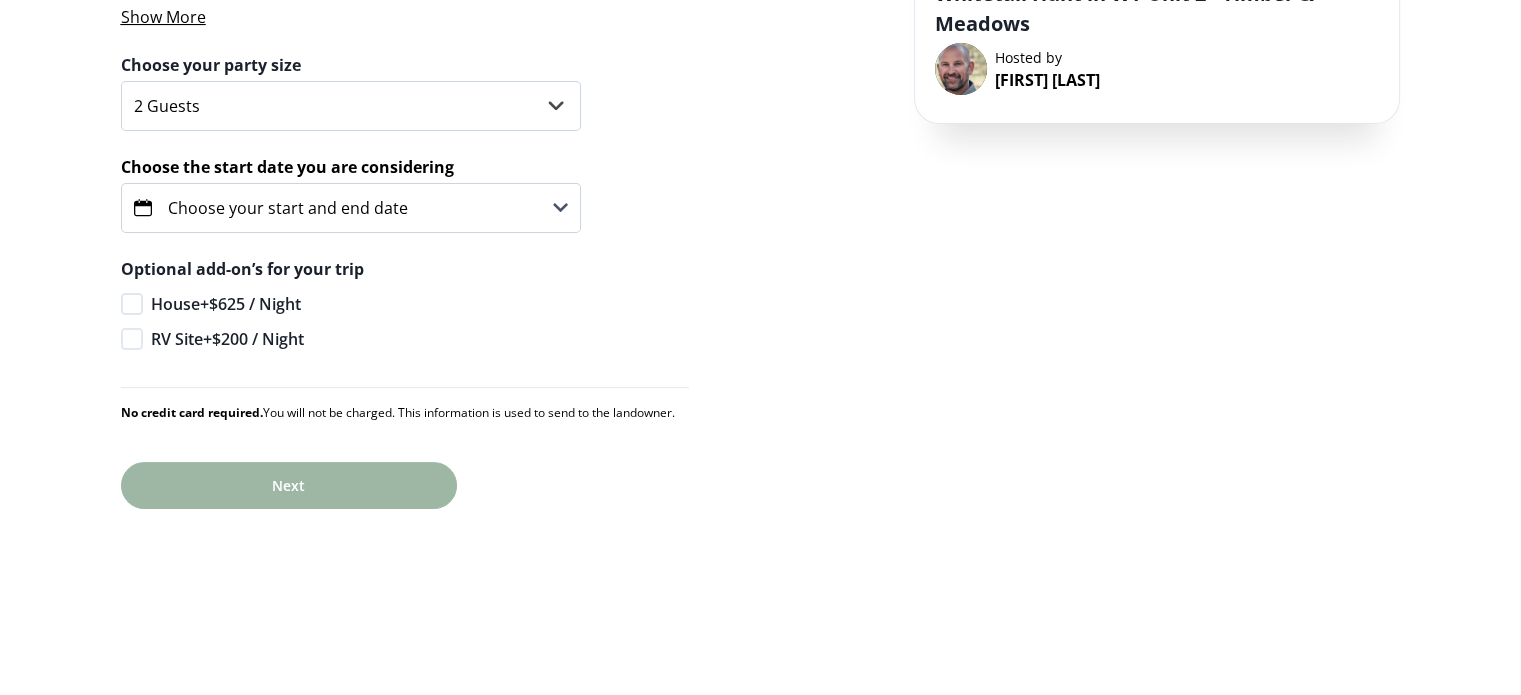 click on "Next Next" at bounding box center (454, 485) 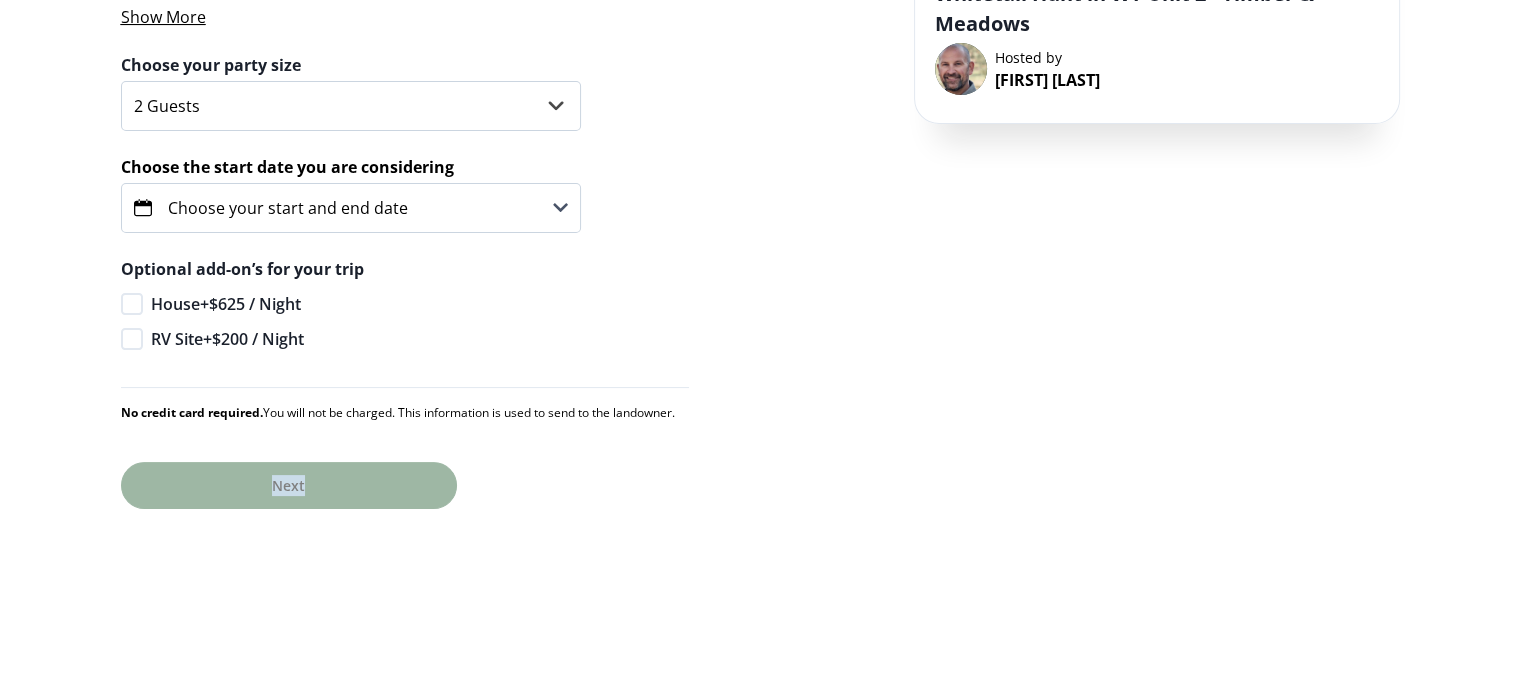 click on "Next Next" at bounding box center (454, 485) 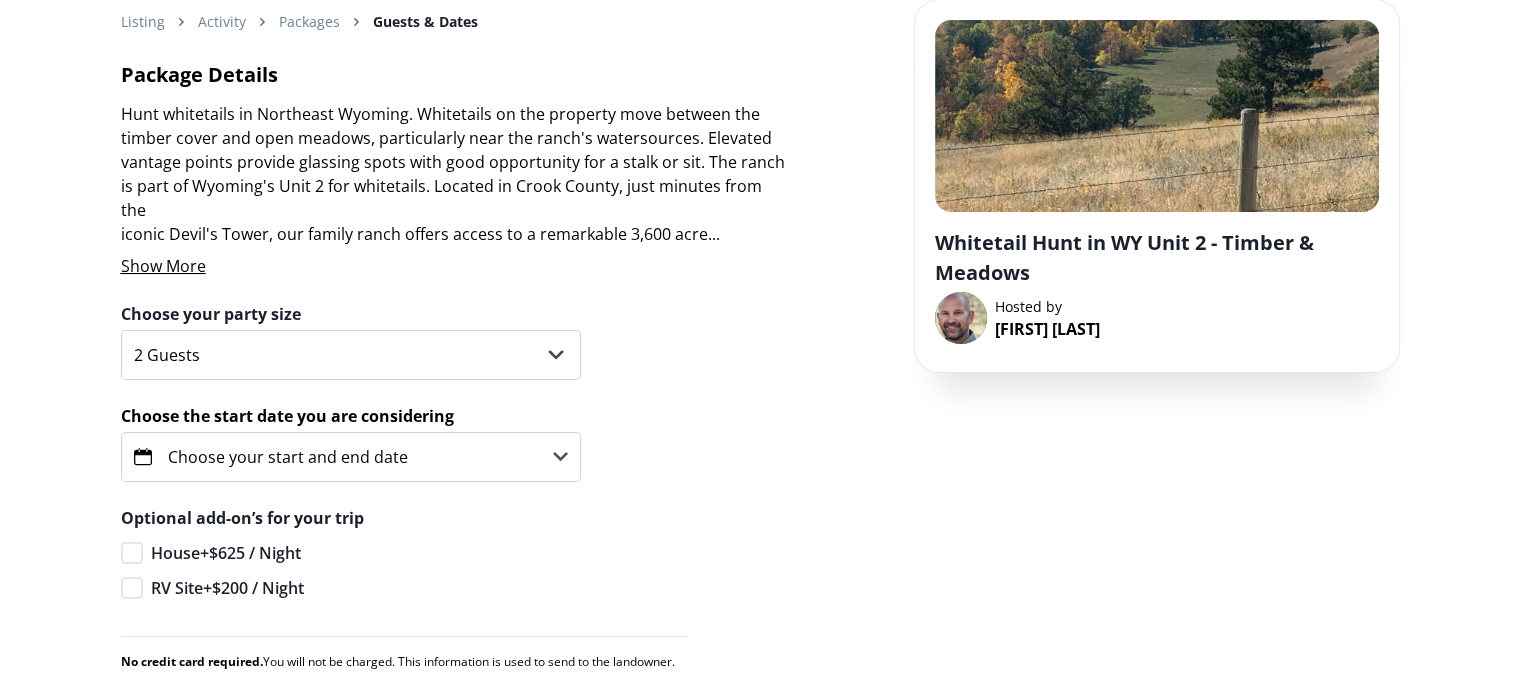 scroll, scrollTop: 0, scrollLeft: 0, axis: both 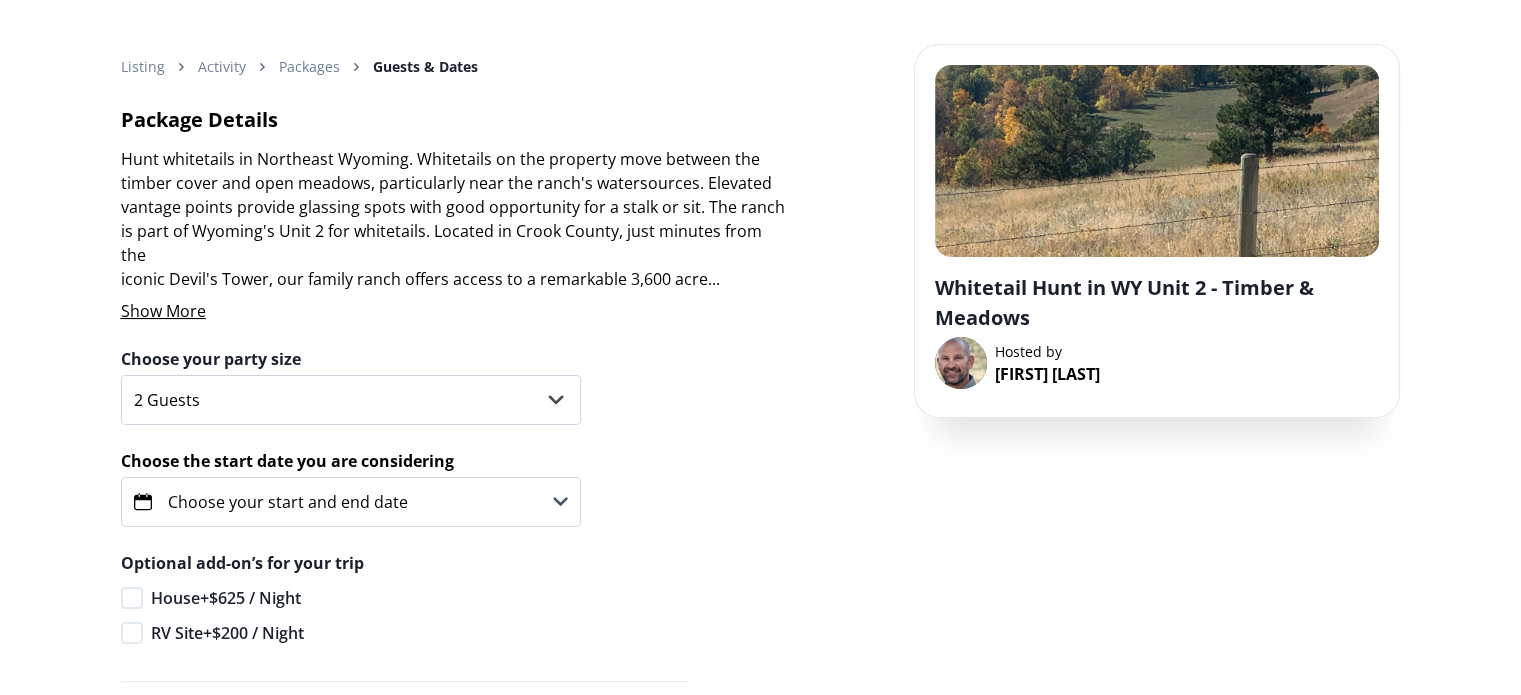 click on "Choose your start and end date" at bounding box center [288, 502] 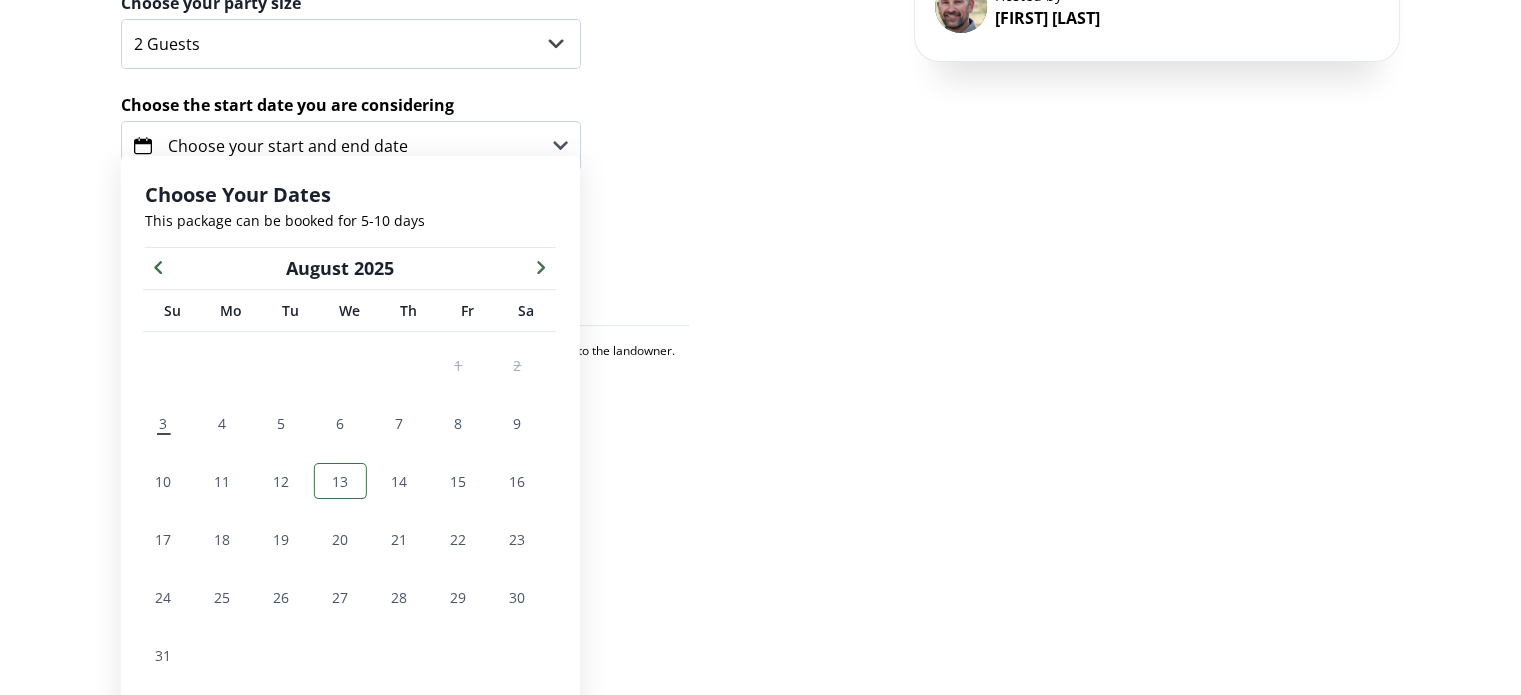 scroll, scrollTop: 409, scrollLeft: 0, axis: vertical 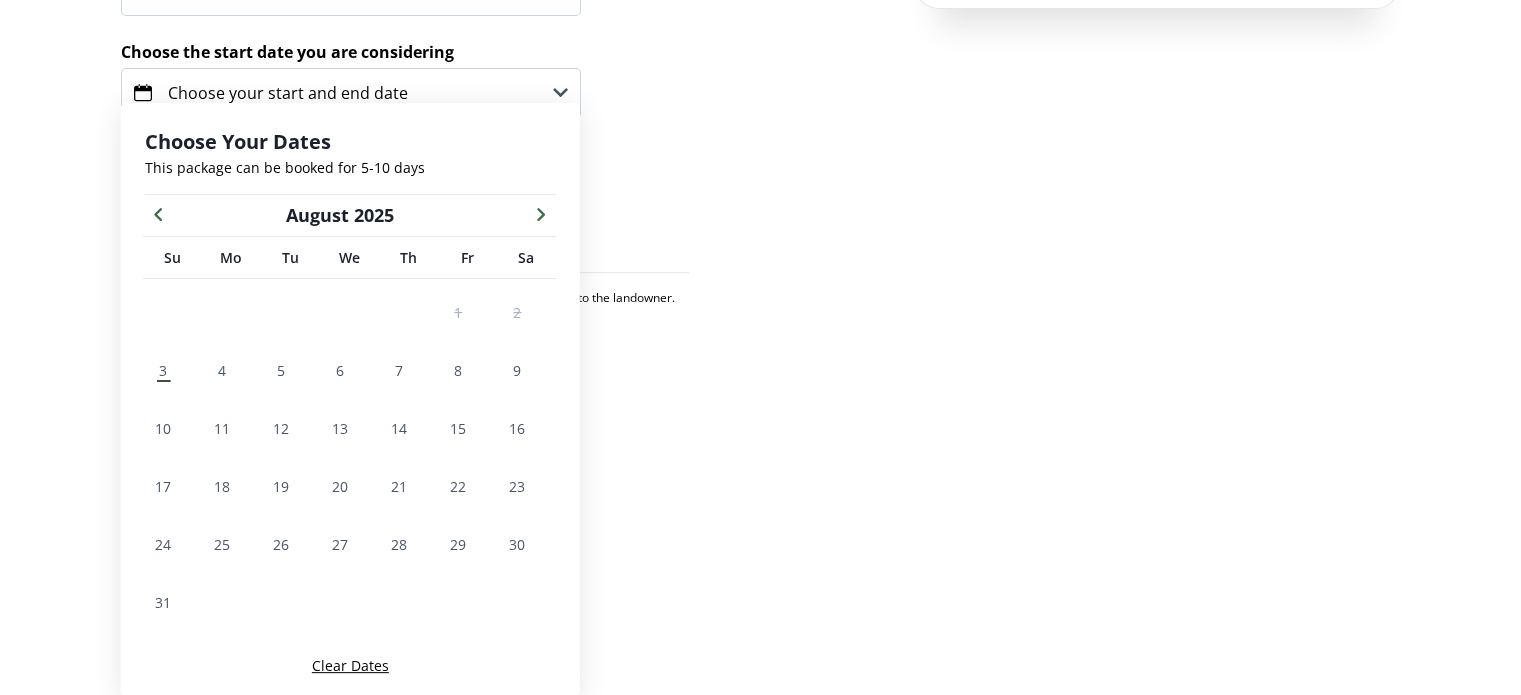 click on "Clear Dates" at bounding box center (350, 665) 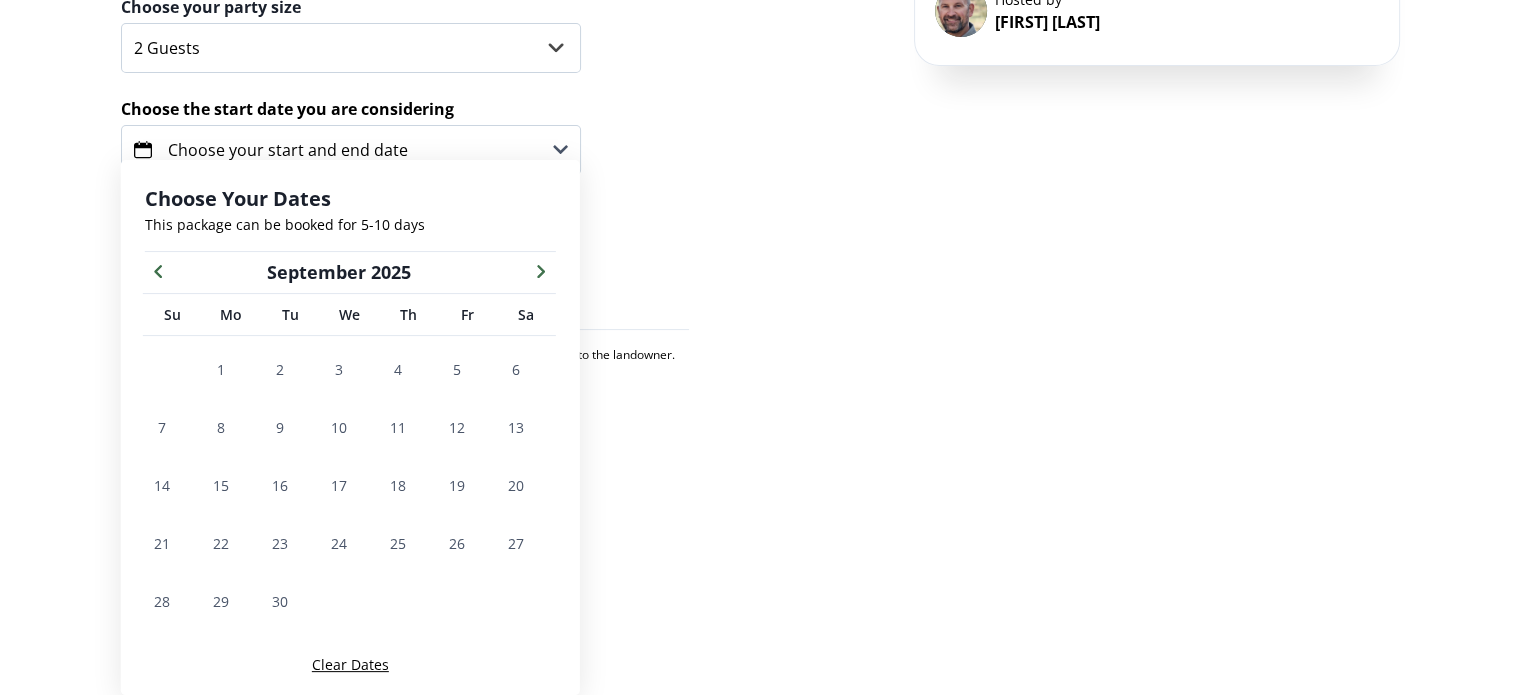 scroll, scrollTop: 352, scrollLeft: 0, axis: vertical 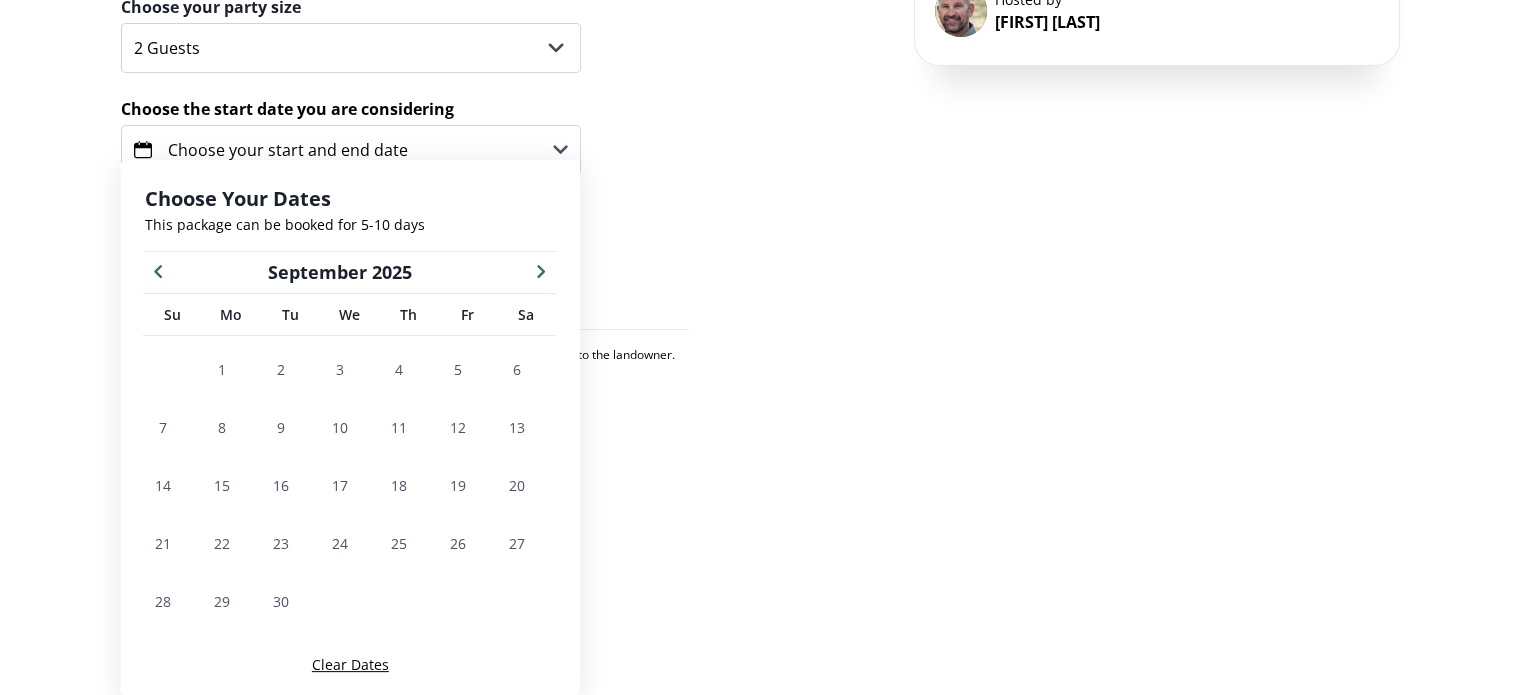 click on "This package can be booked for 5-10 days" at bounding box center (350, 224) 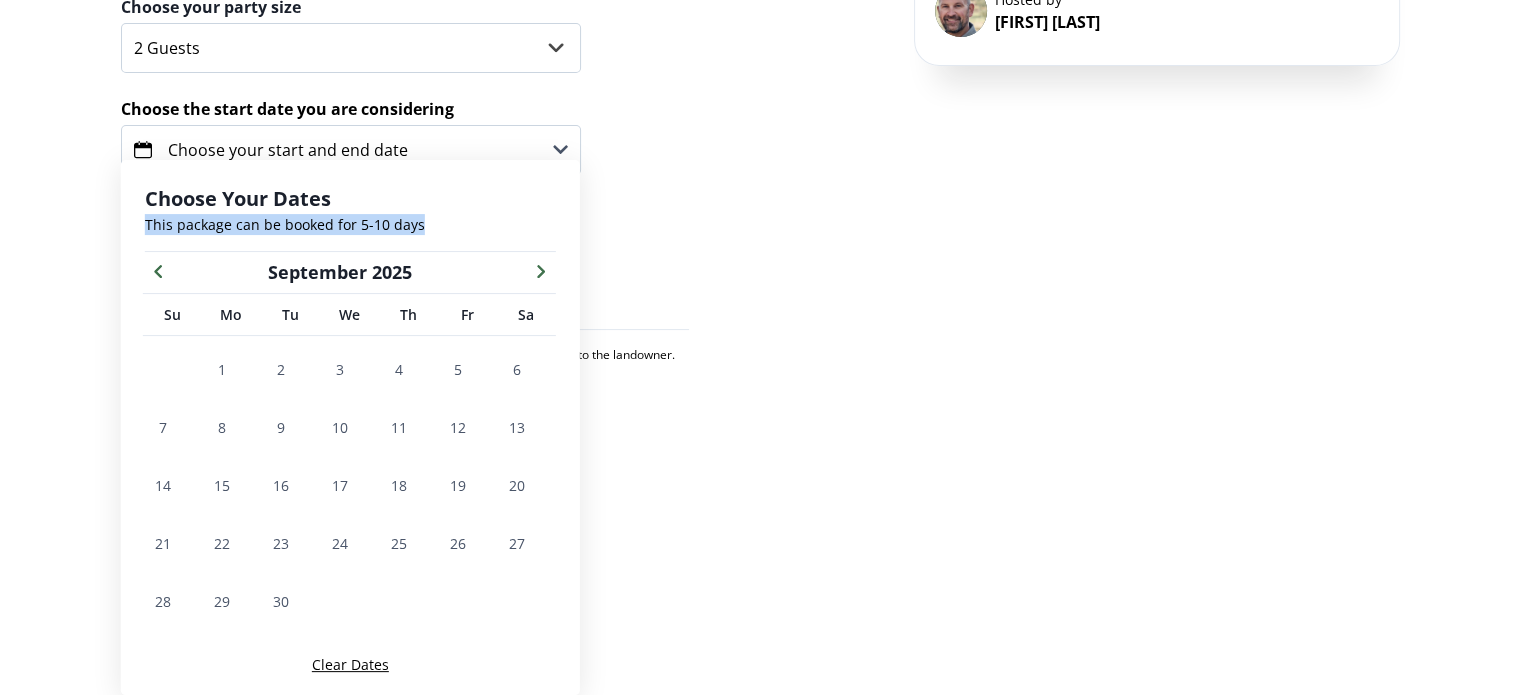 click on "This package can be booked for 5-10 days" at bounding box center [350, 224] 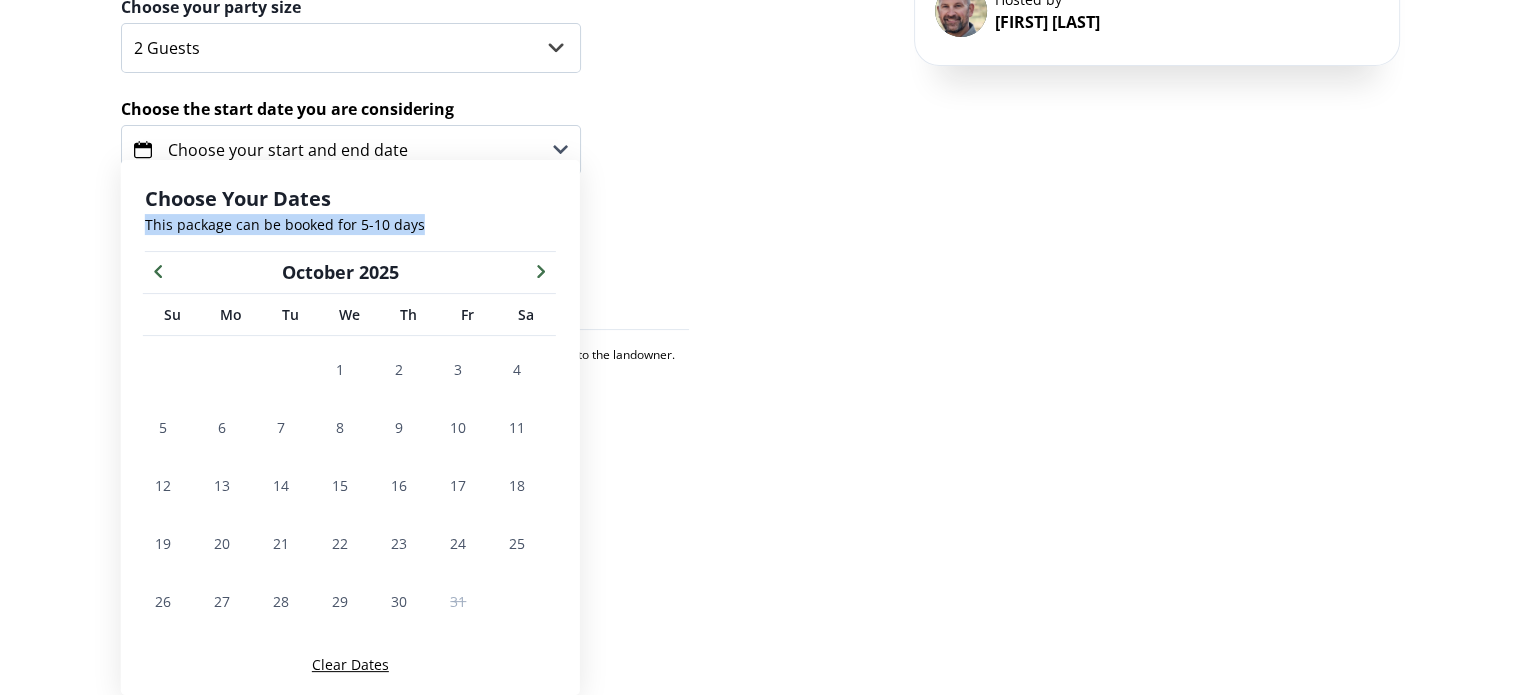 click at bounding box center (541, 270) 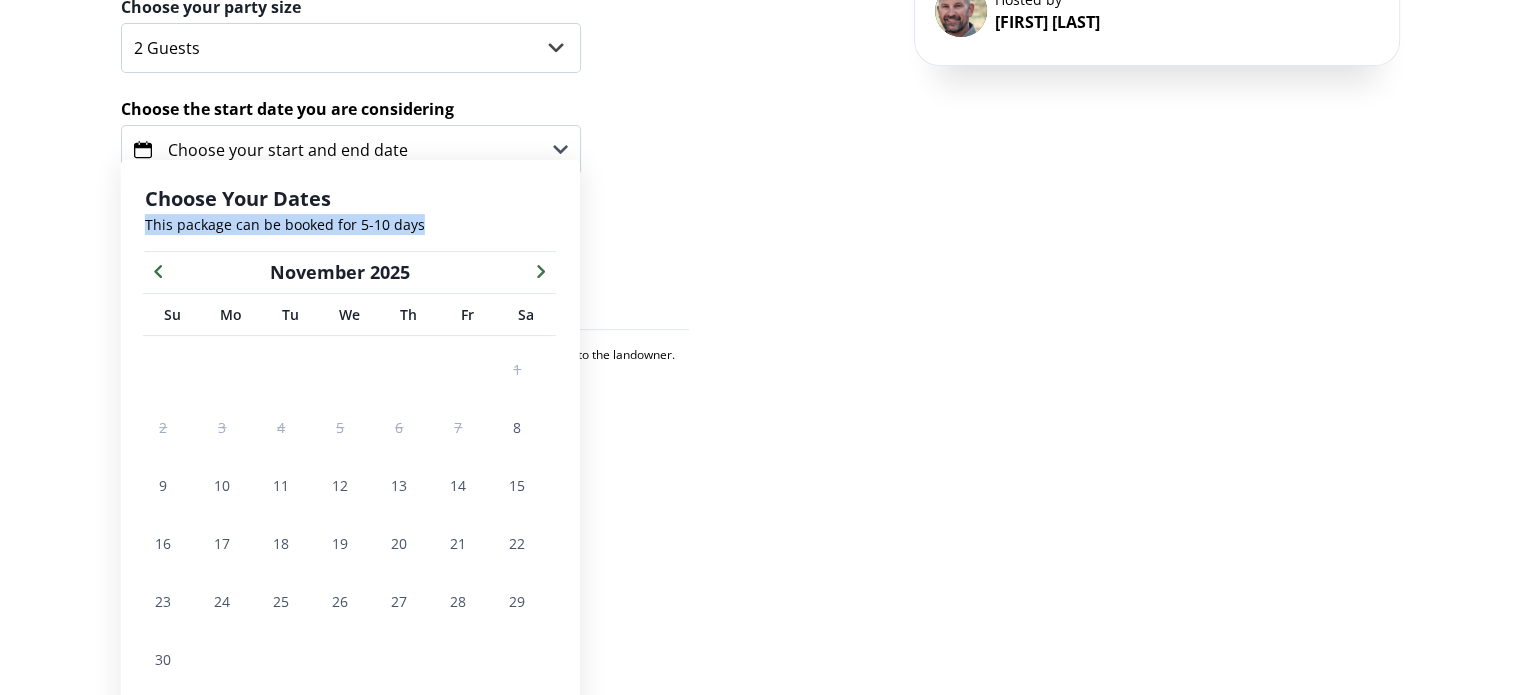 click at bounding box center [541, 270] 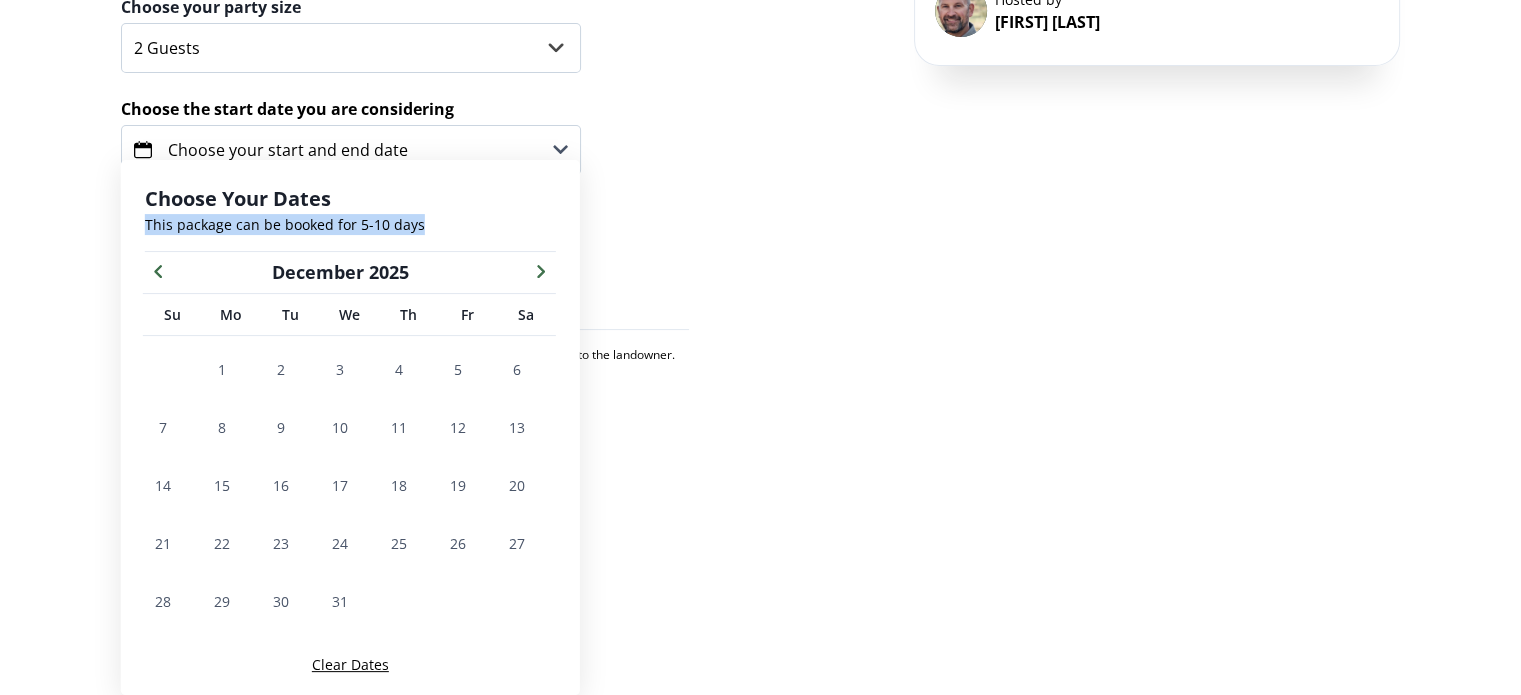 click at bounding box center [541, 270] 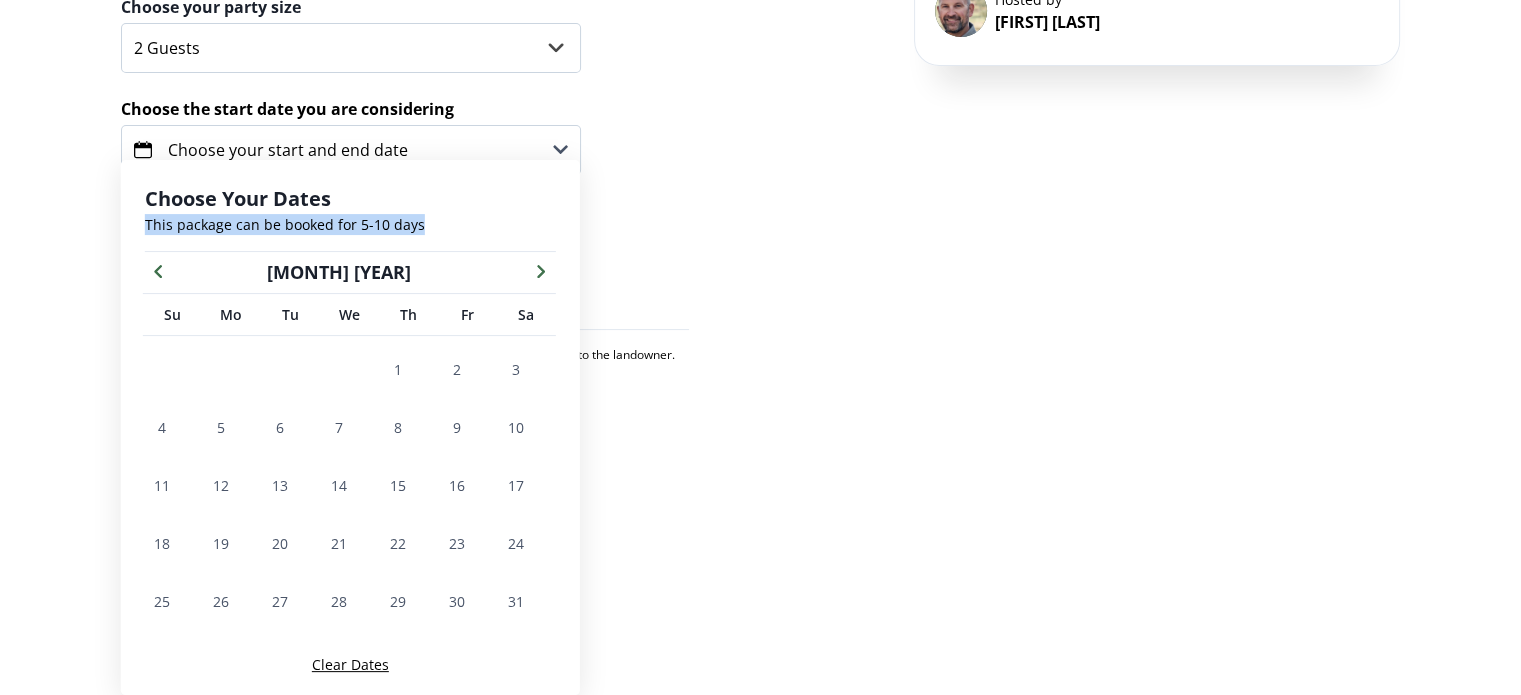 click at bounding box center [541, 270] 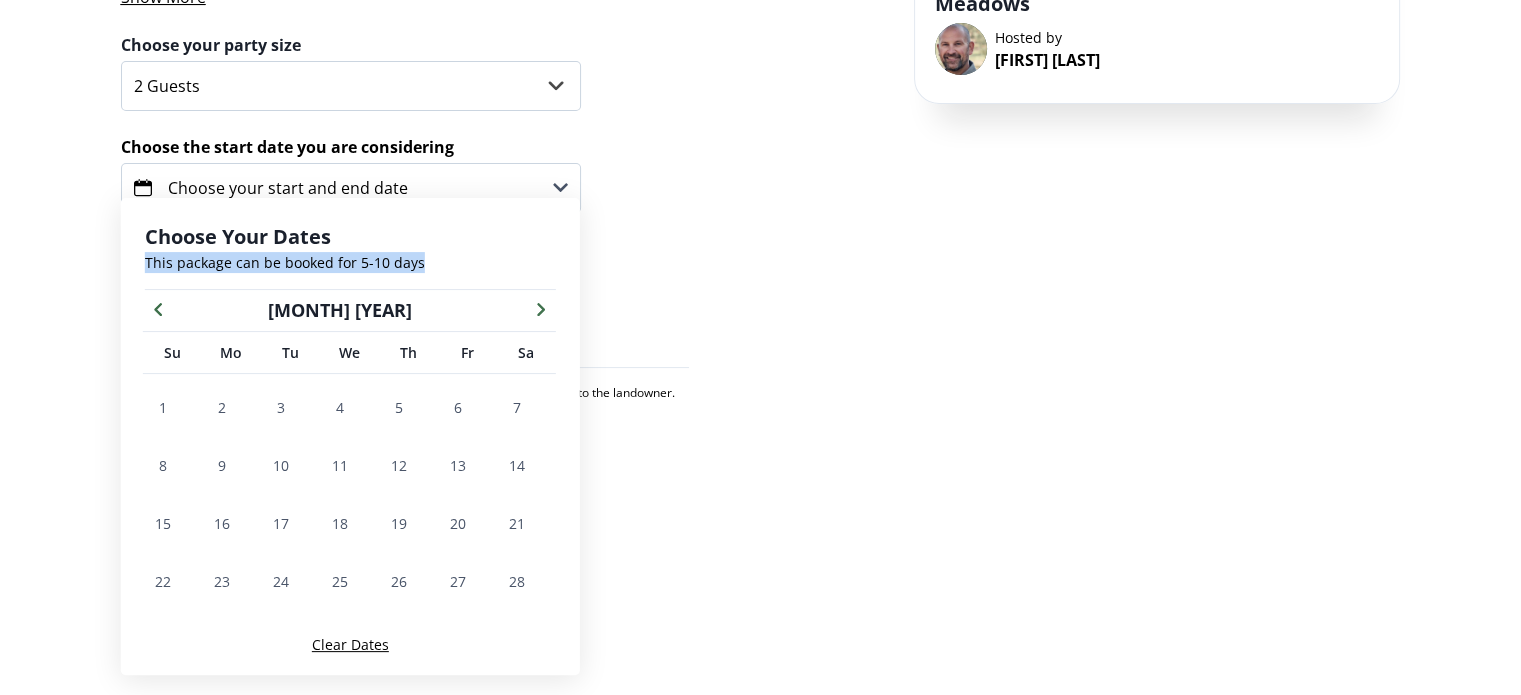 scroll, scrollTop: 294, scrollLeft: 0, axis: vertical 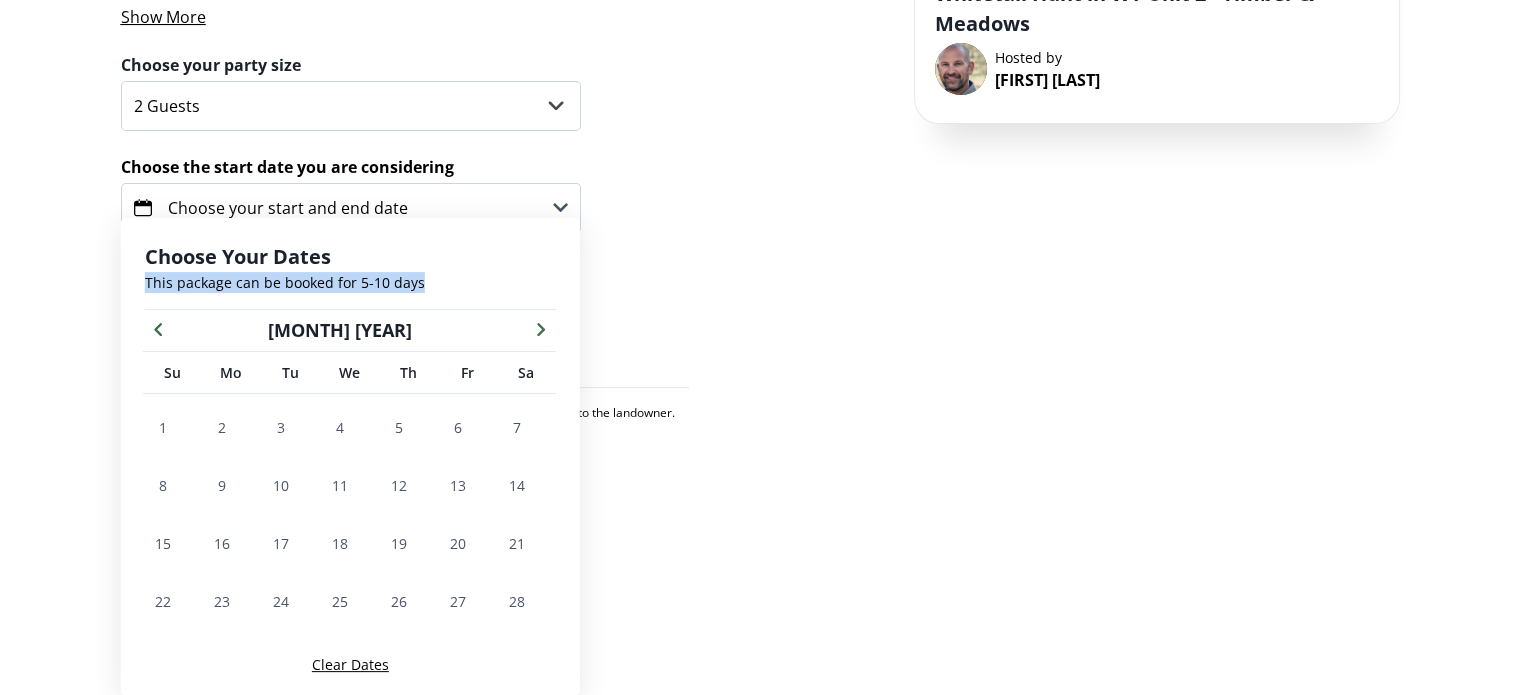 click on "This package can be booked for 5-10 days" at bounding box center (350, 282) 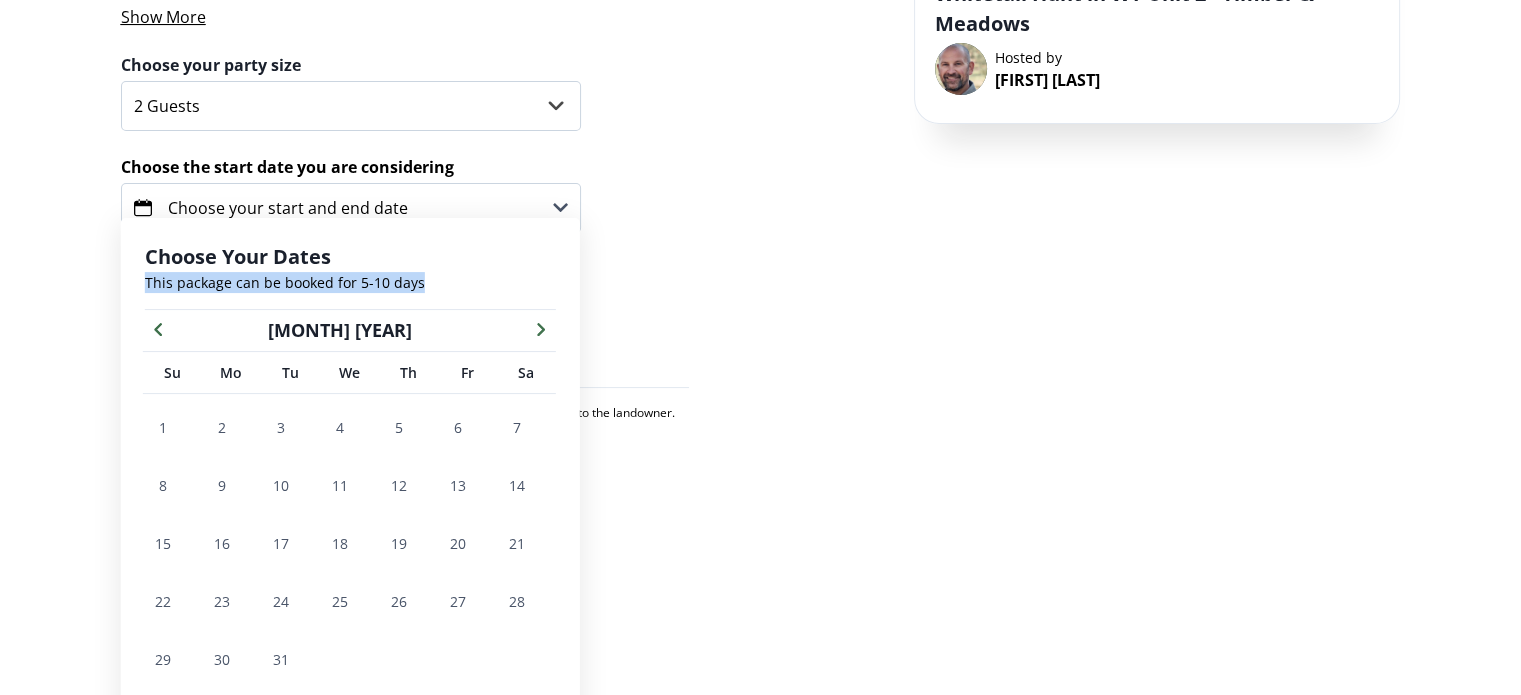 click at bounding box center (541, 328) 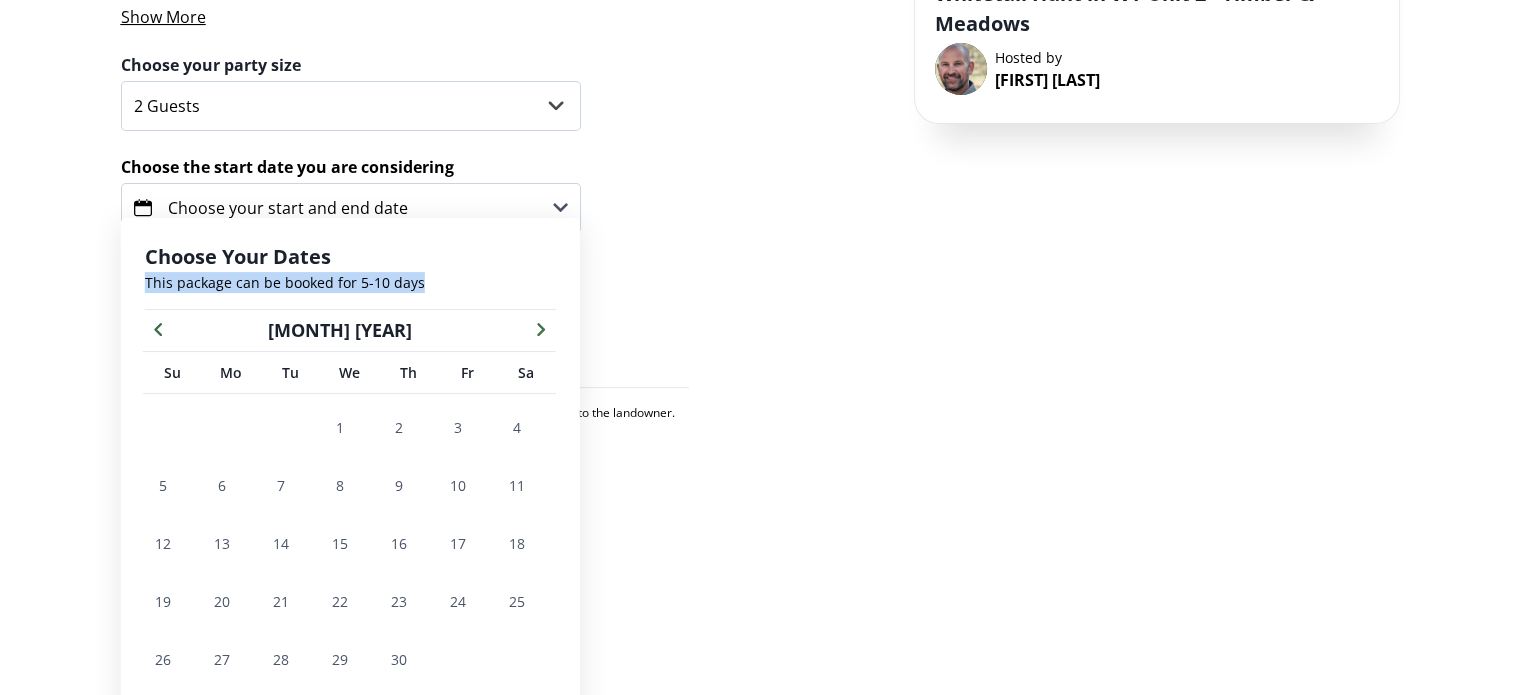click at bounding box center [541, 328] 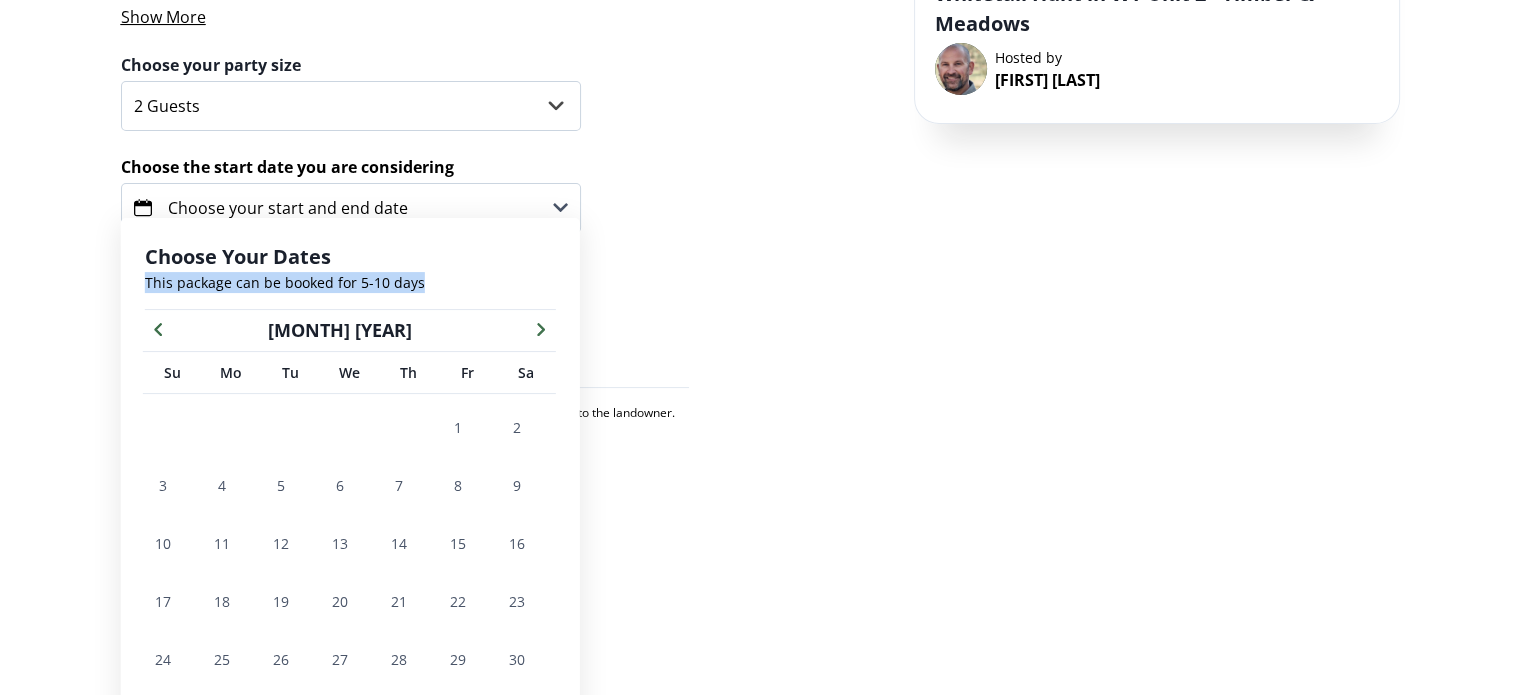 click at bounding box center (541, 328) 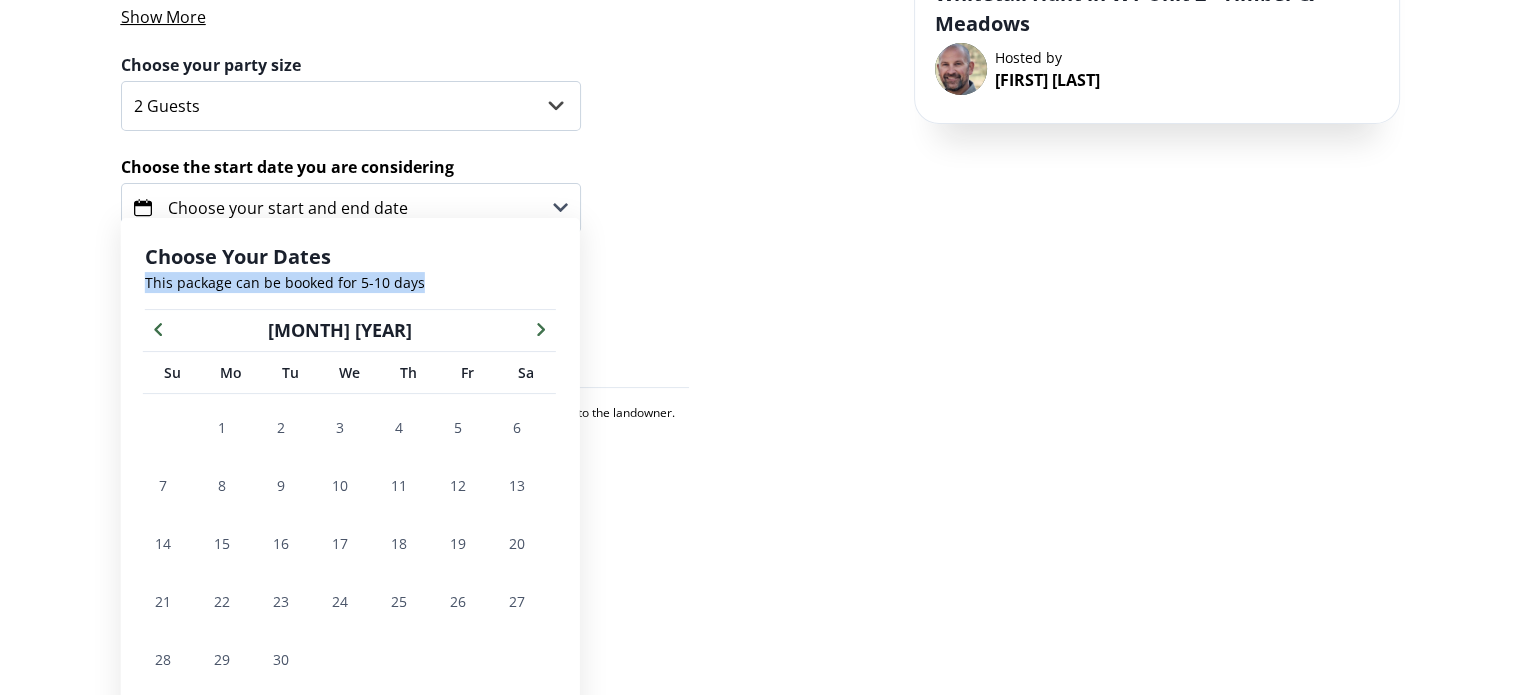 click at bounding box center [541, 328] 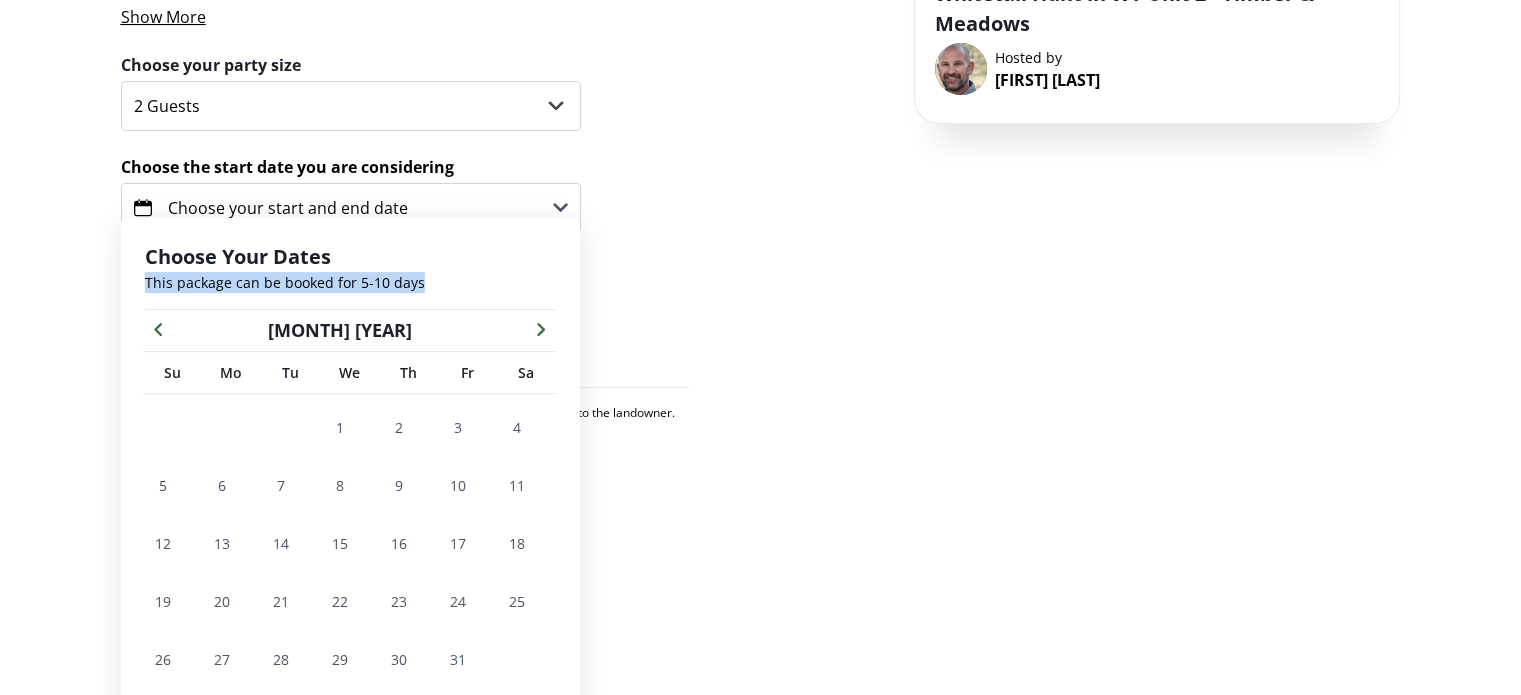 click at bounding box center [541, 328] 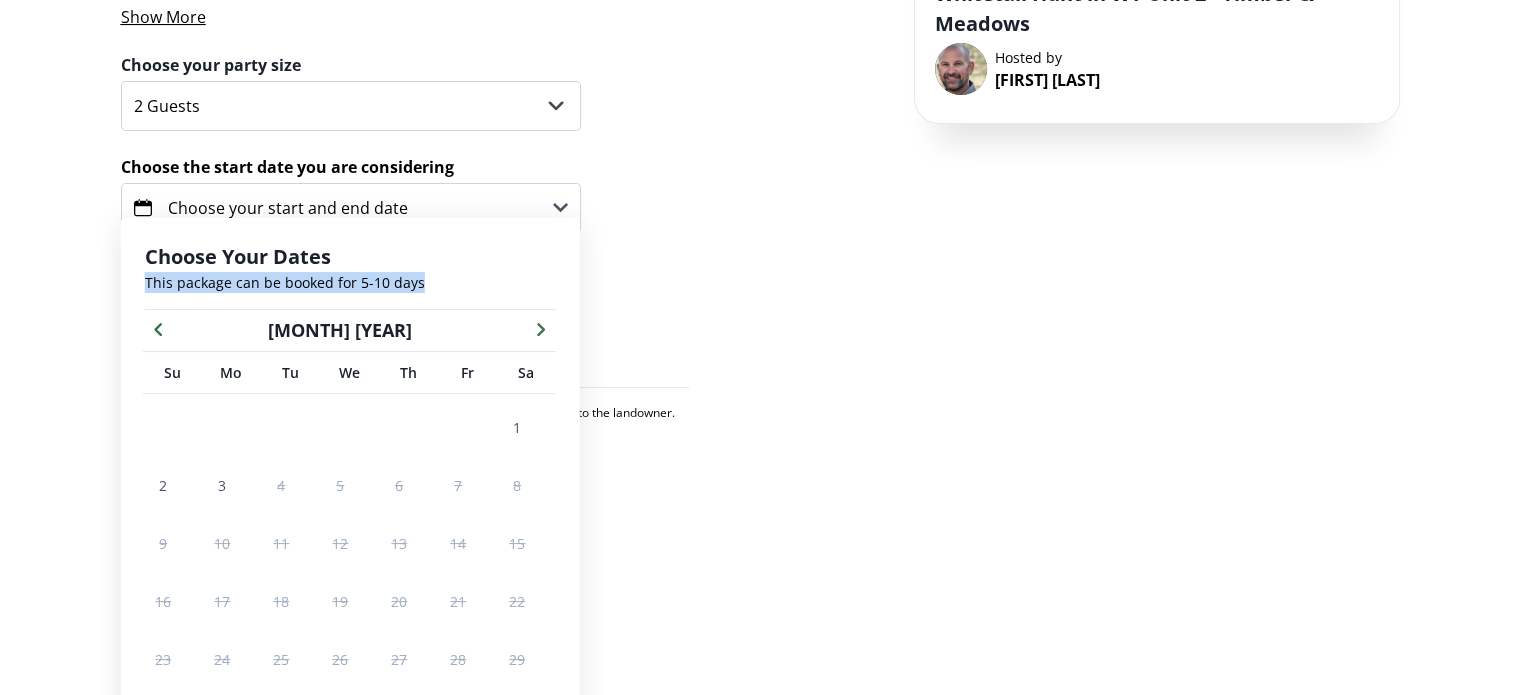 click at bounding box center [541, 328] 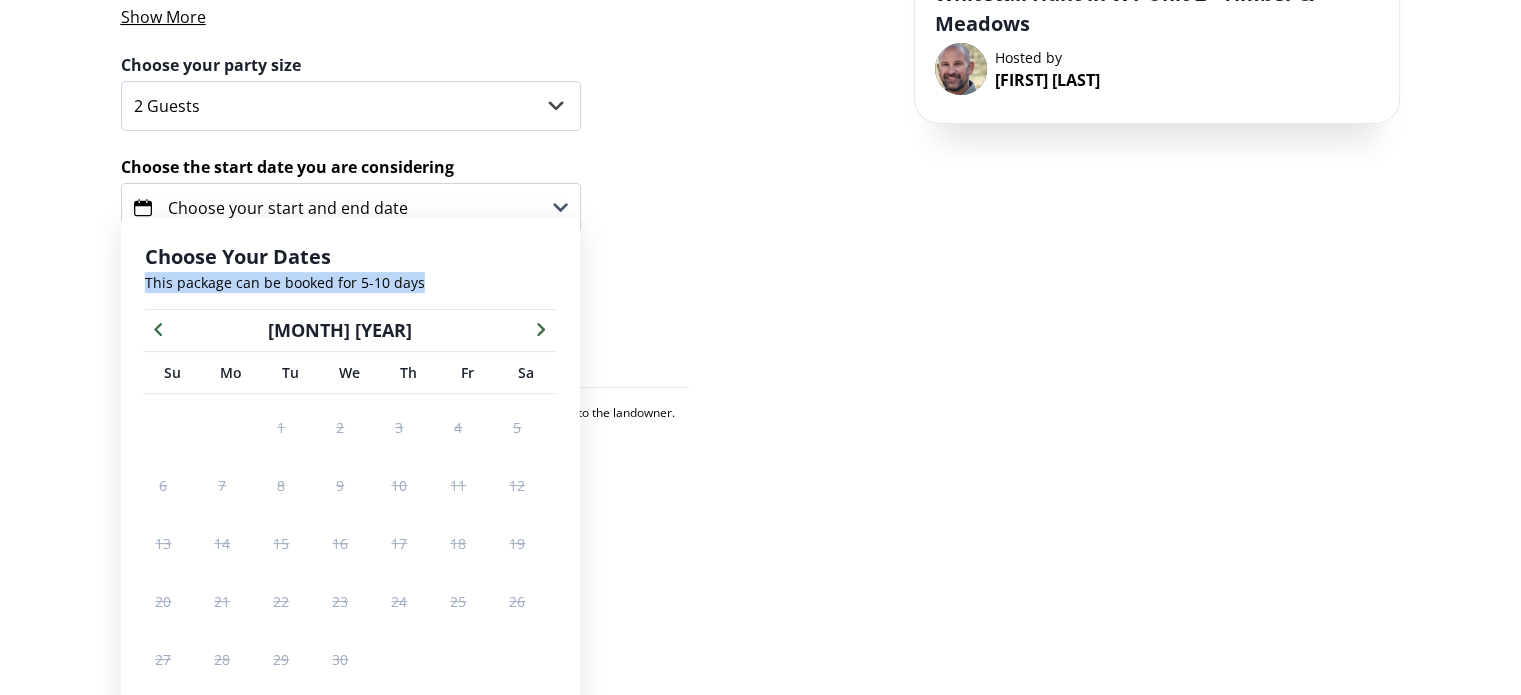 click at bounding box center (541, 328) 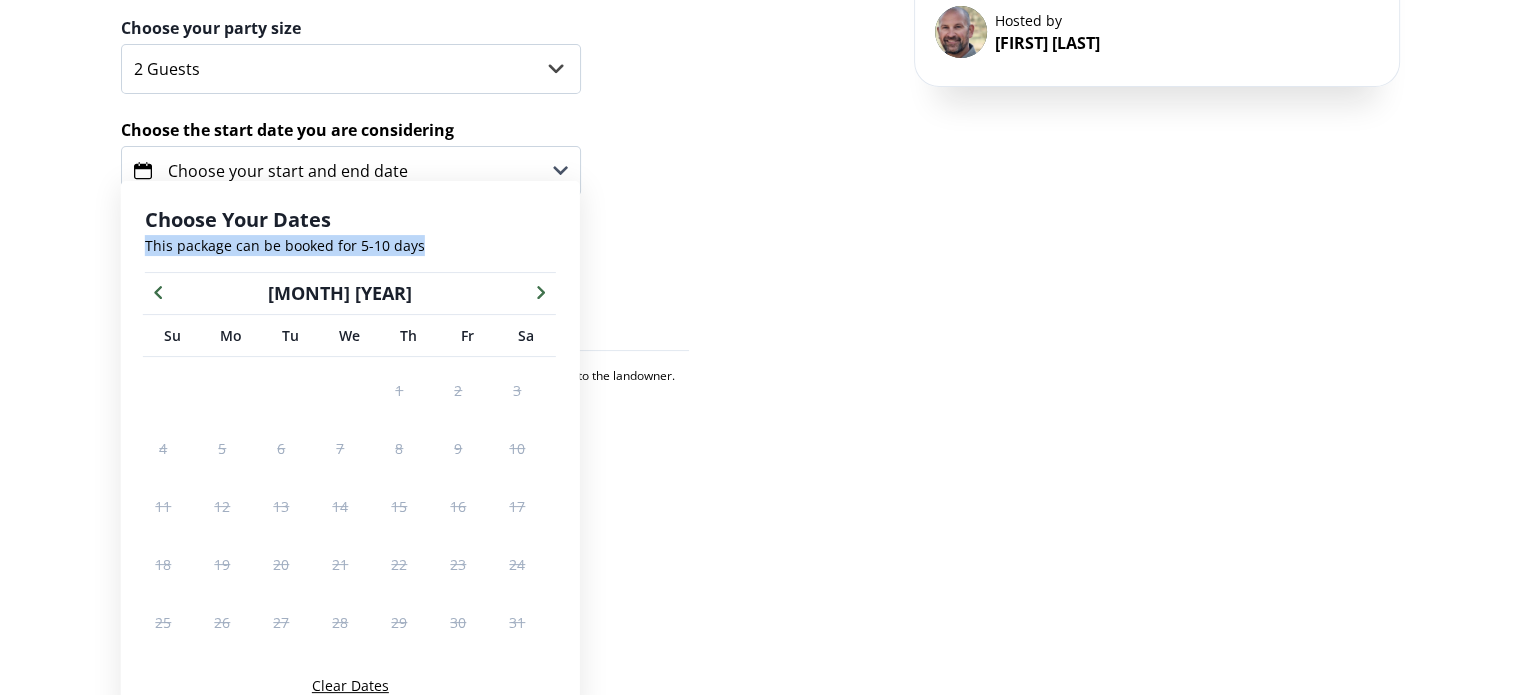 scroll, scrollTop: 352, scrollLeft: 0, axis: vertical 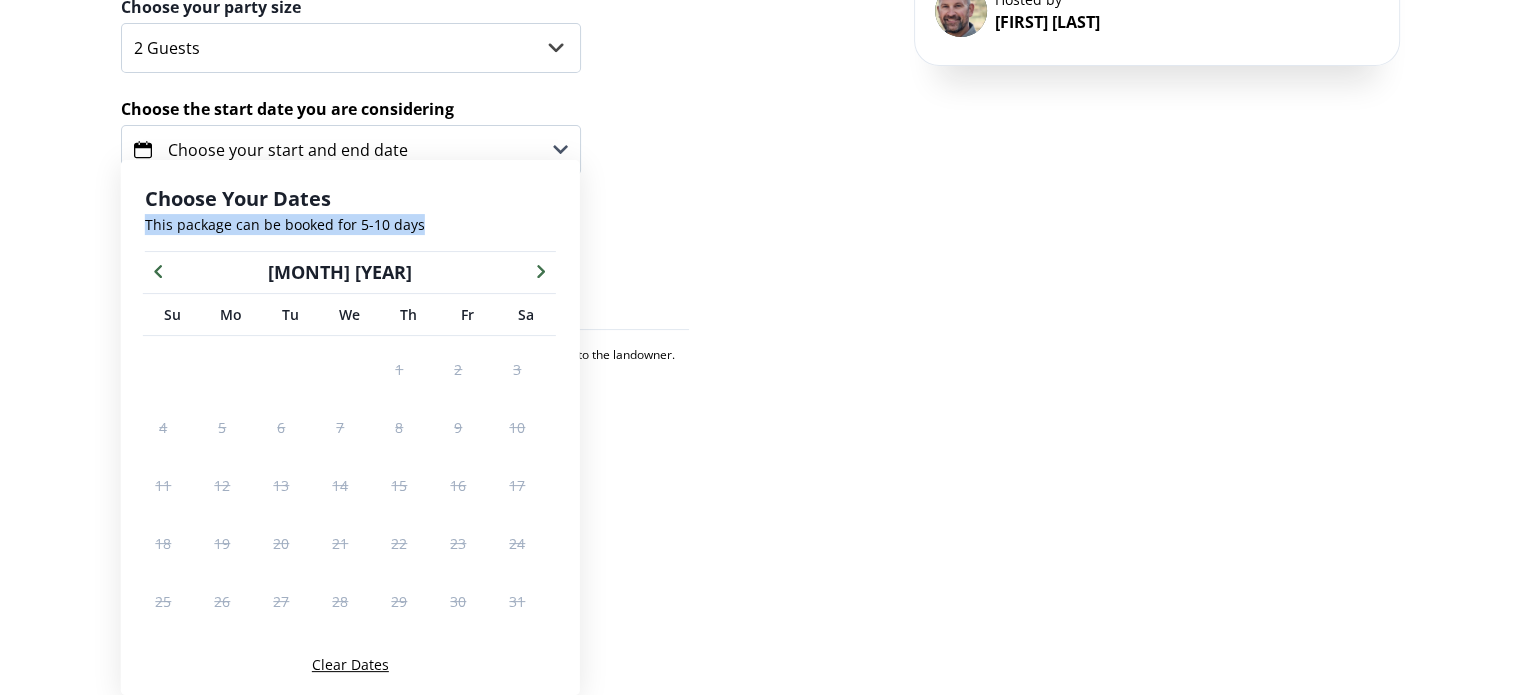 click 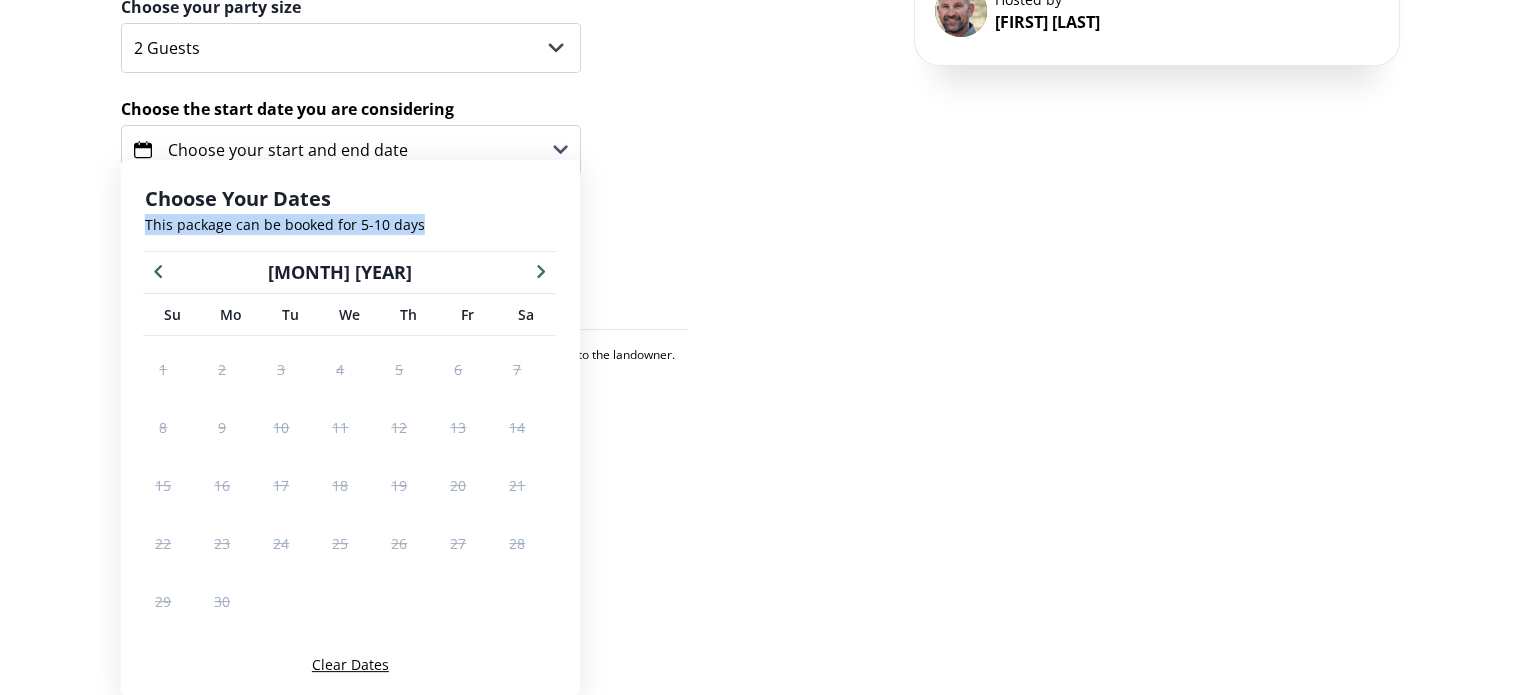 click 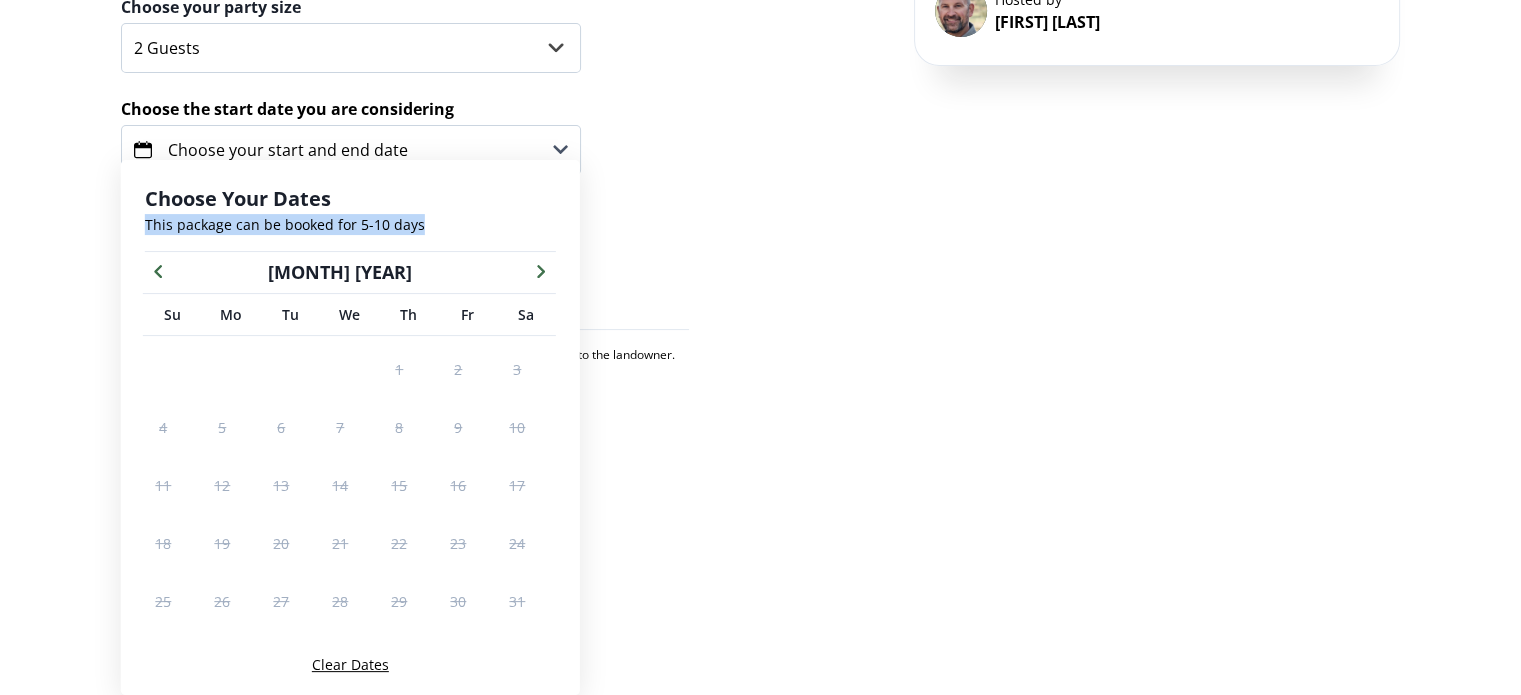 click on "5" at bounding box center (222, 427) 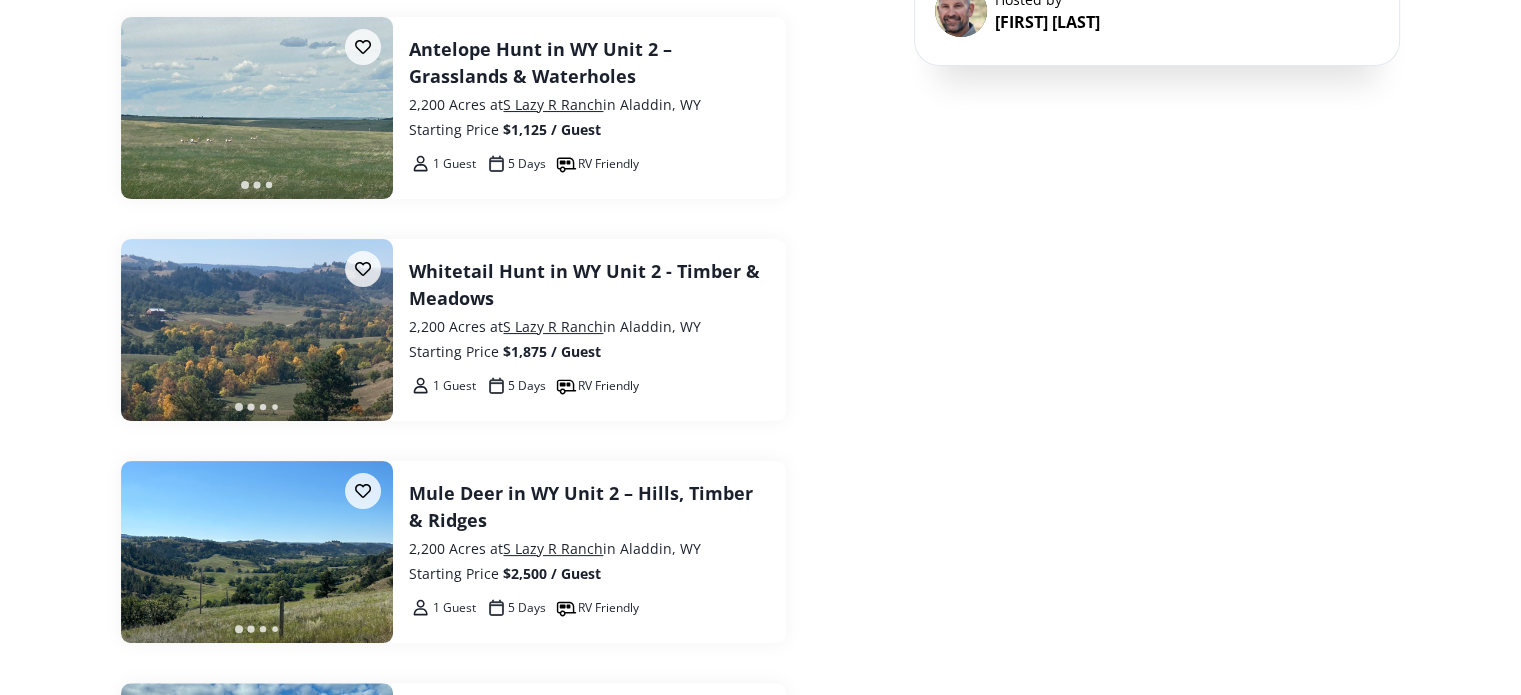 scroll, scrollTop: 300, scrollLeft: 0, axis: vertical 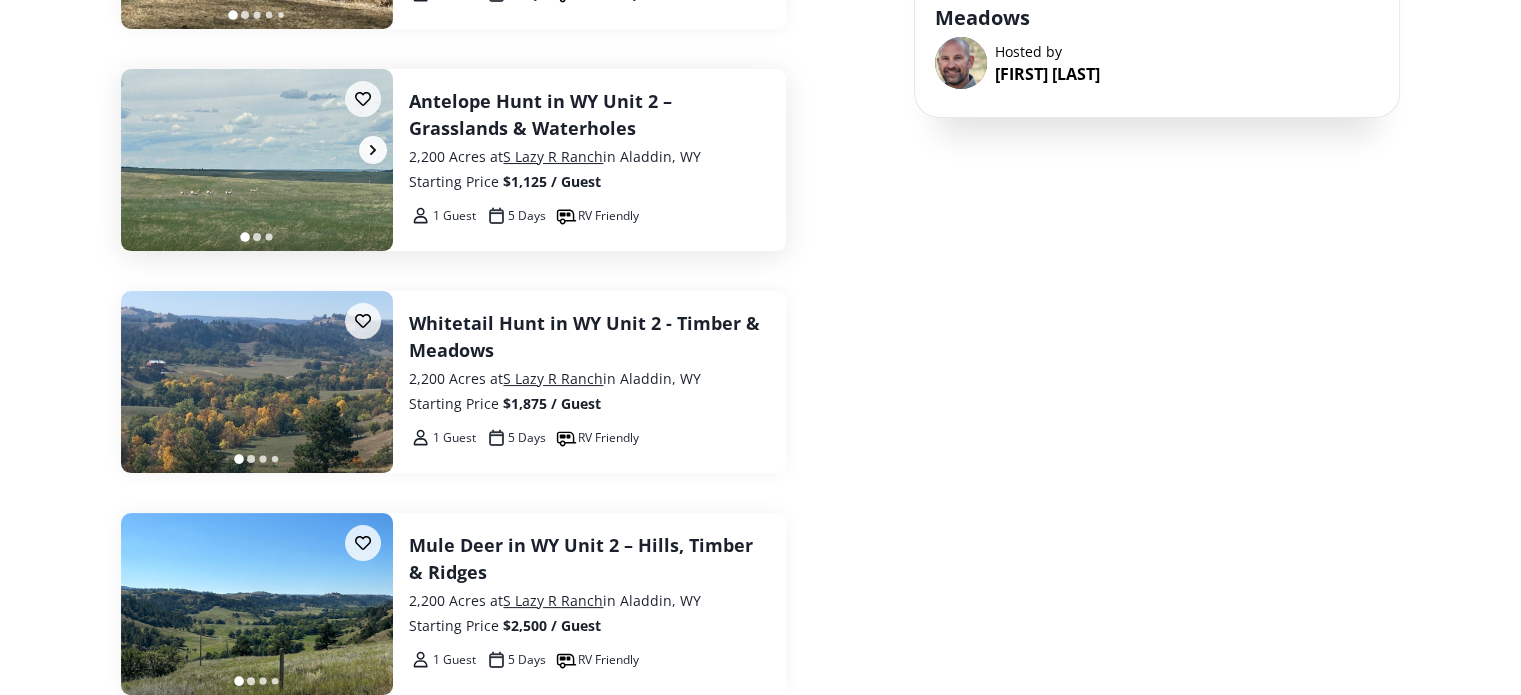click at bounding box center [257, 160] 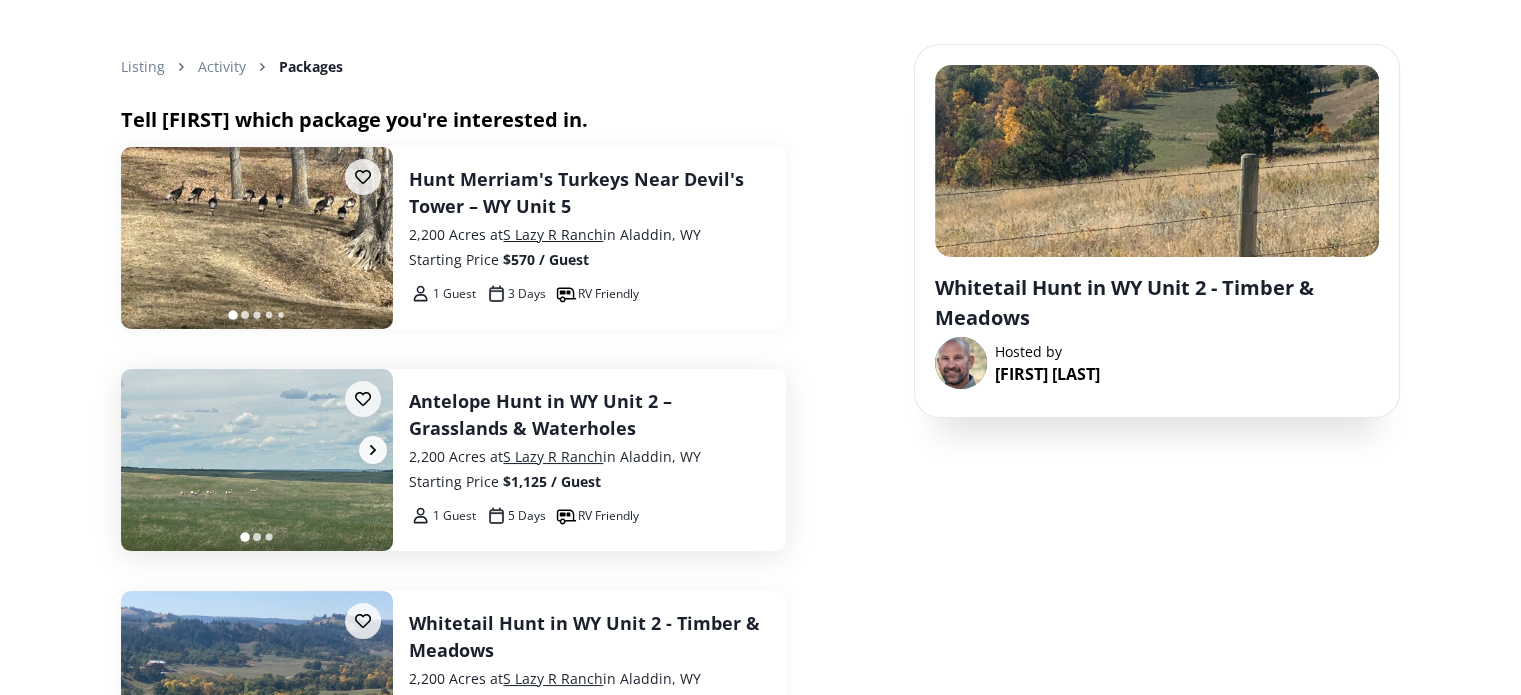 select on "2" 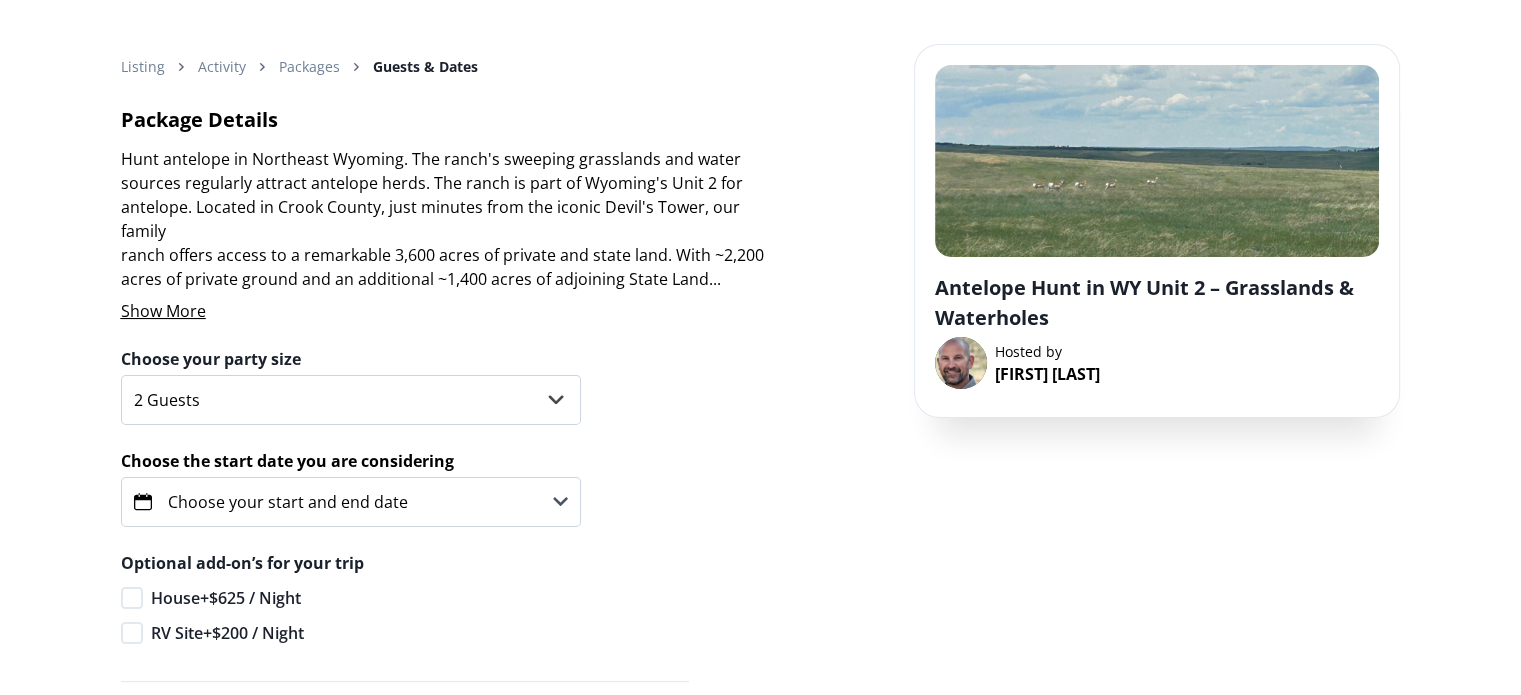 click on "Choose your start and end date" at bounding box center [288, 502] 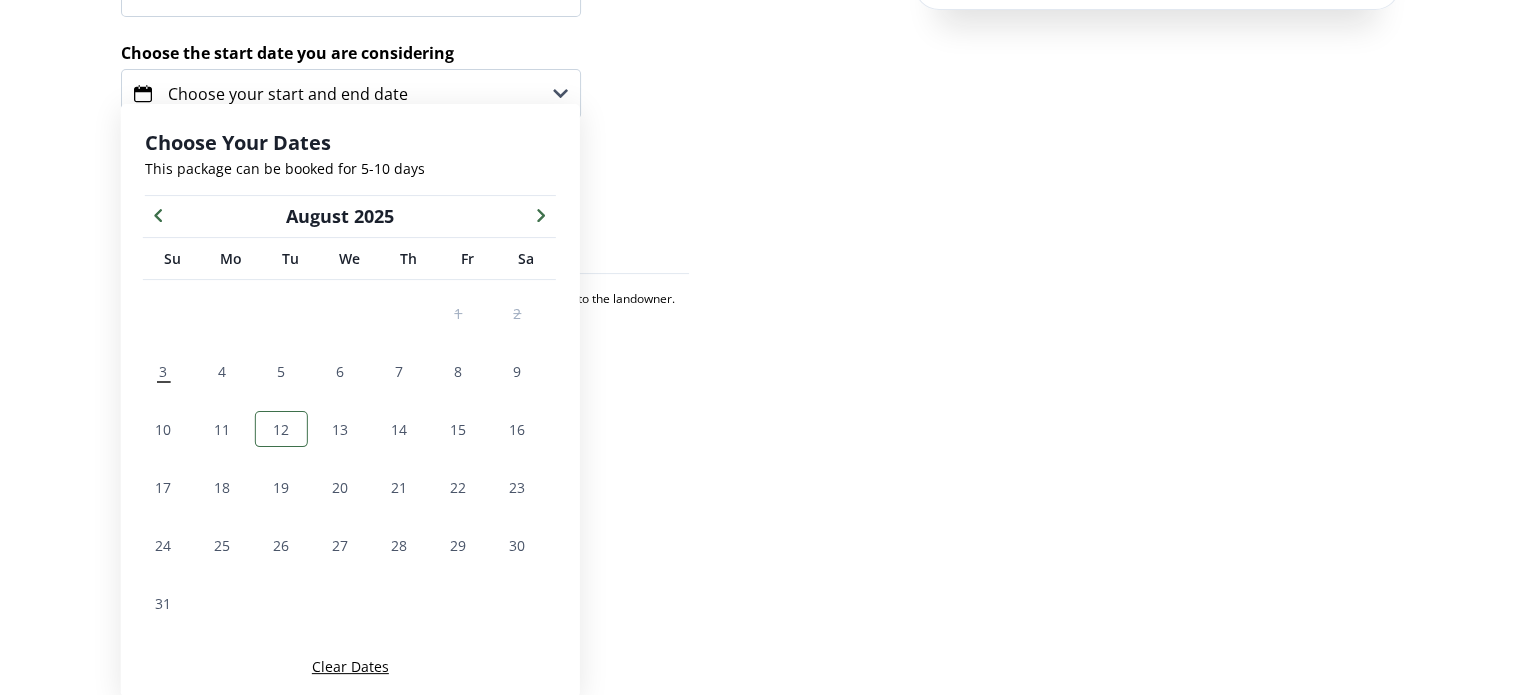 scroll, scrollTop: 409, scrollLeft: 0, axis: vertical 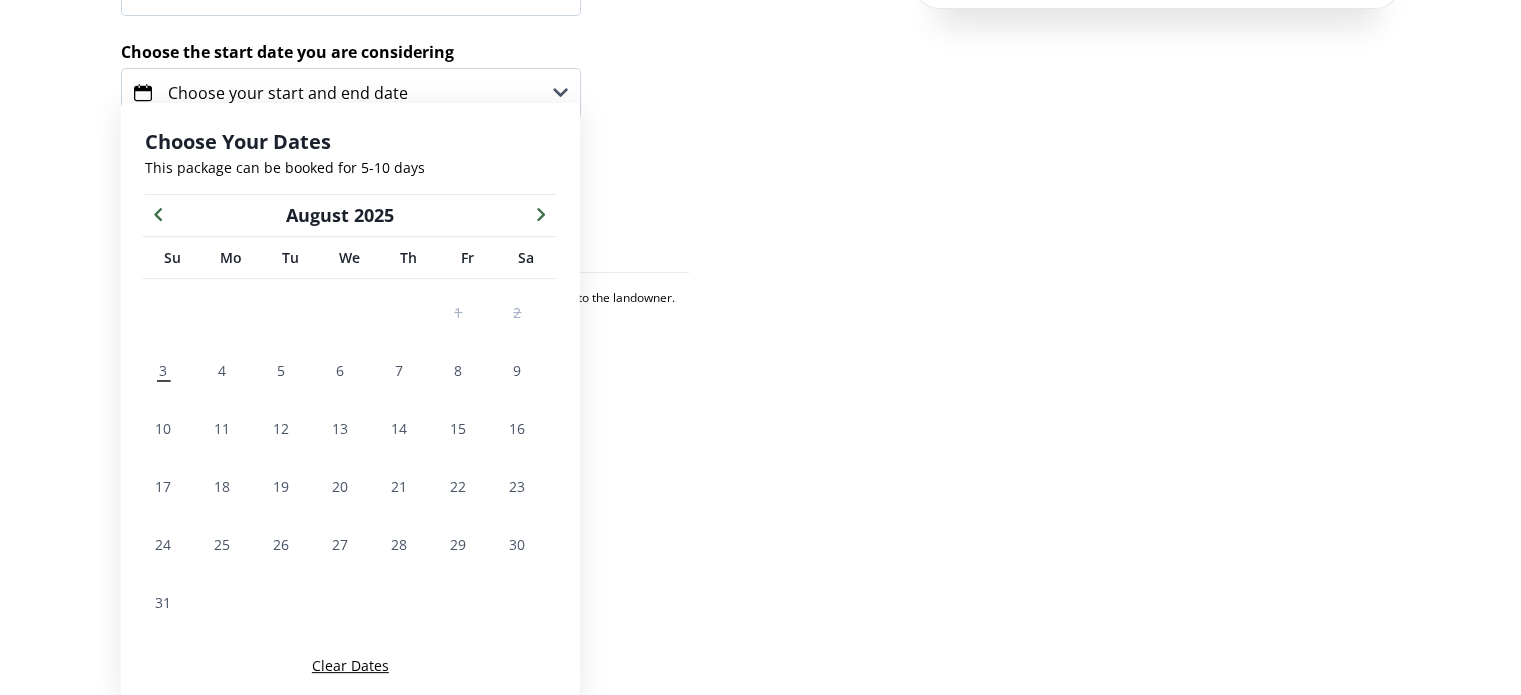 click 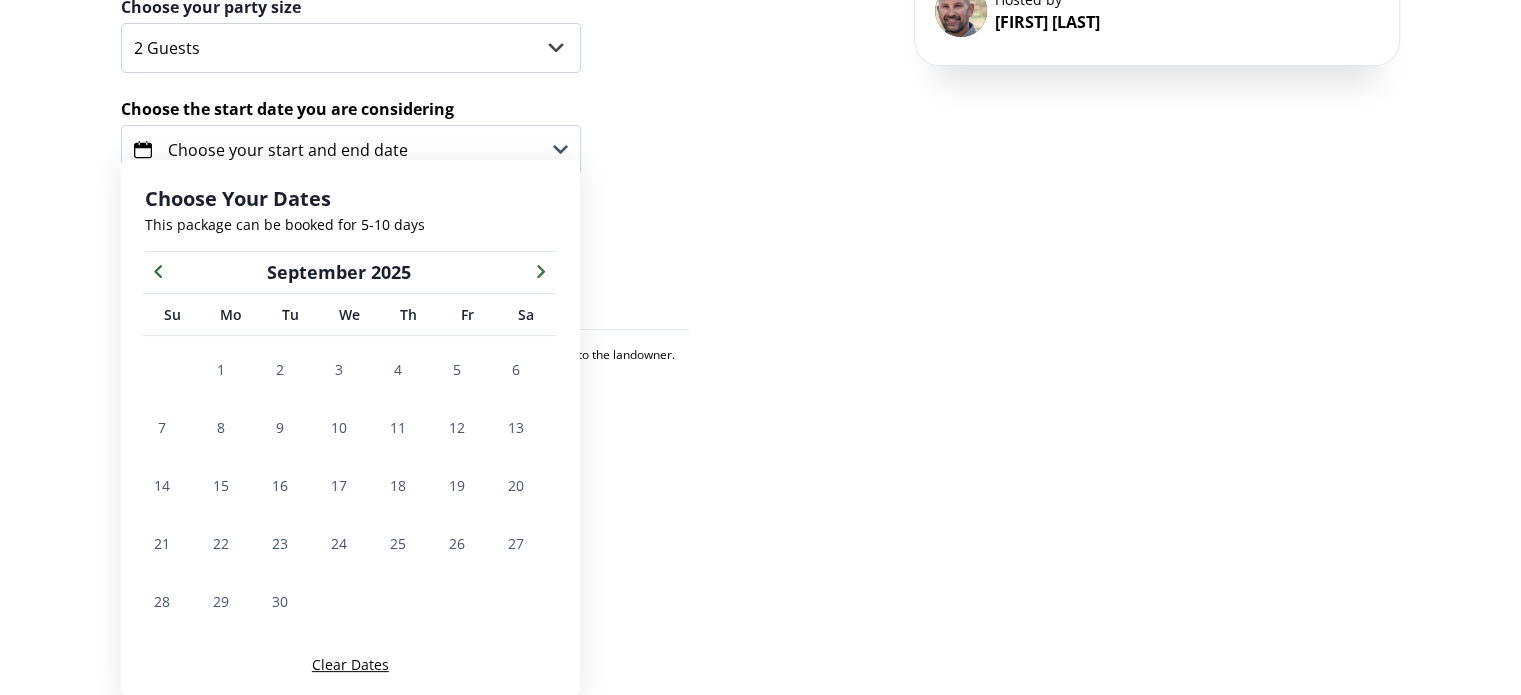 scroll, scrollTop: 352, scrollLeft: 0, axis: vertical 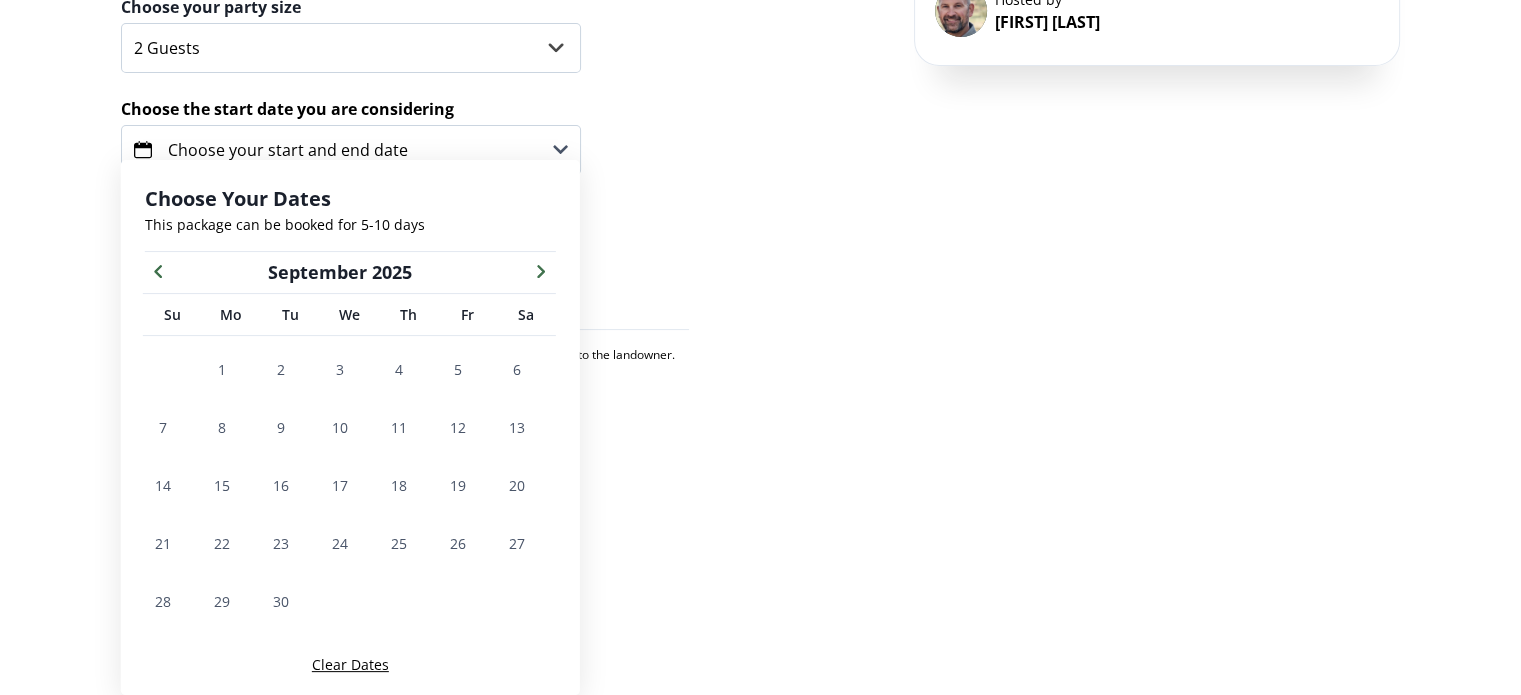 click 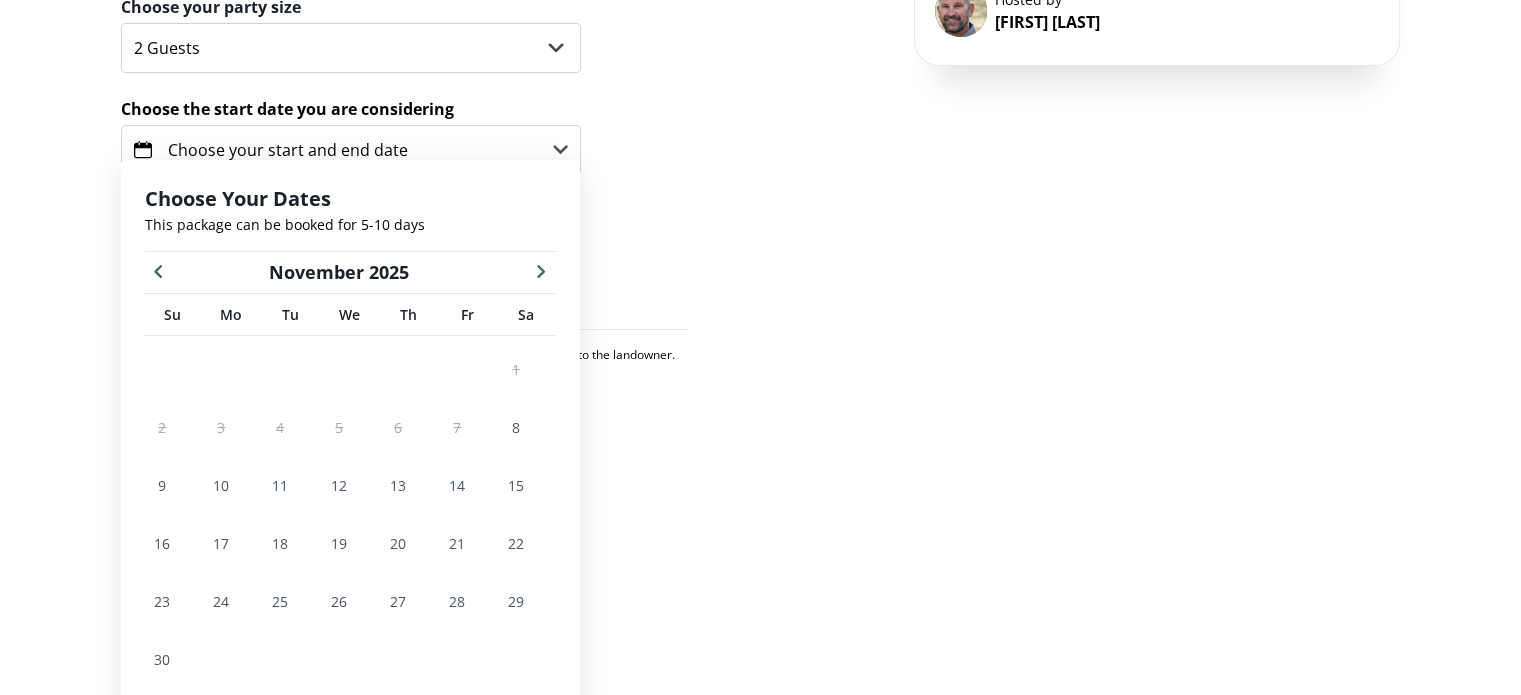 click 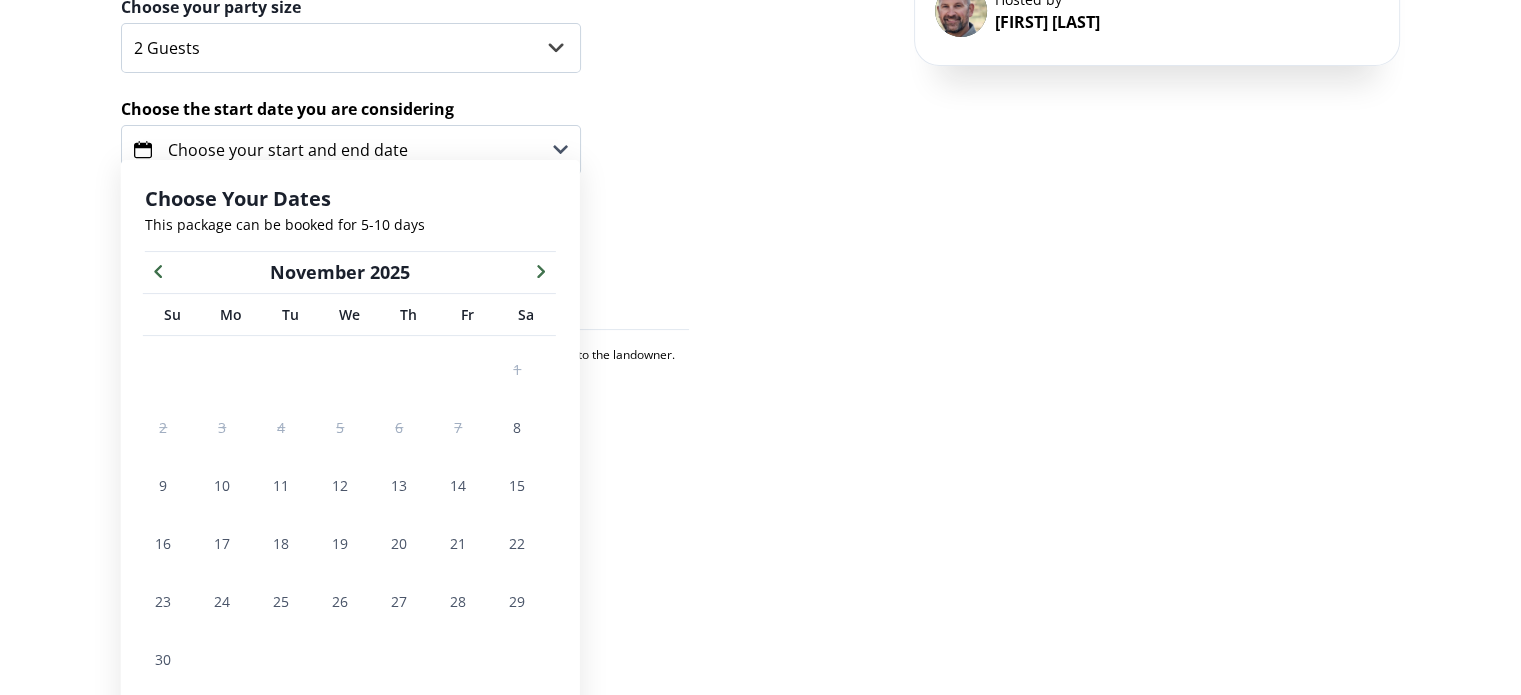 click 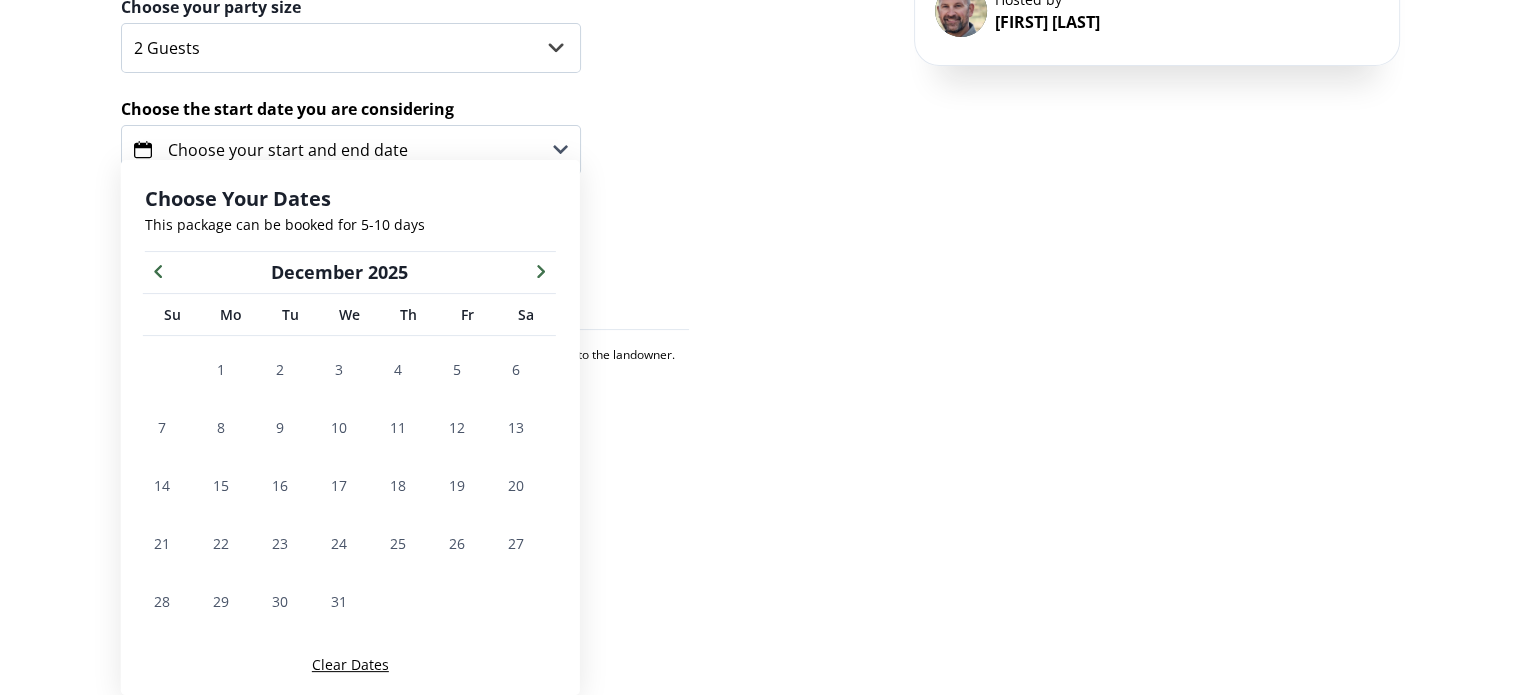 click 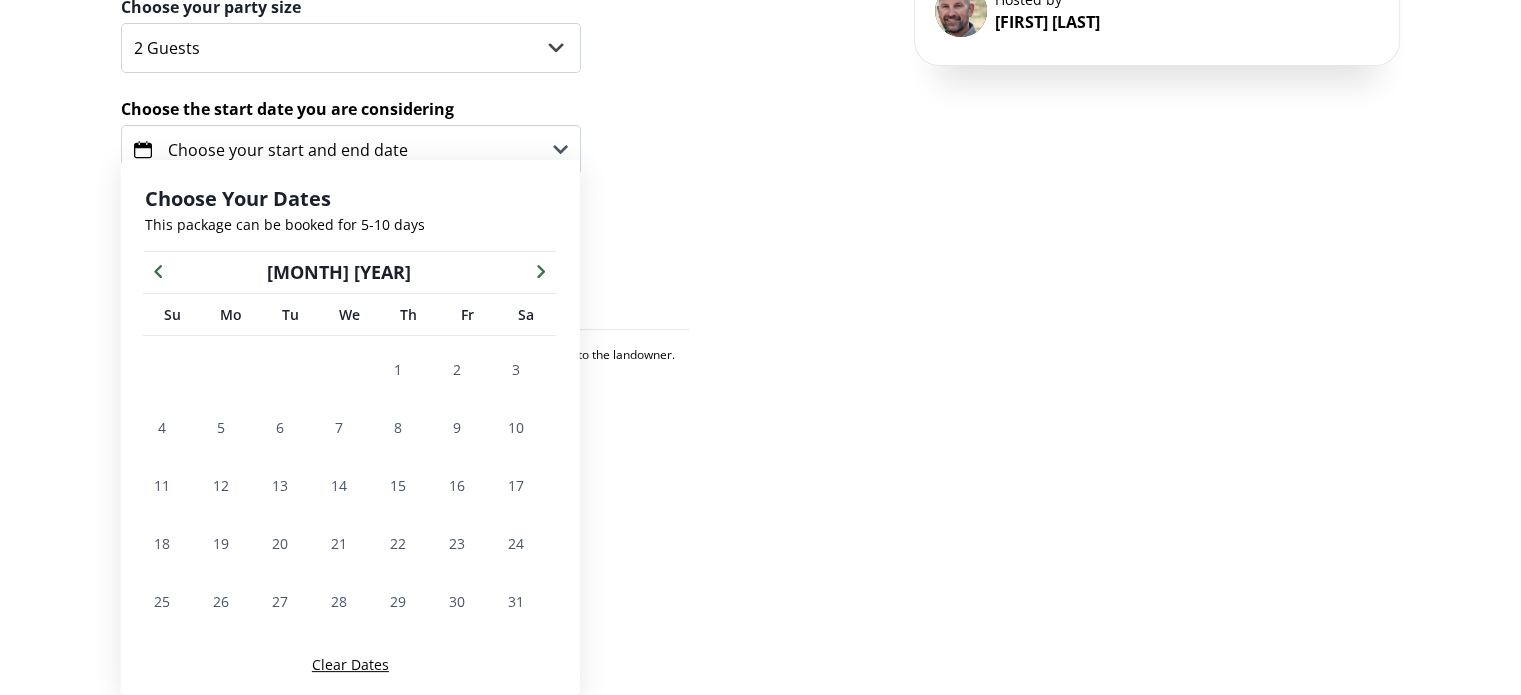 click 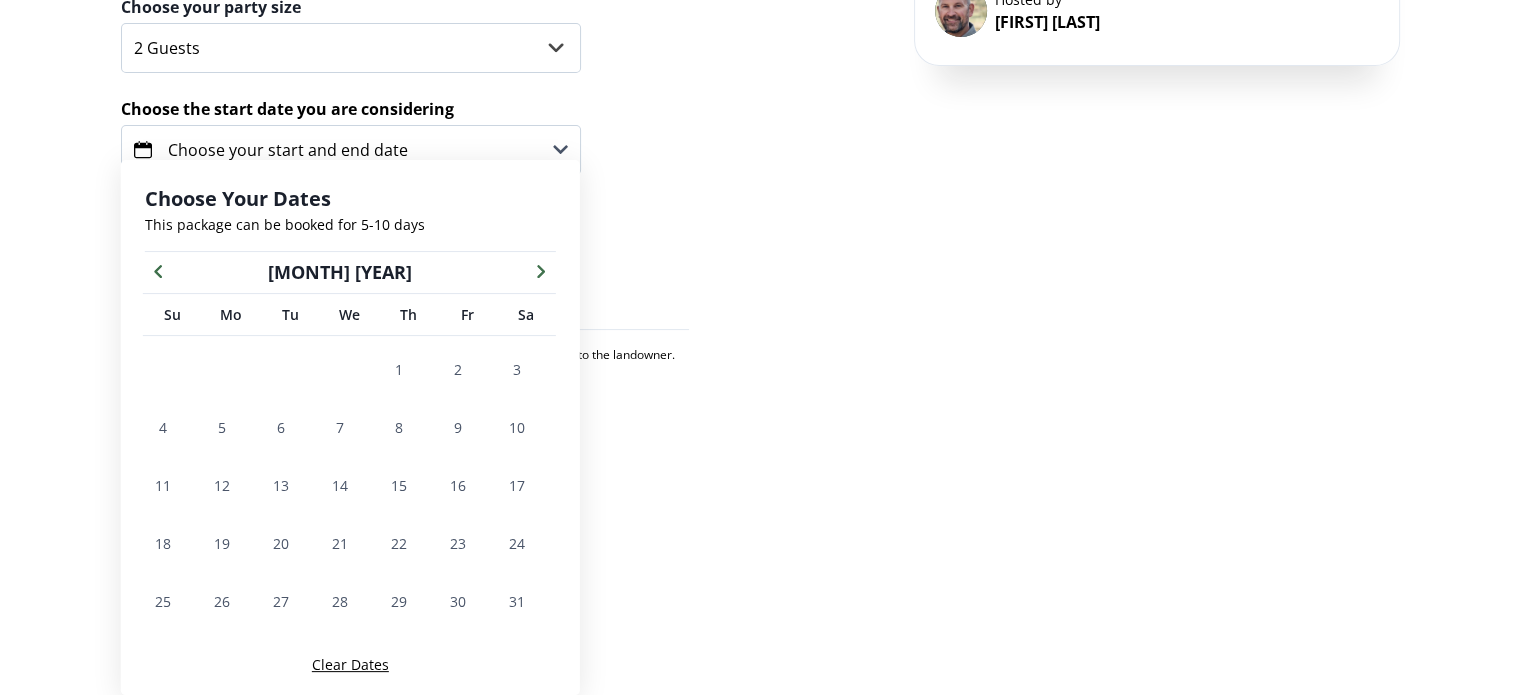 click 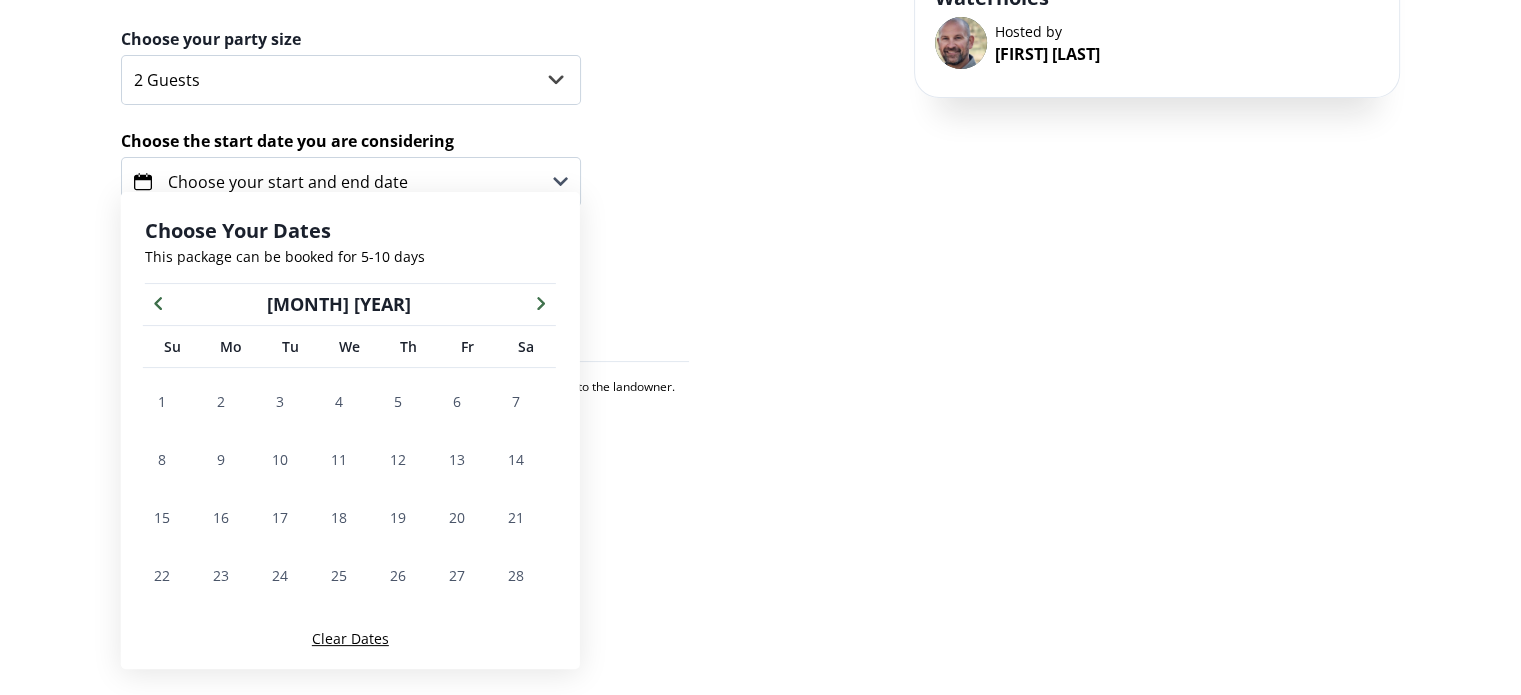 scroll, scrollTop: 294, scrollLeft: 0, axis: vertical 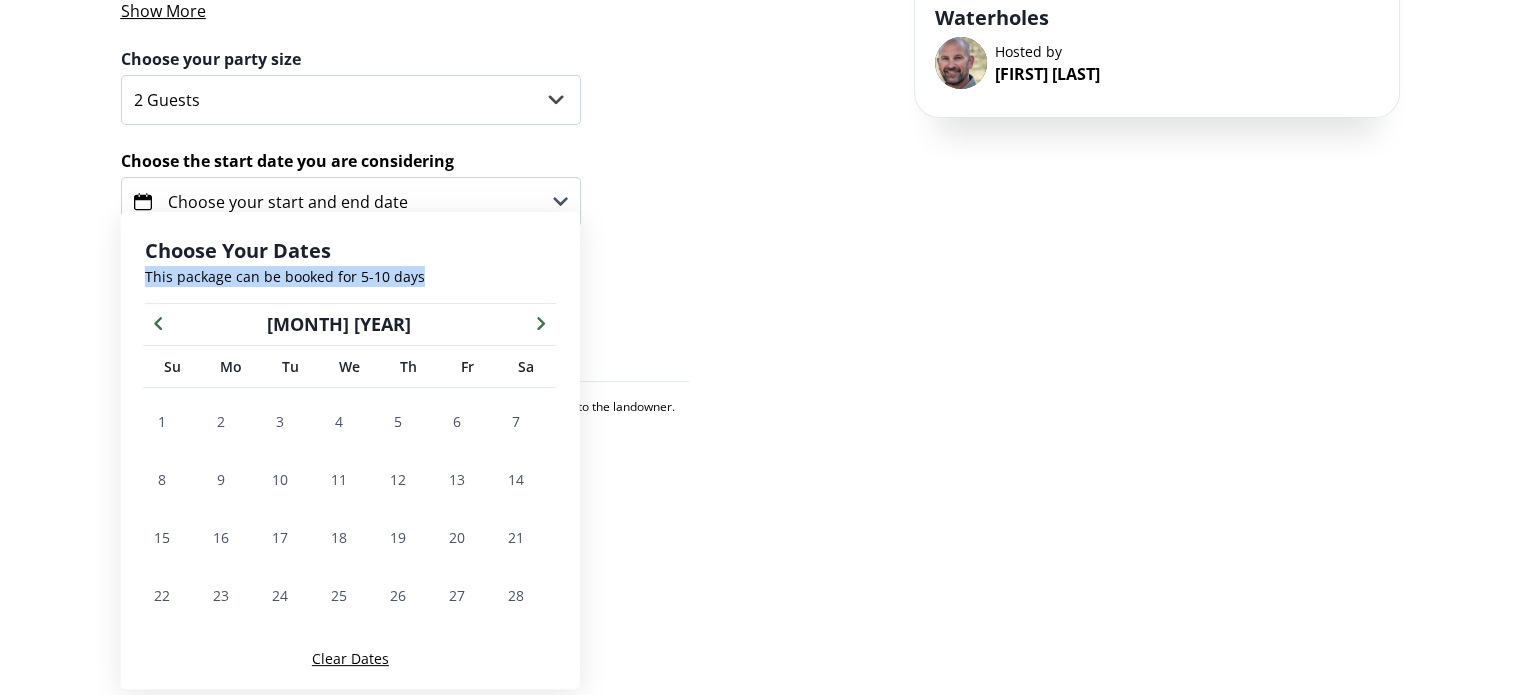 click on "Choose Your Dates This package can be booked for 5-10 days" at bounding box center (350, 270) 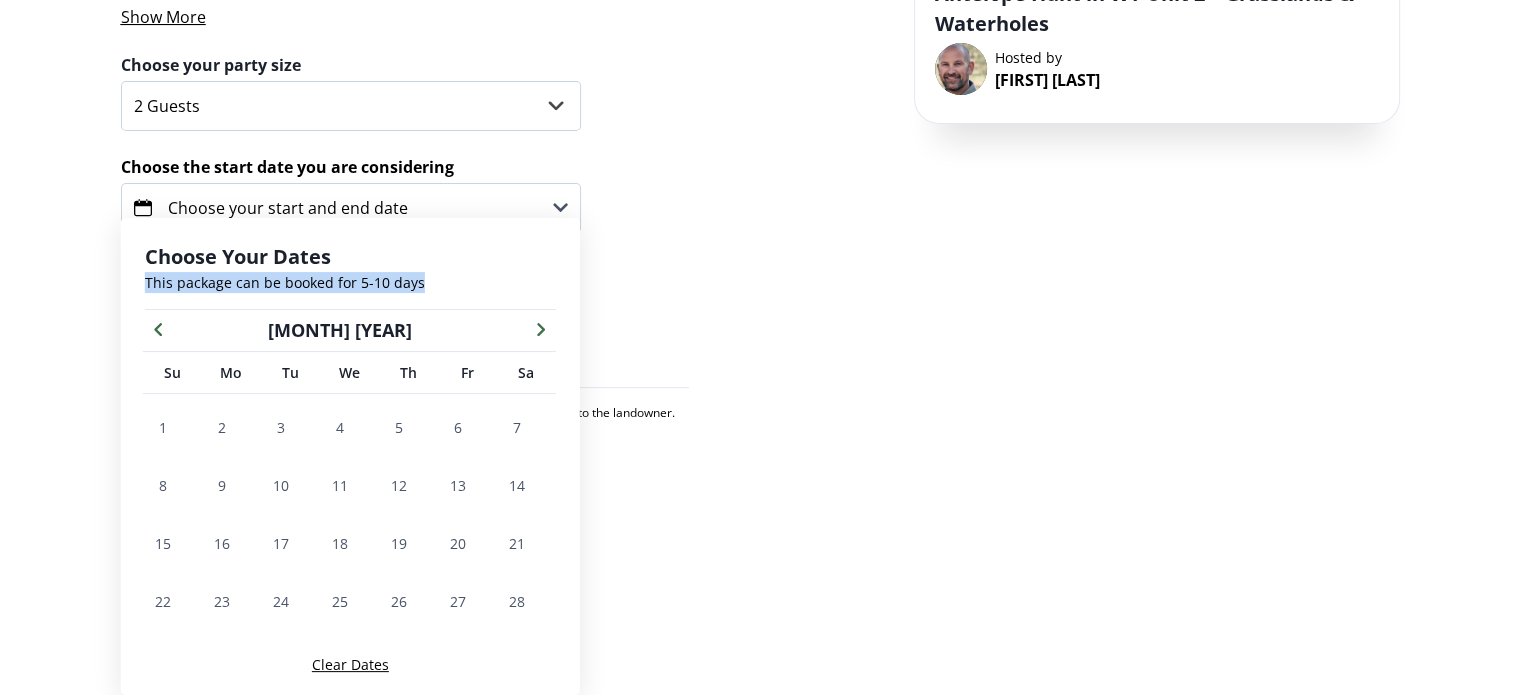 click on "This package can be booked for 5-10 days" at bounding box center [350, 282] 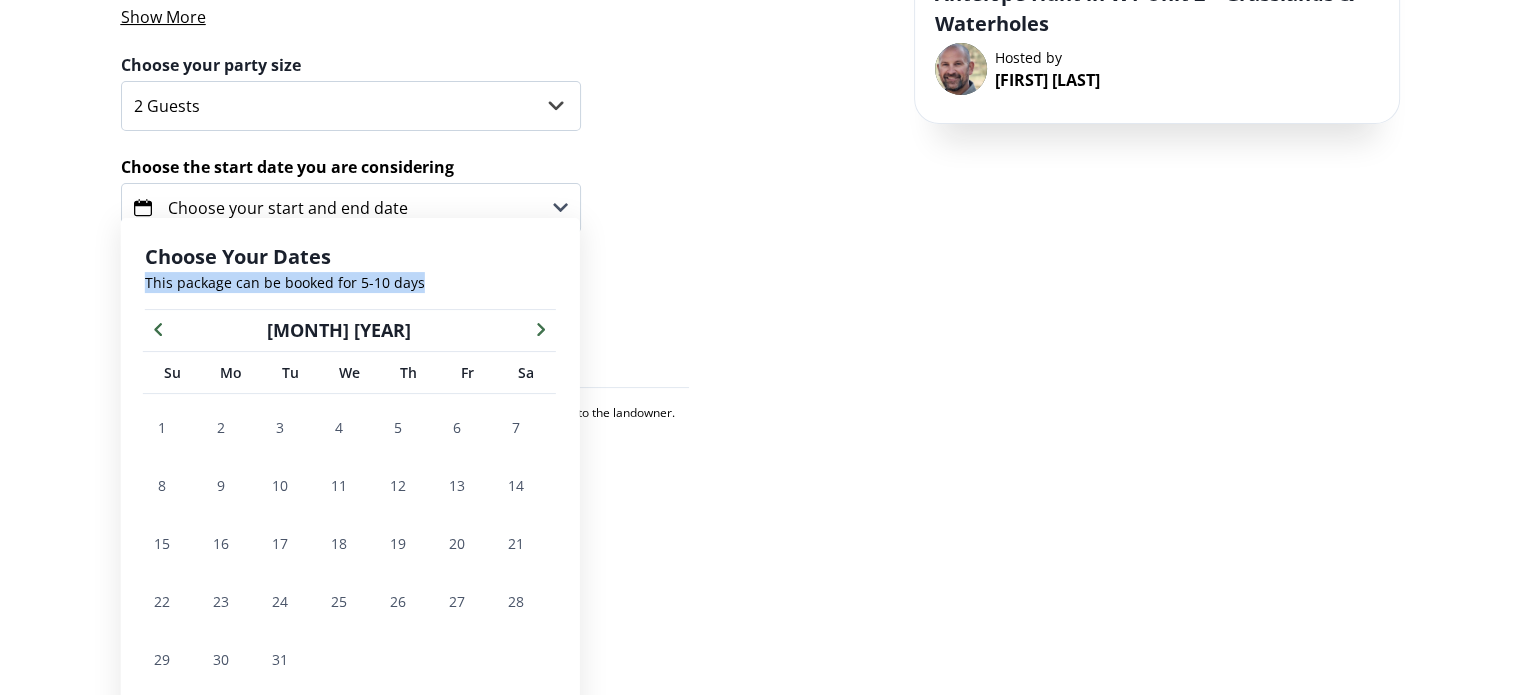 click 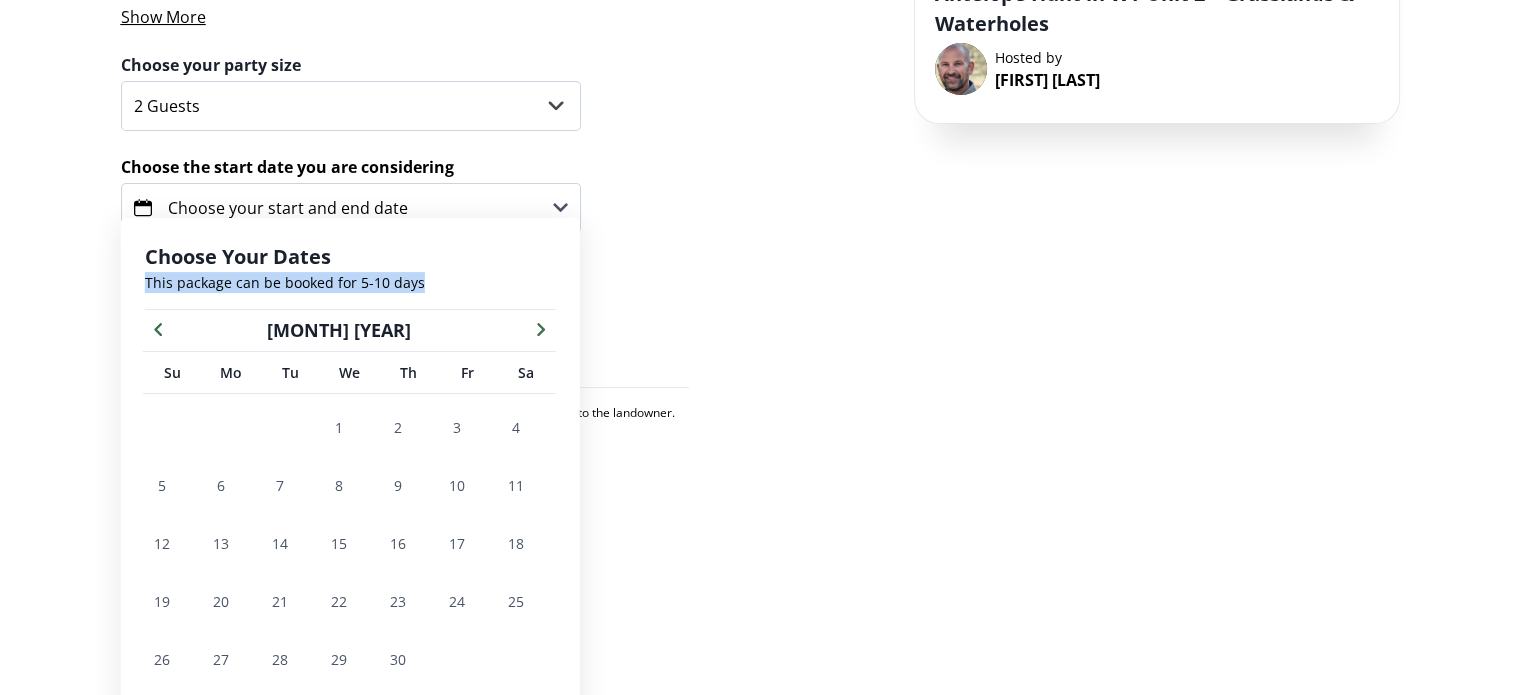 click 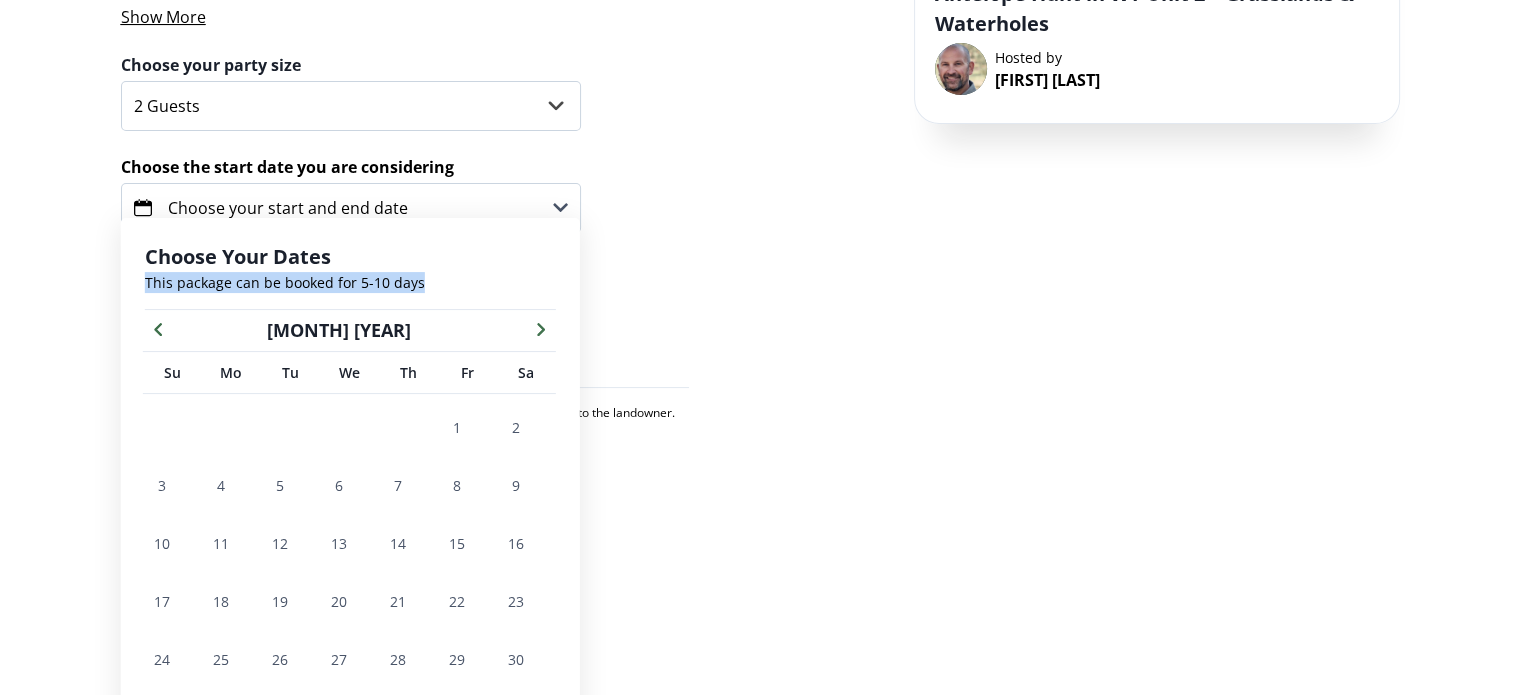 click 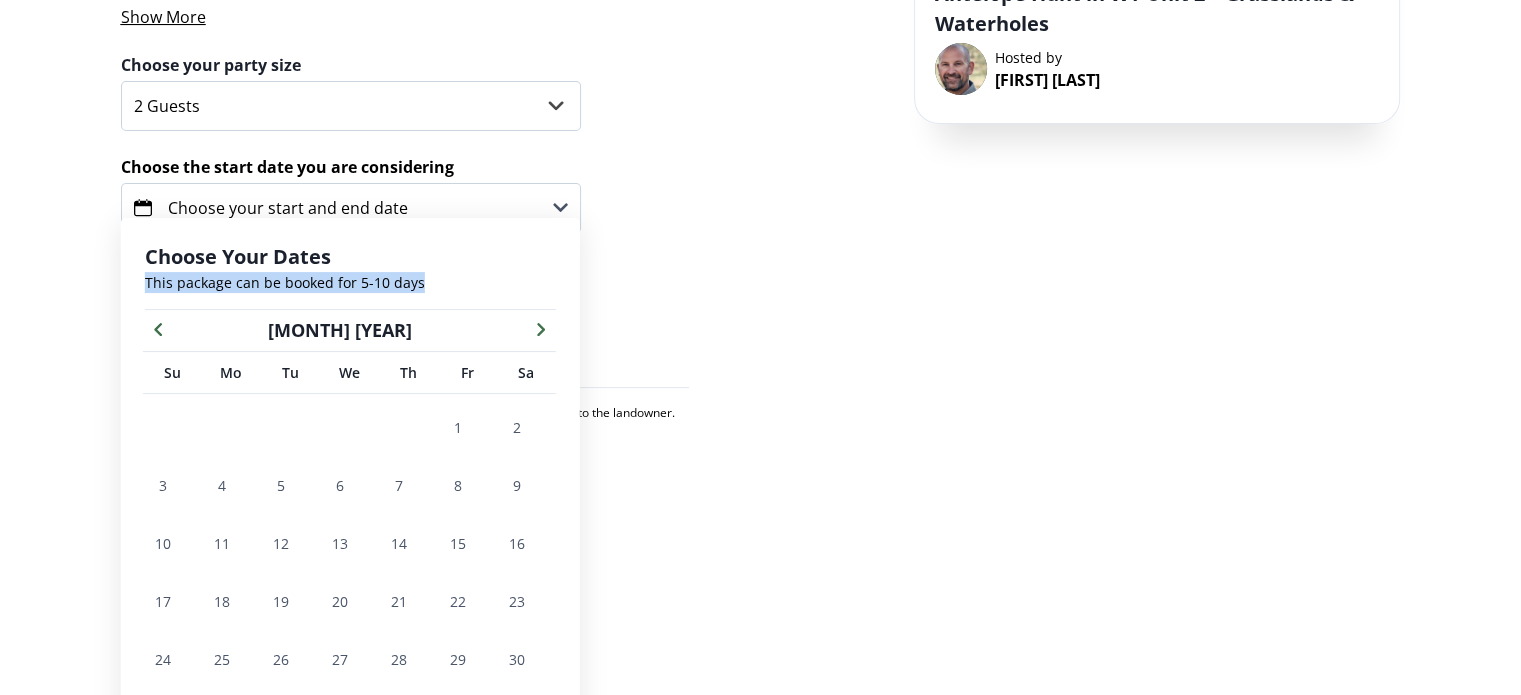click 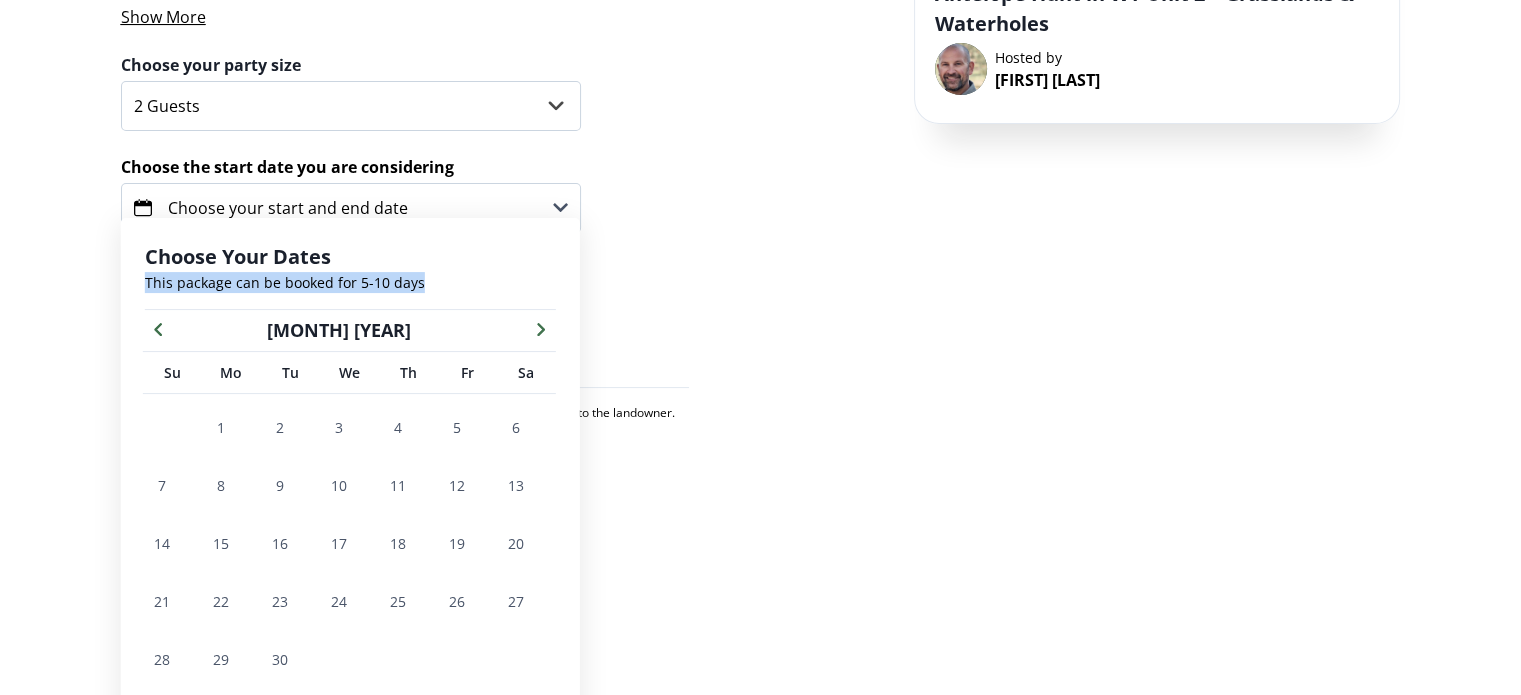 click 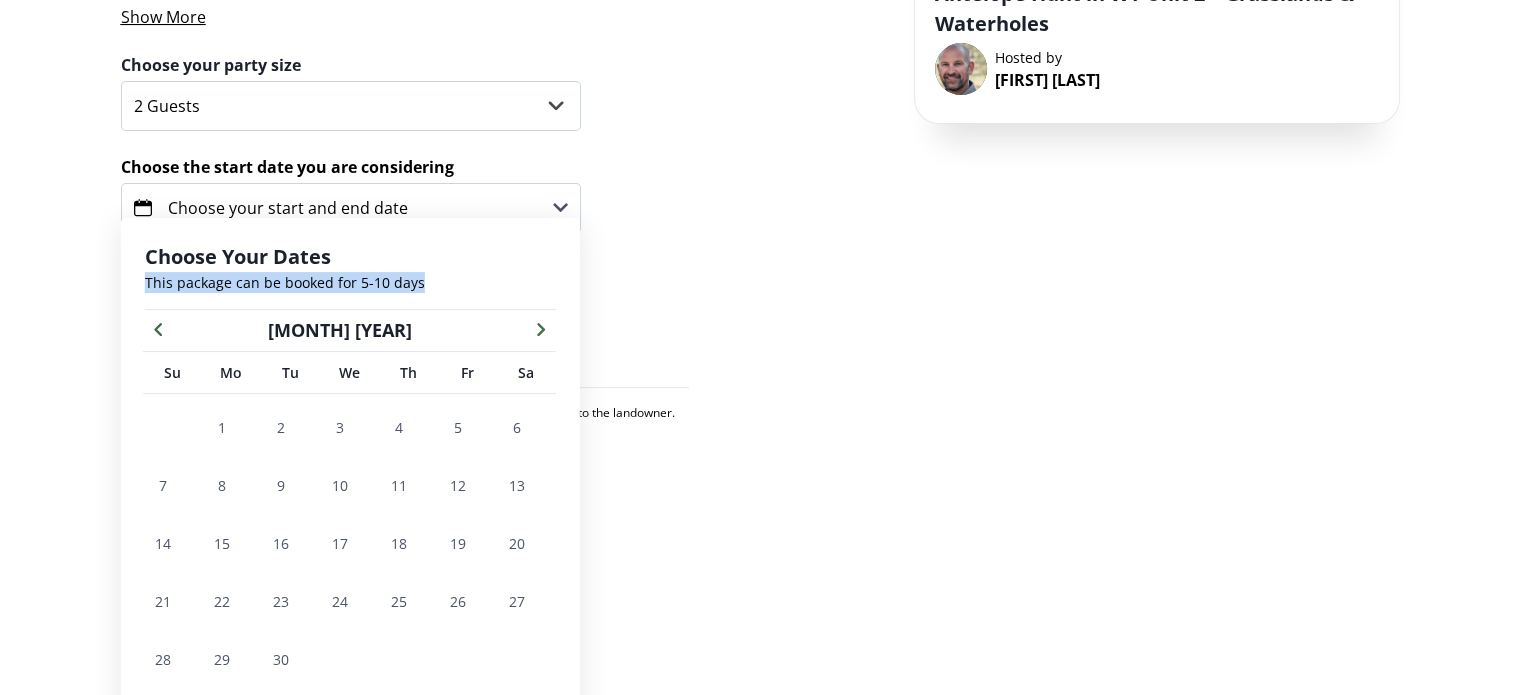 click 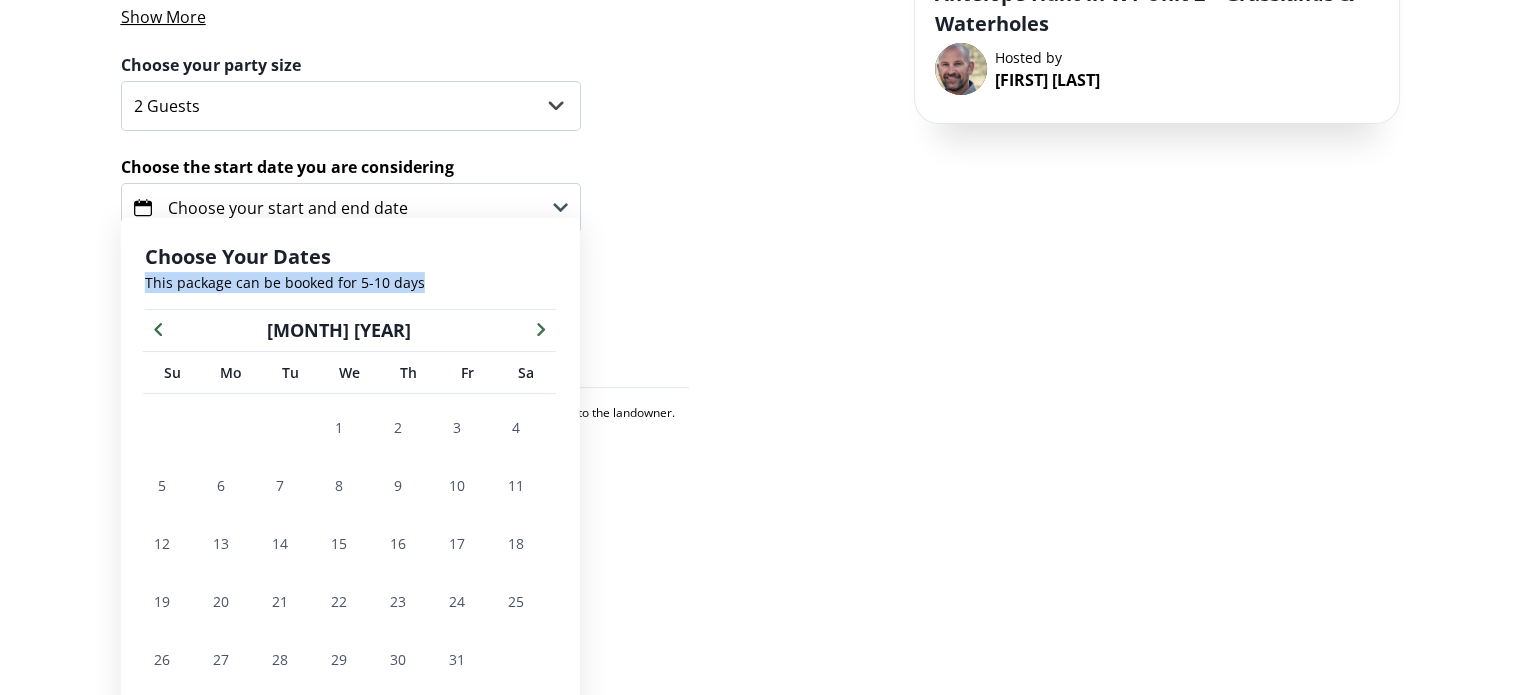 click 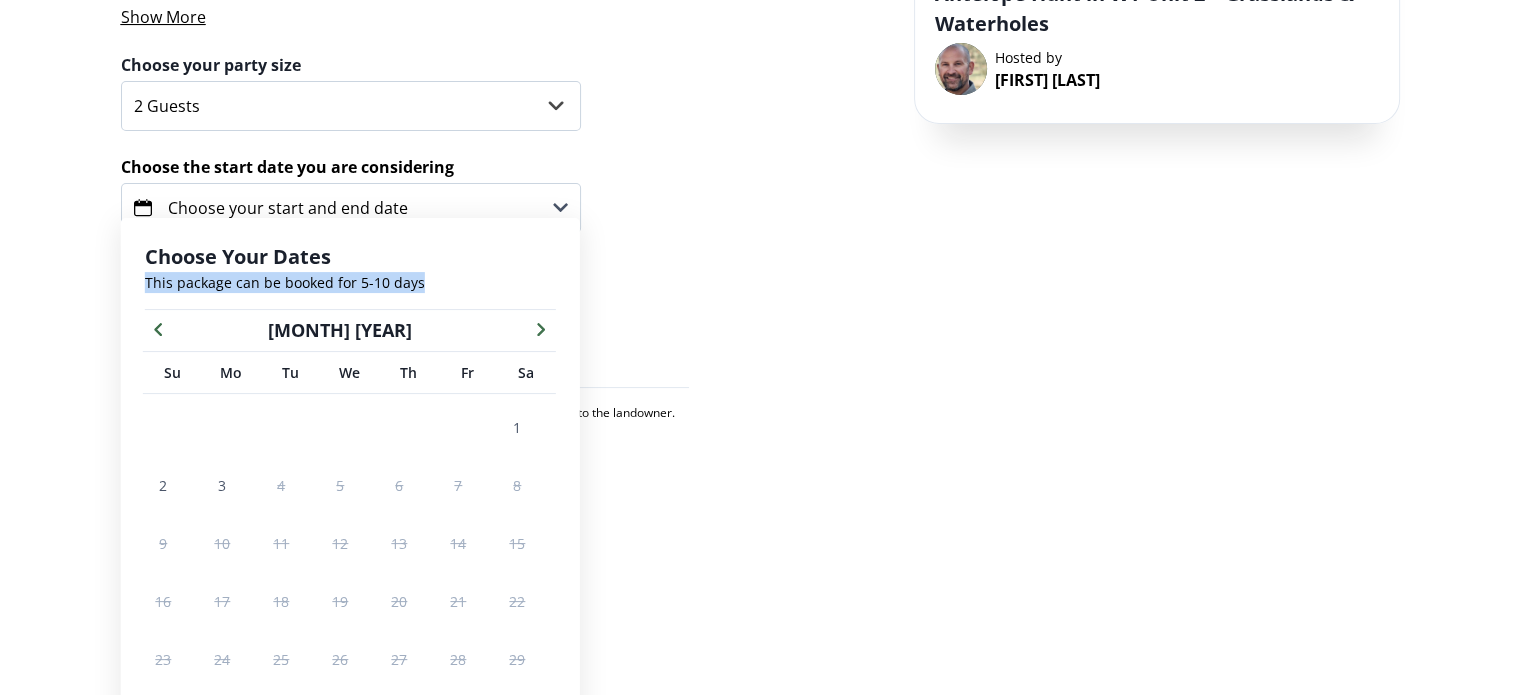 click 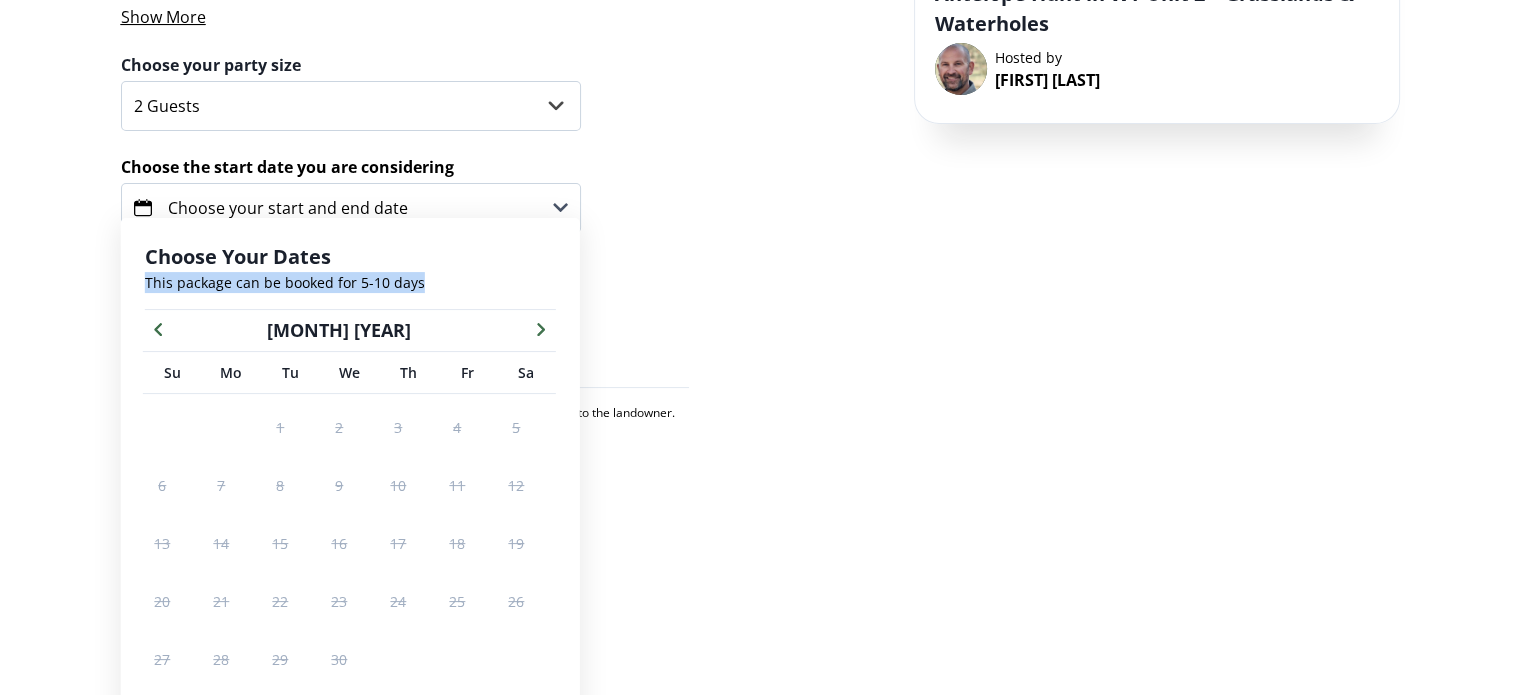 click 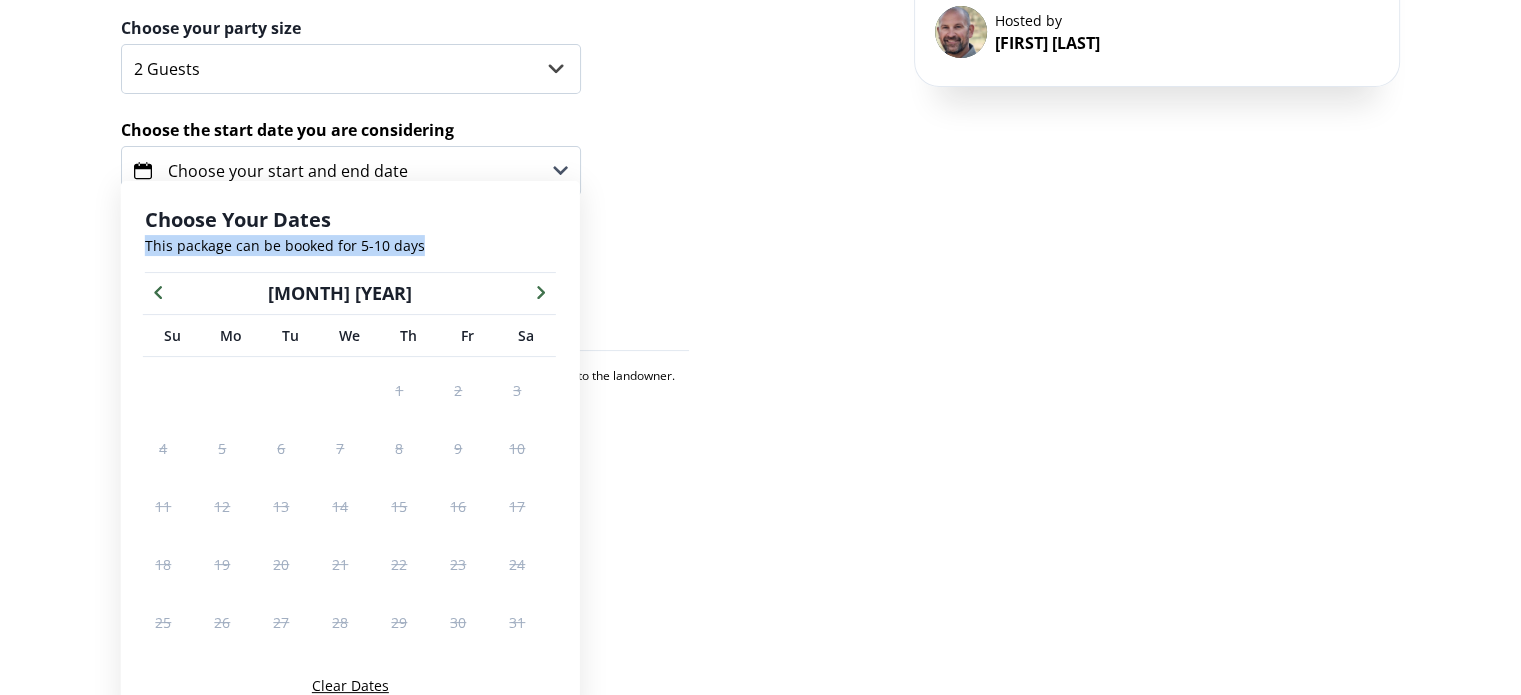 scroll, scrollTop: 352, scrollLeft: 0, axis: vertical 